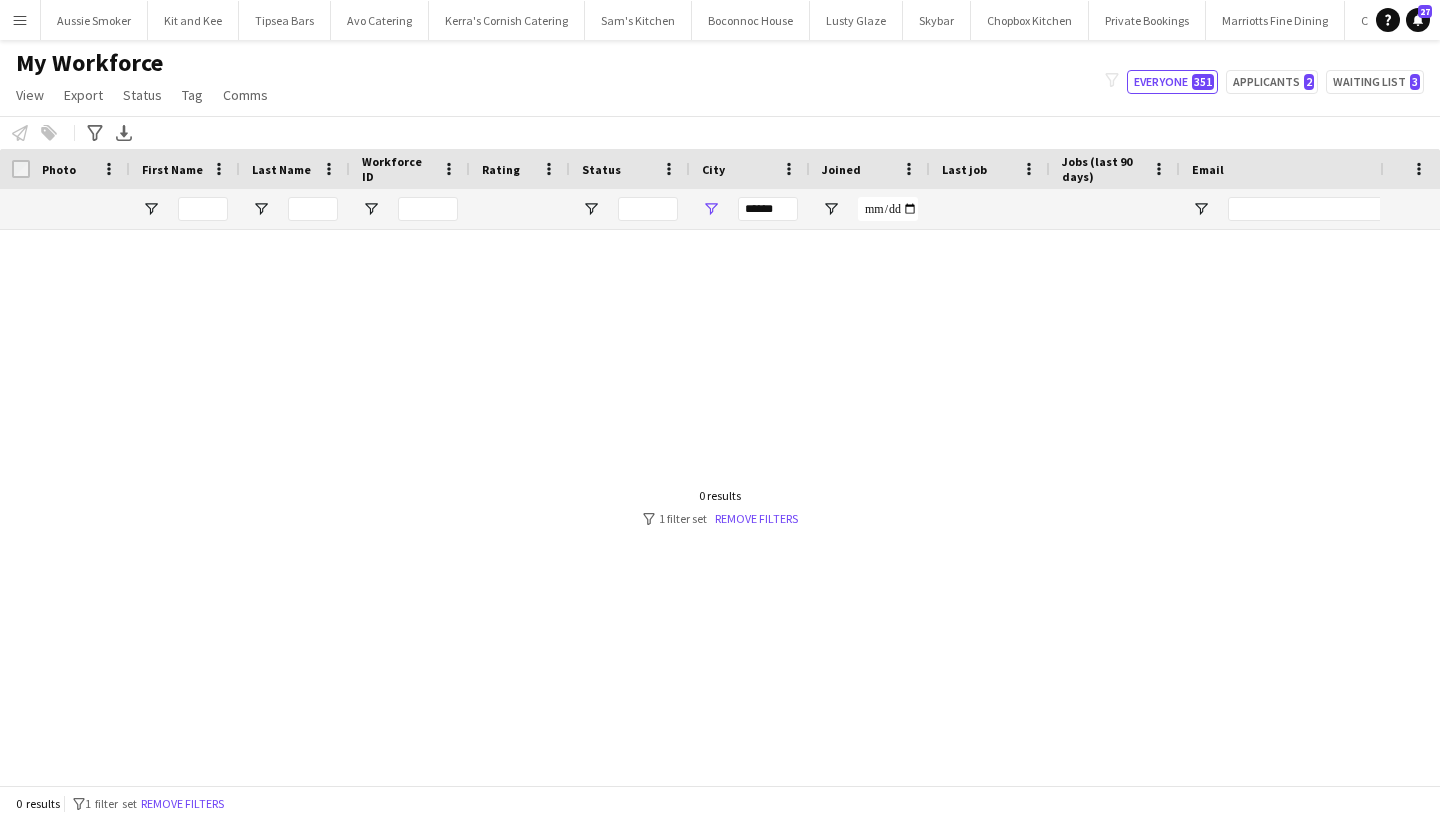 scroll, scrollTop: 0, scrollLeft: 0, axis: both 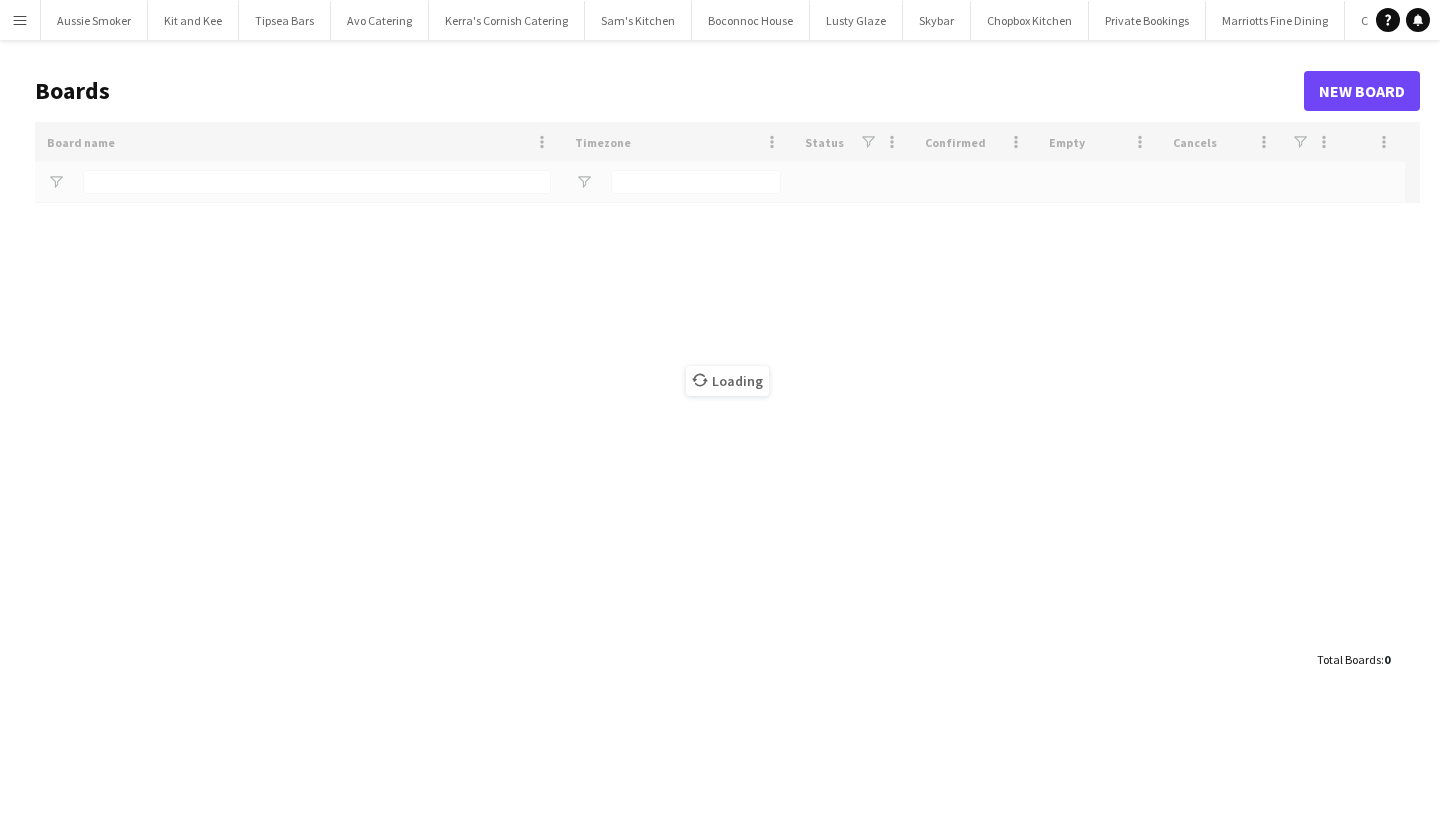 type on "****" 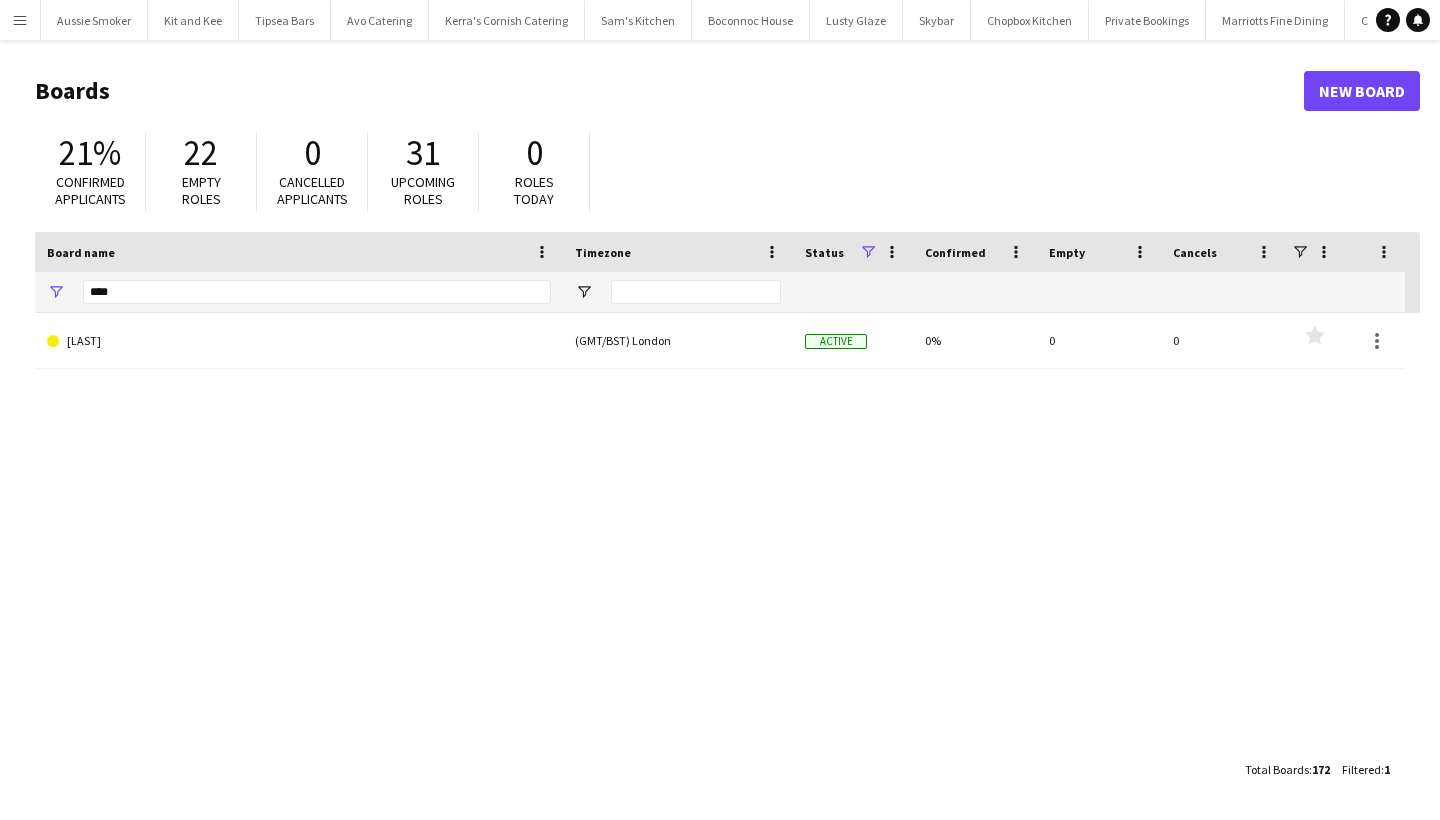 scroll, scrollTop: 0, scrollLeft: 0, axis: both 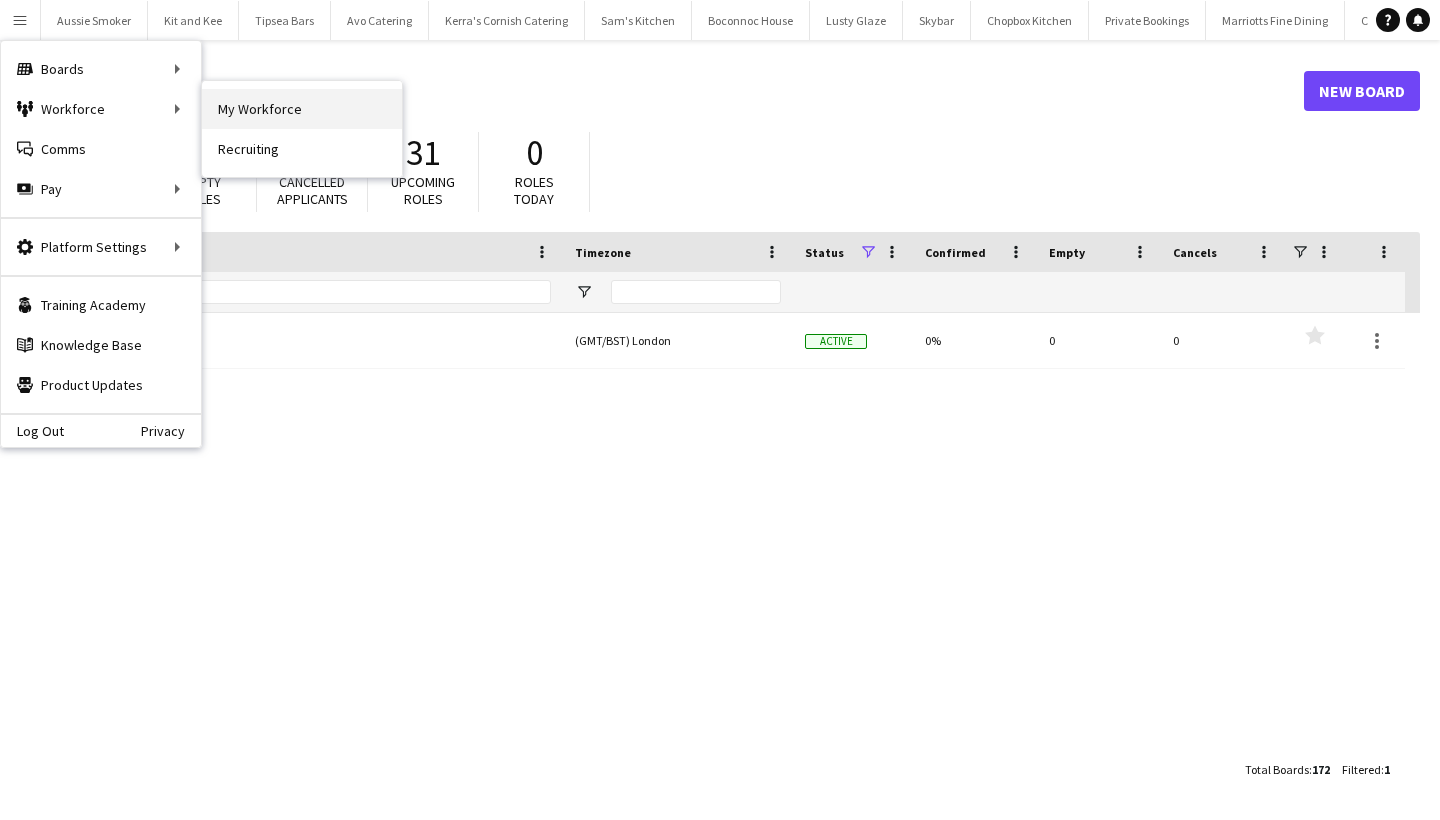click on "My Workforce" at bounding box center (302, 109) 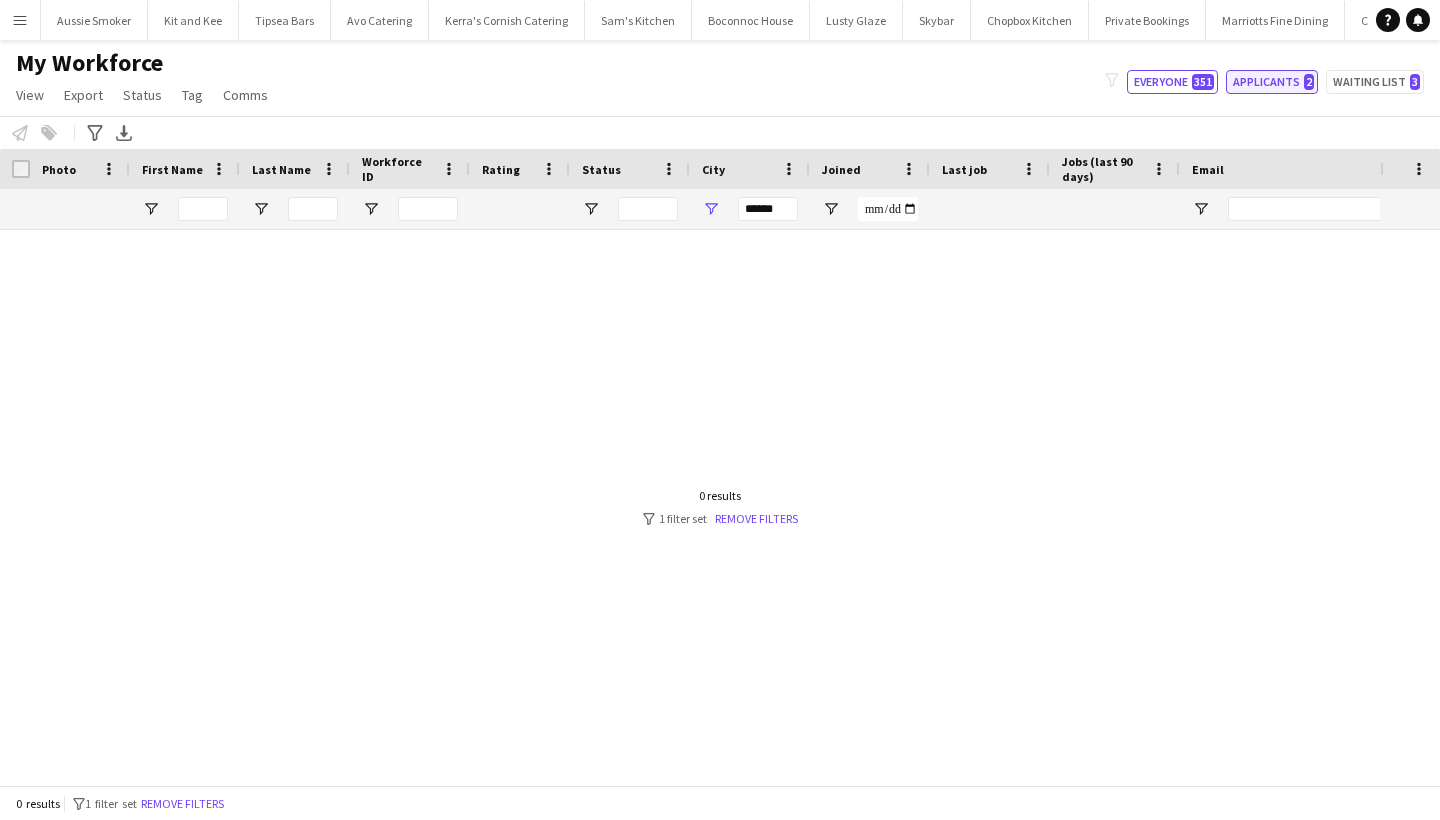 click on "Applicants   2" 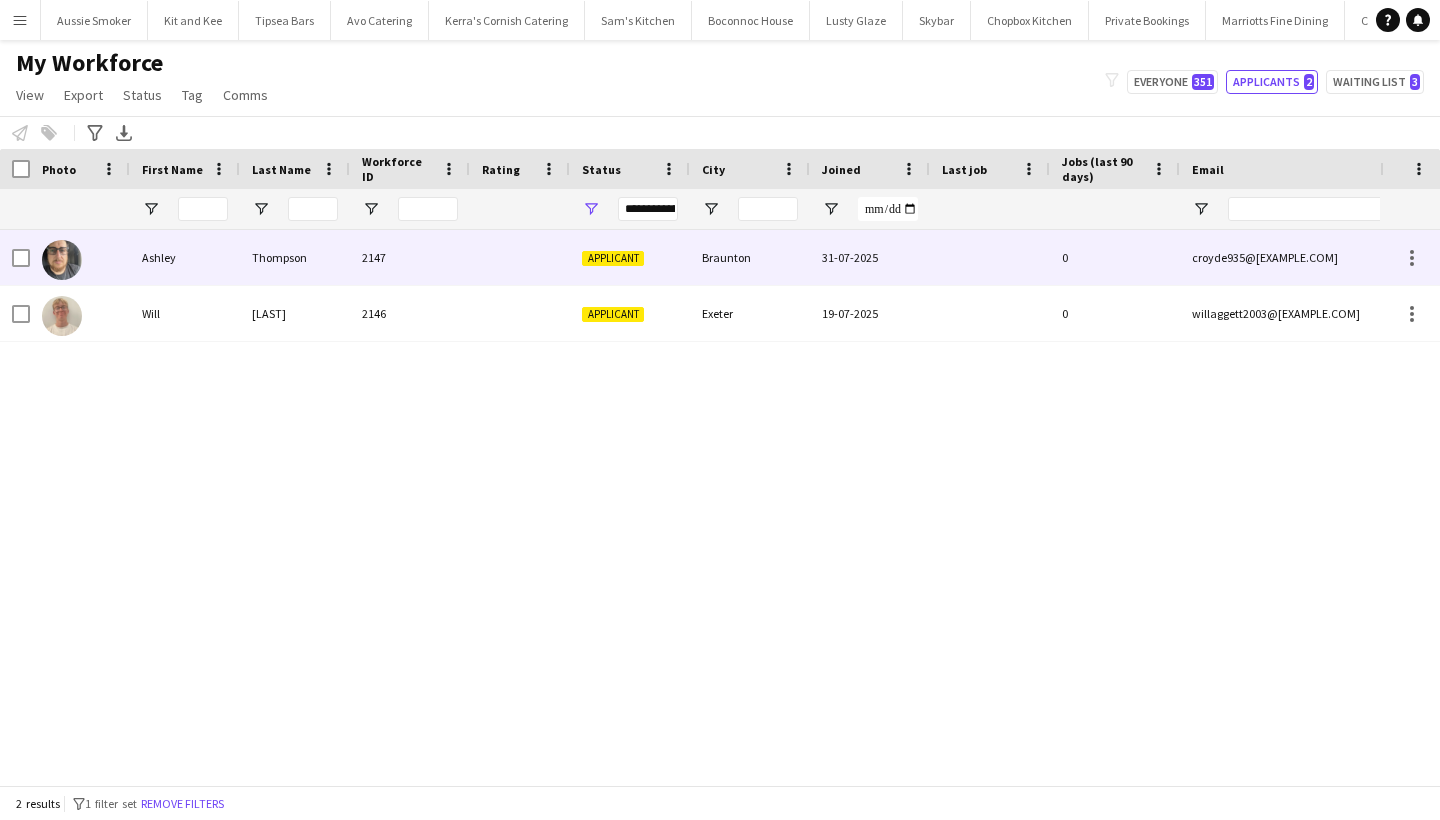 click on "2147" at bounding box center (410, 257) 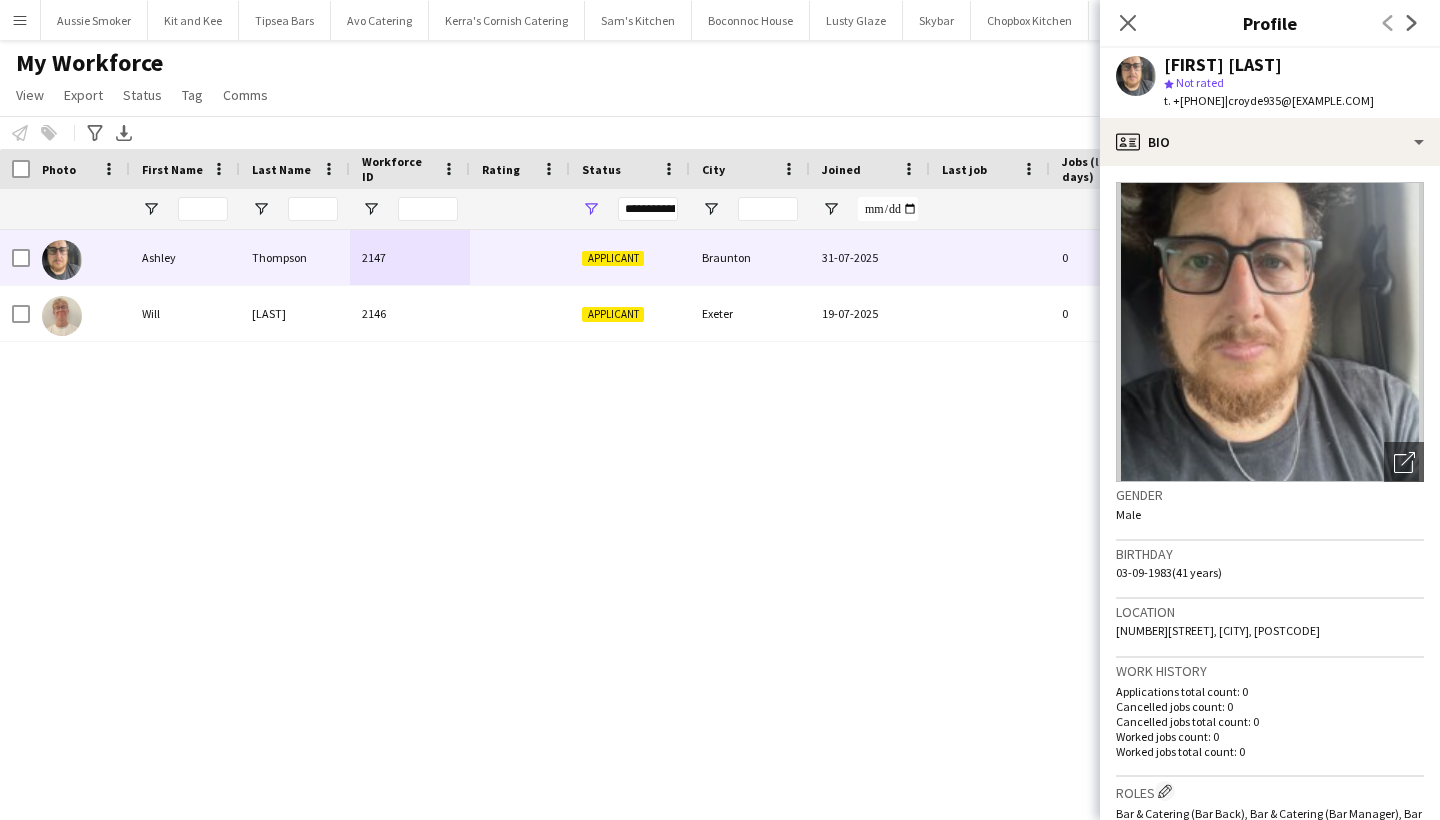 click 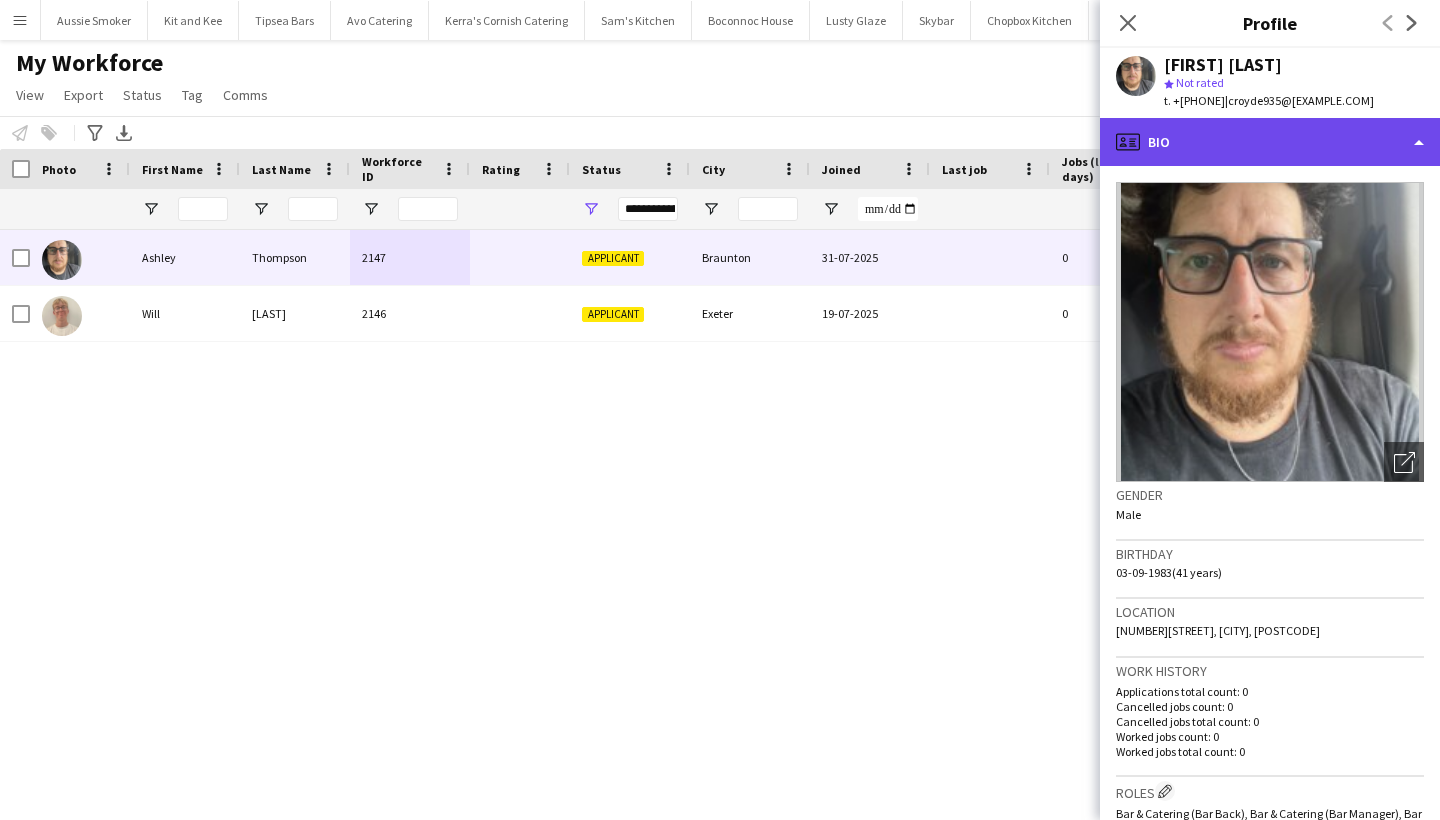 click on "profile
Bio" 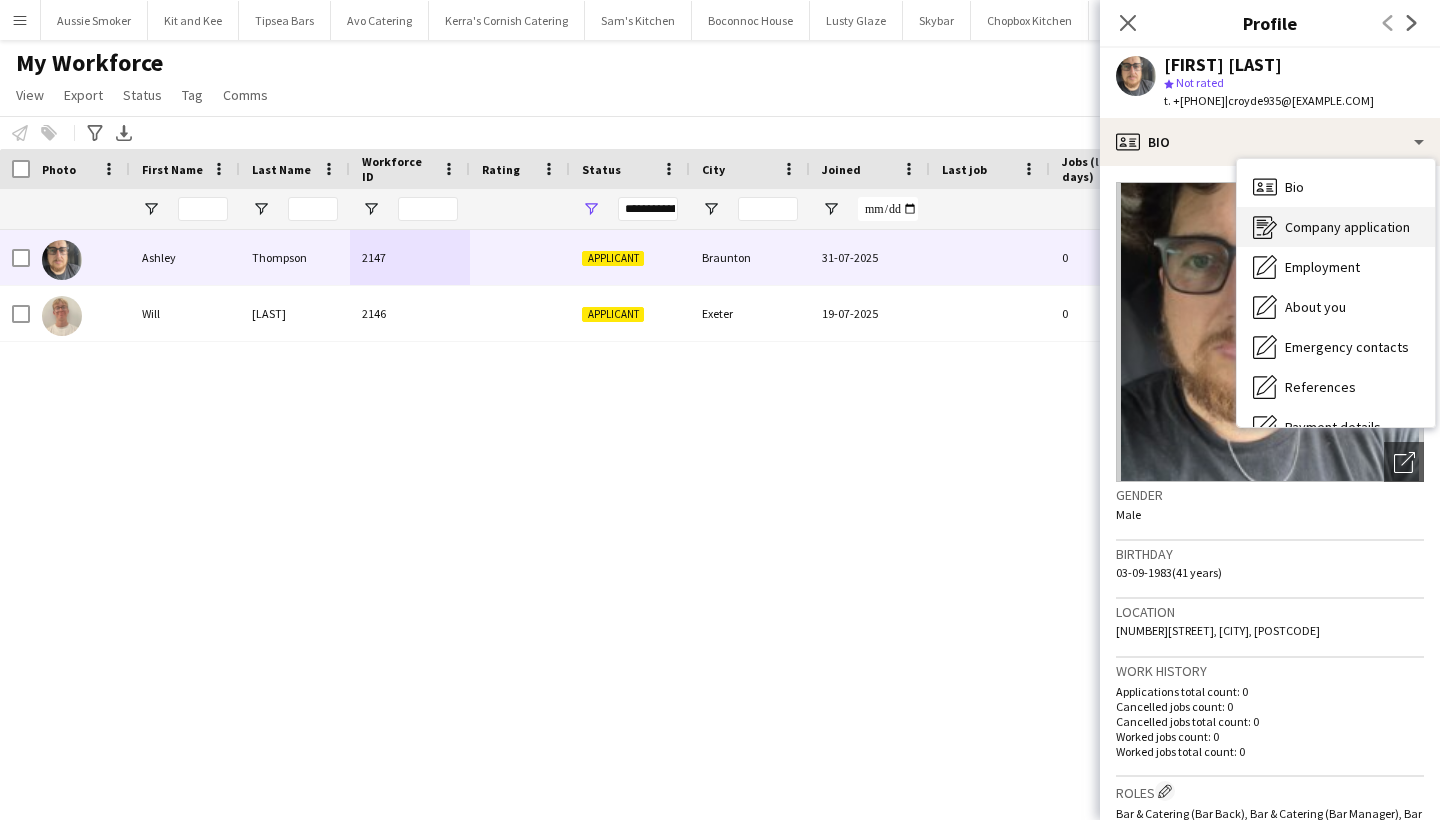 click on "Company application
Company application" at bounding box center [1336, 227] 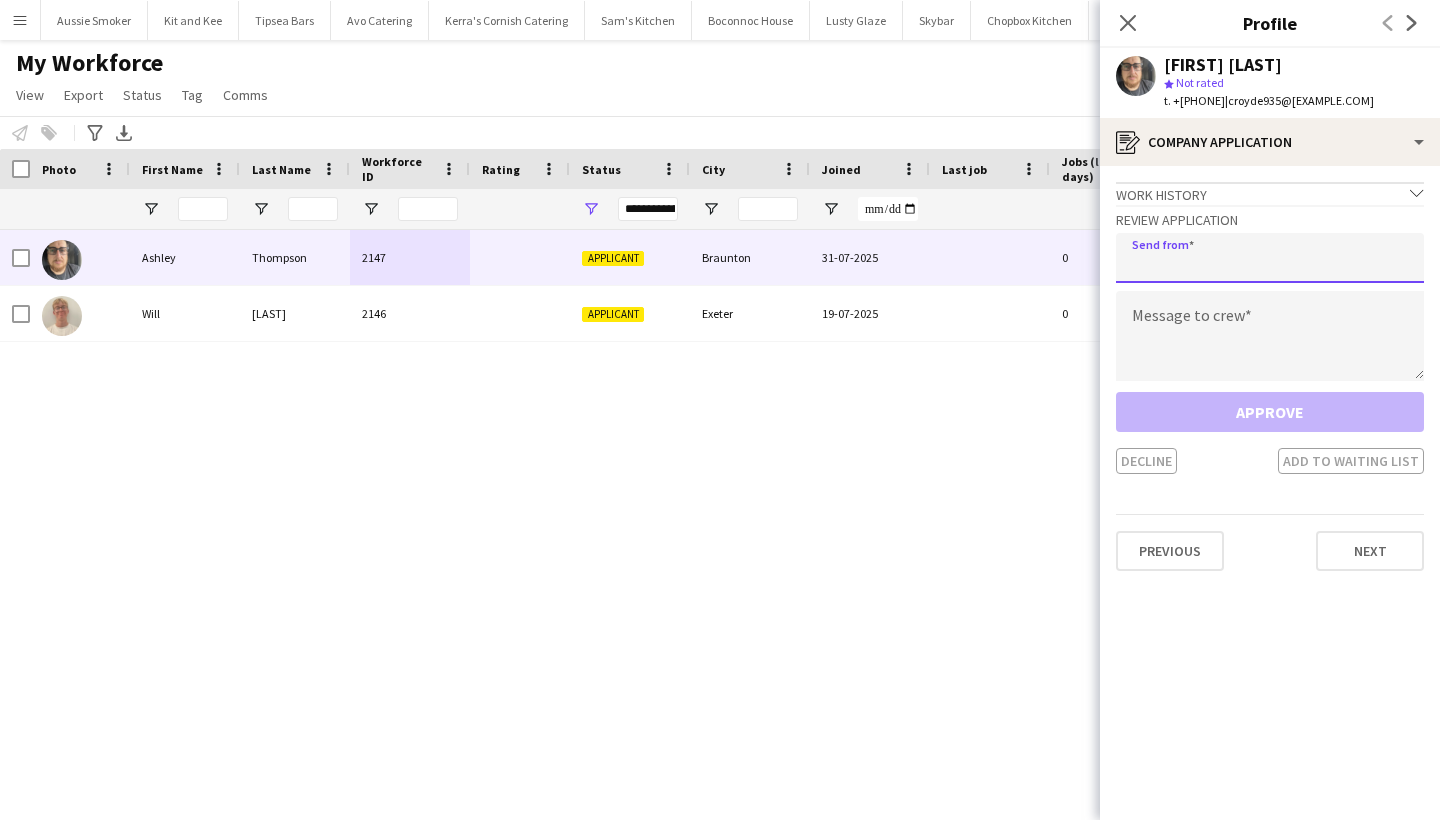 click 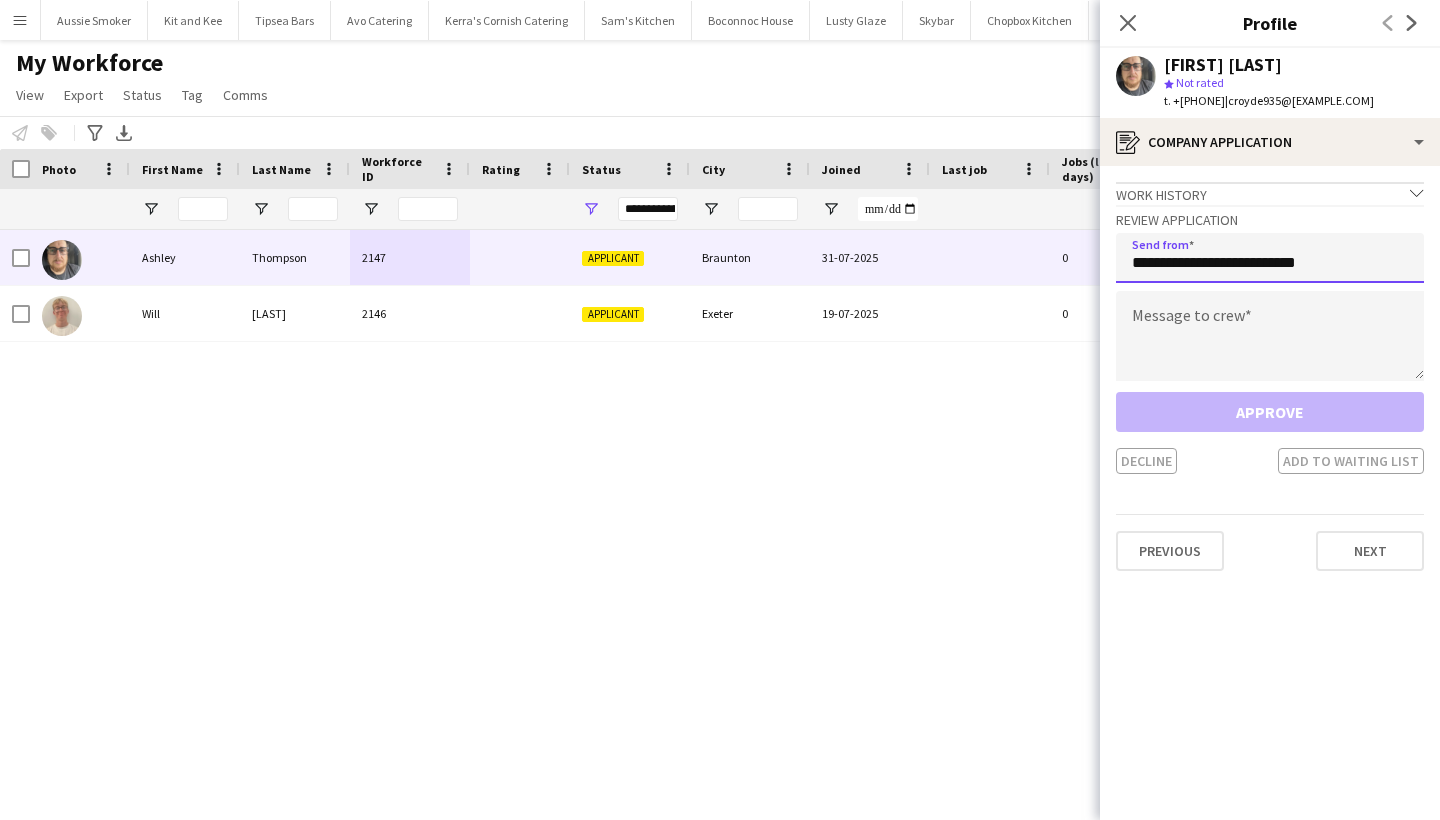 type on "**********" 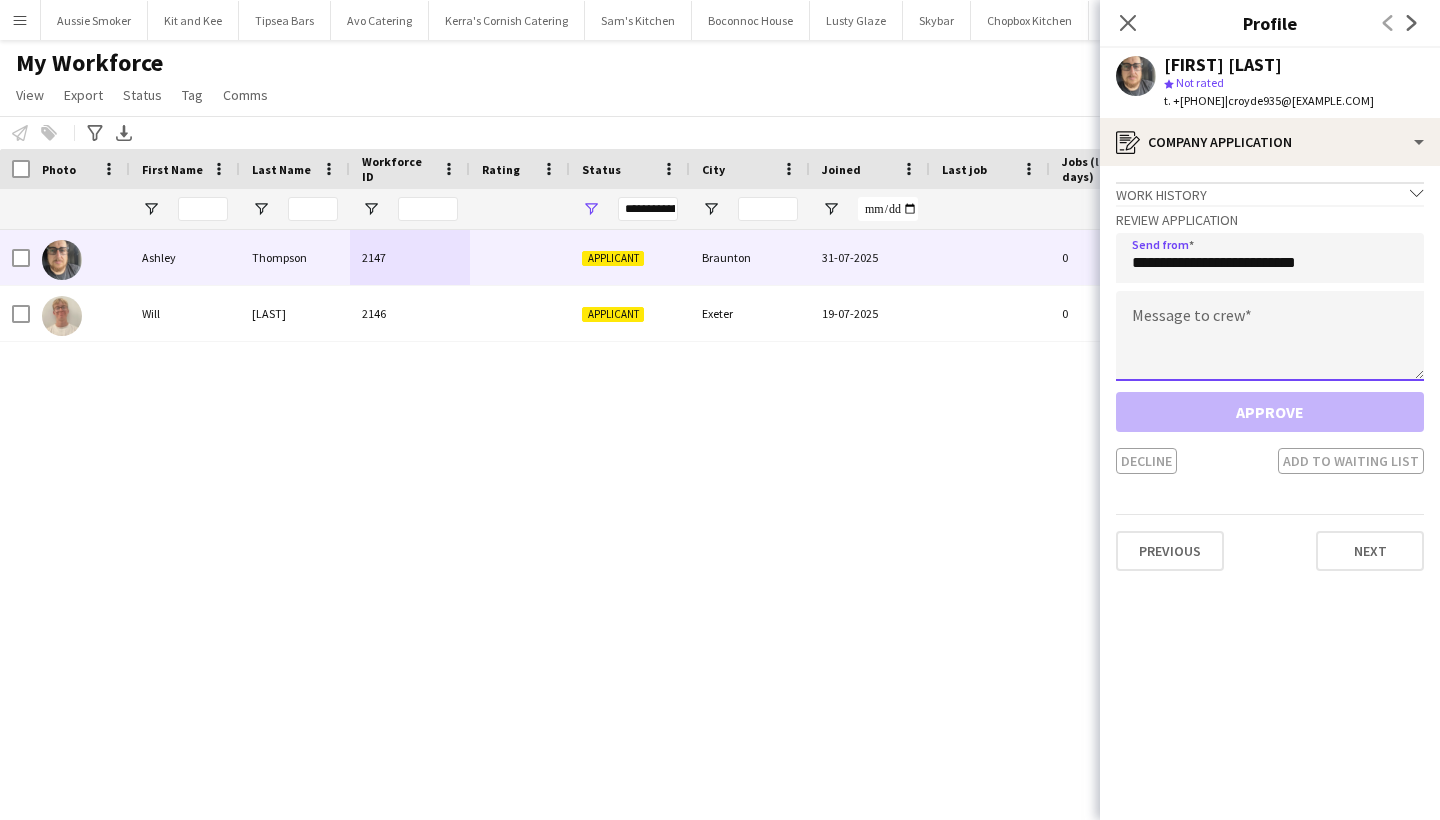 click 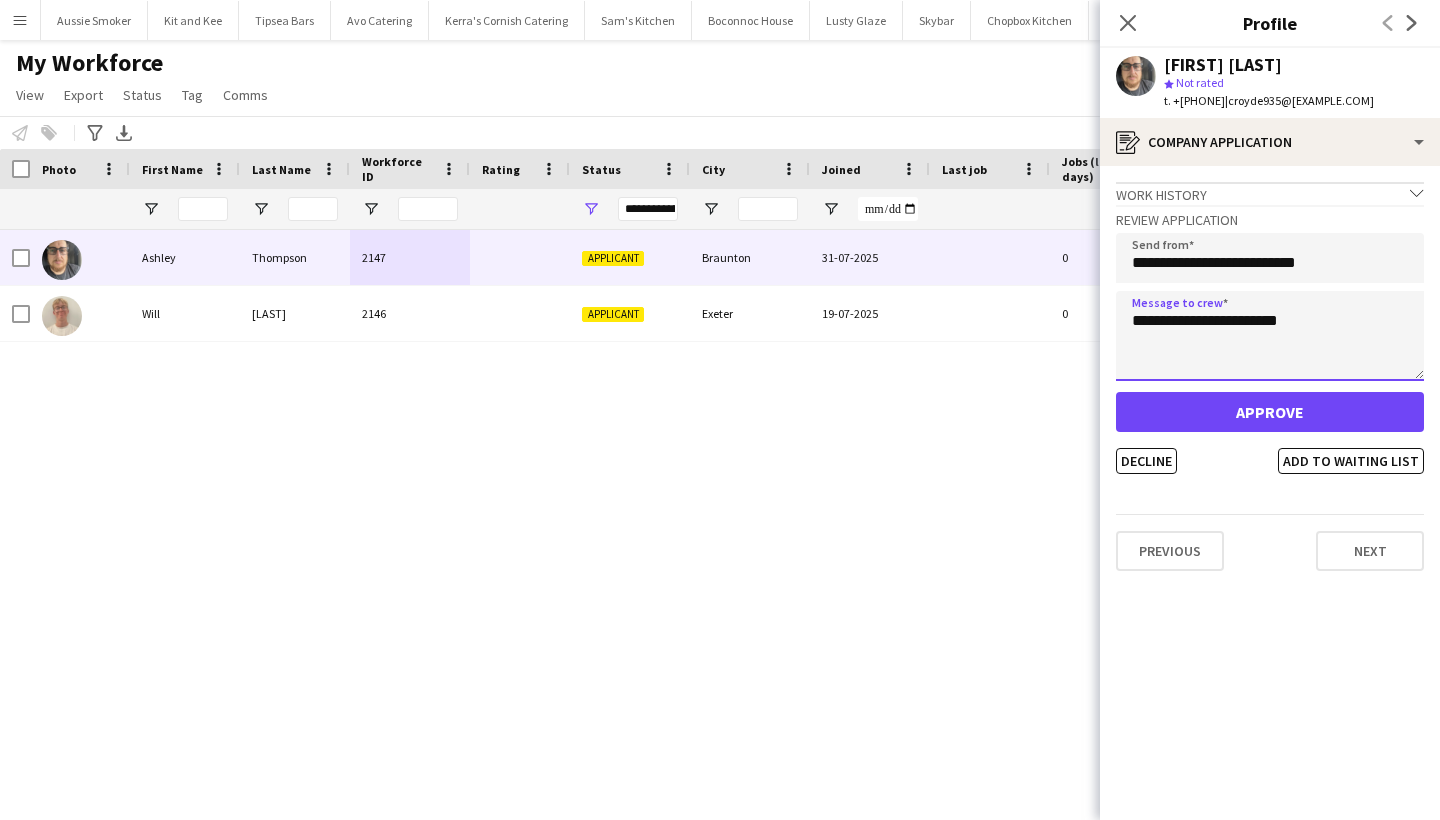 type on "**********" 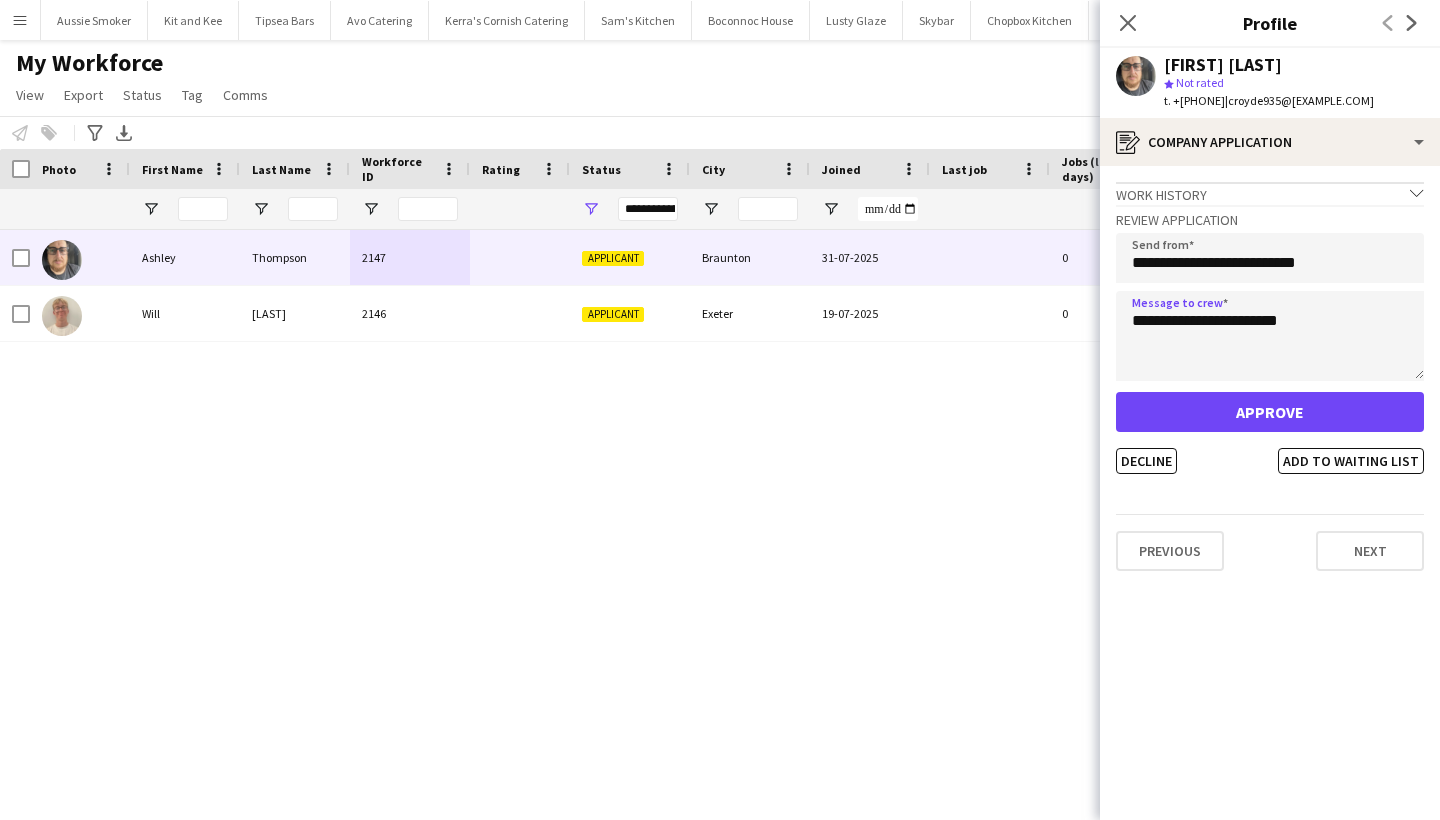 click on "Approve" 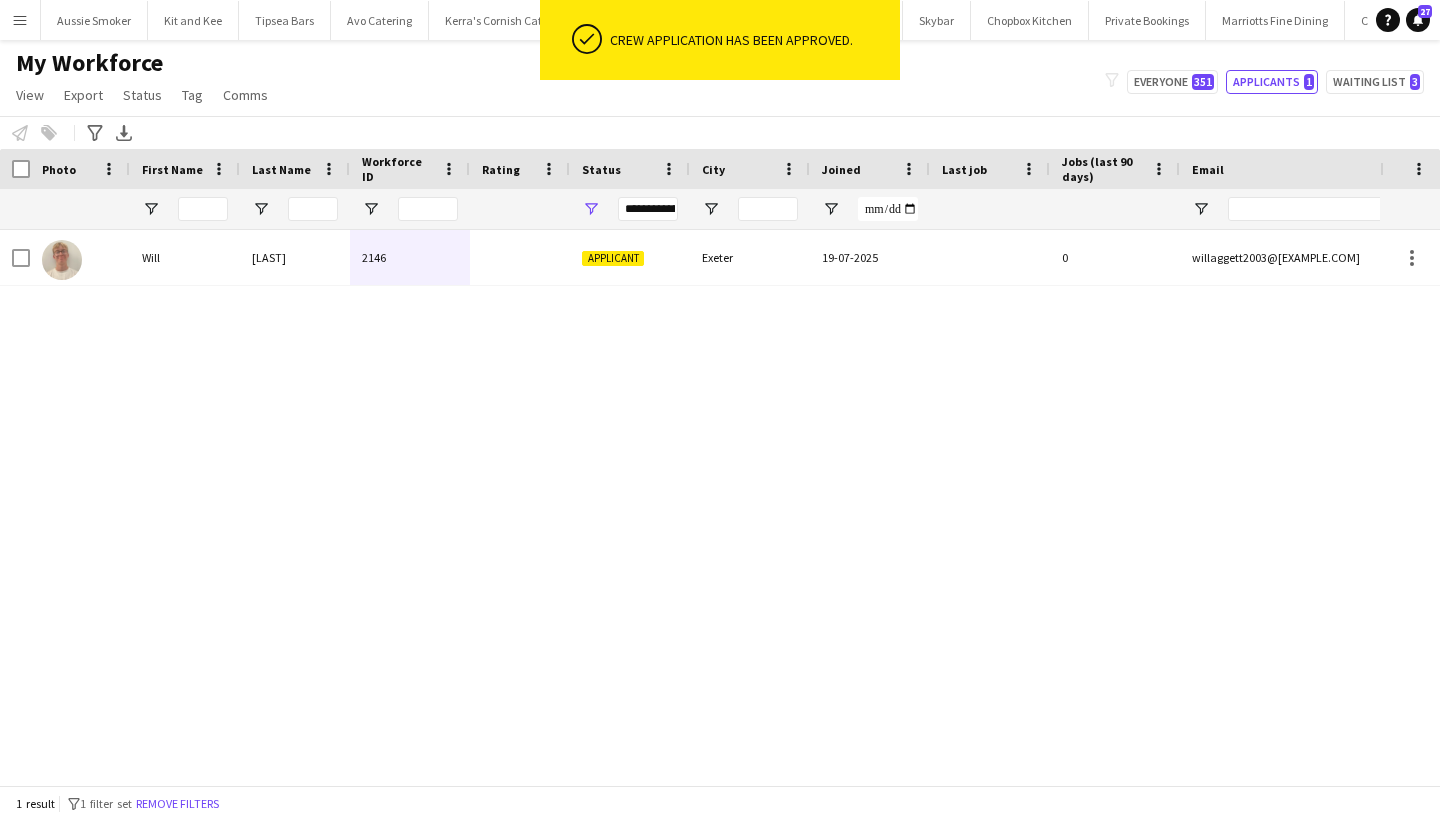 click on "Menu" at bounding box center (20, 20) 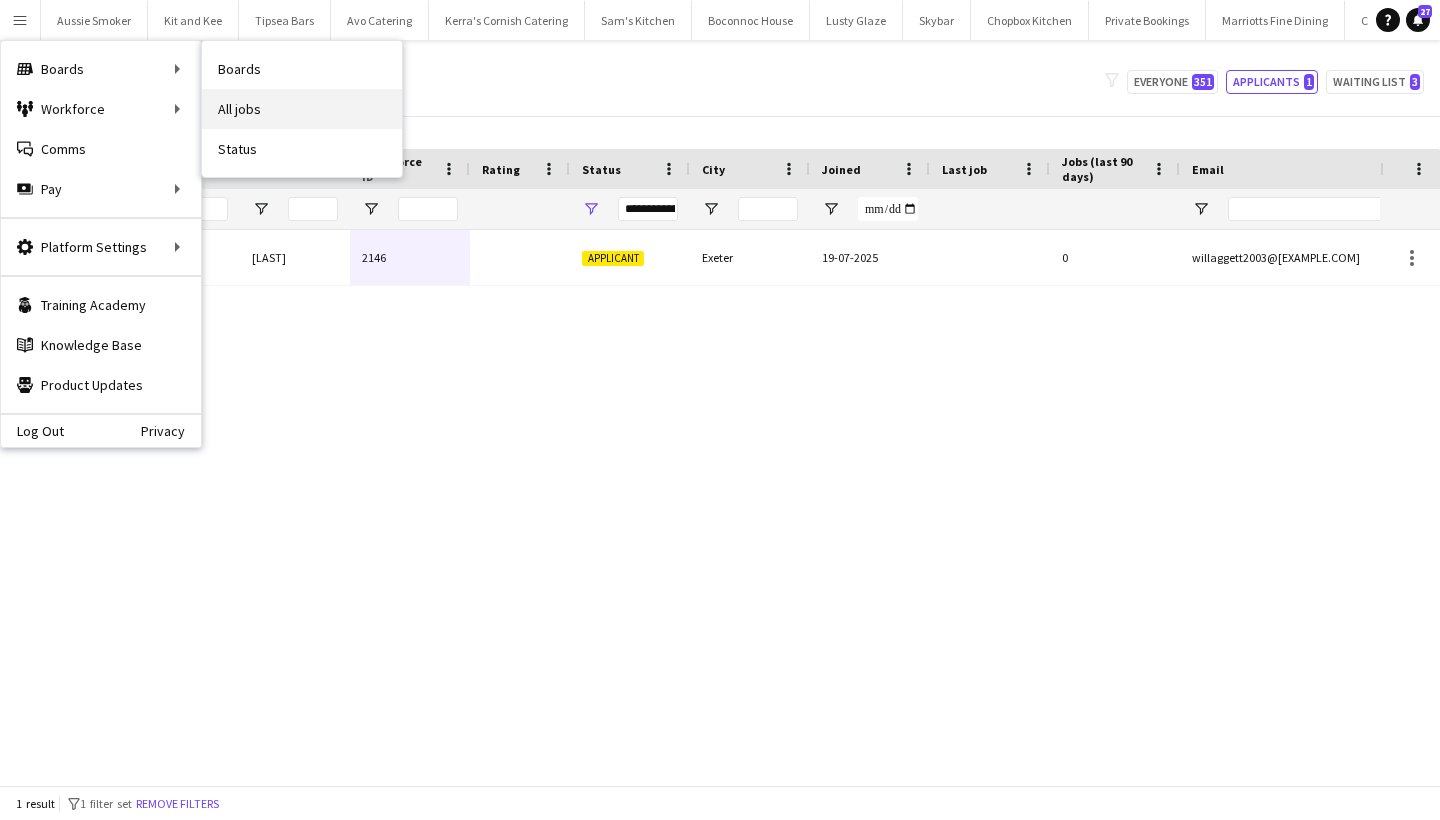 click on "All jobs" at bounding box center (302, 109) 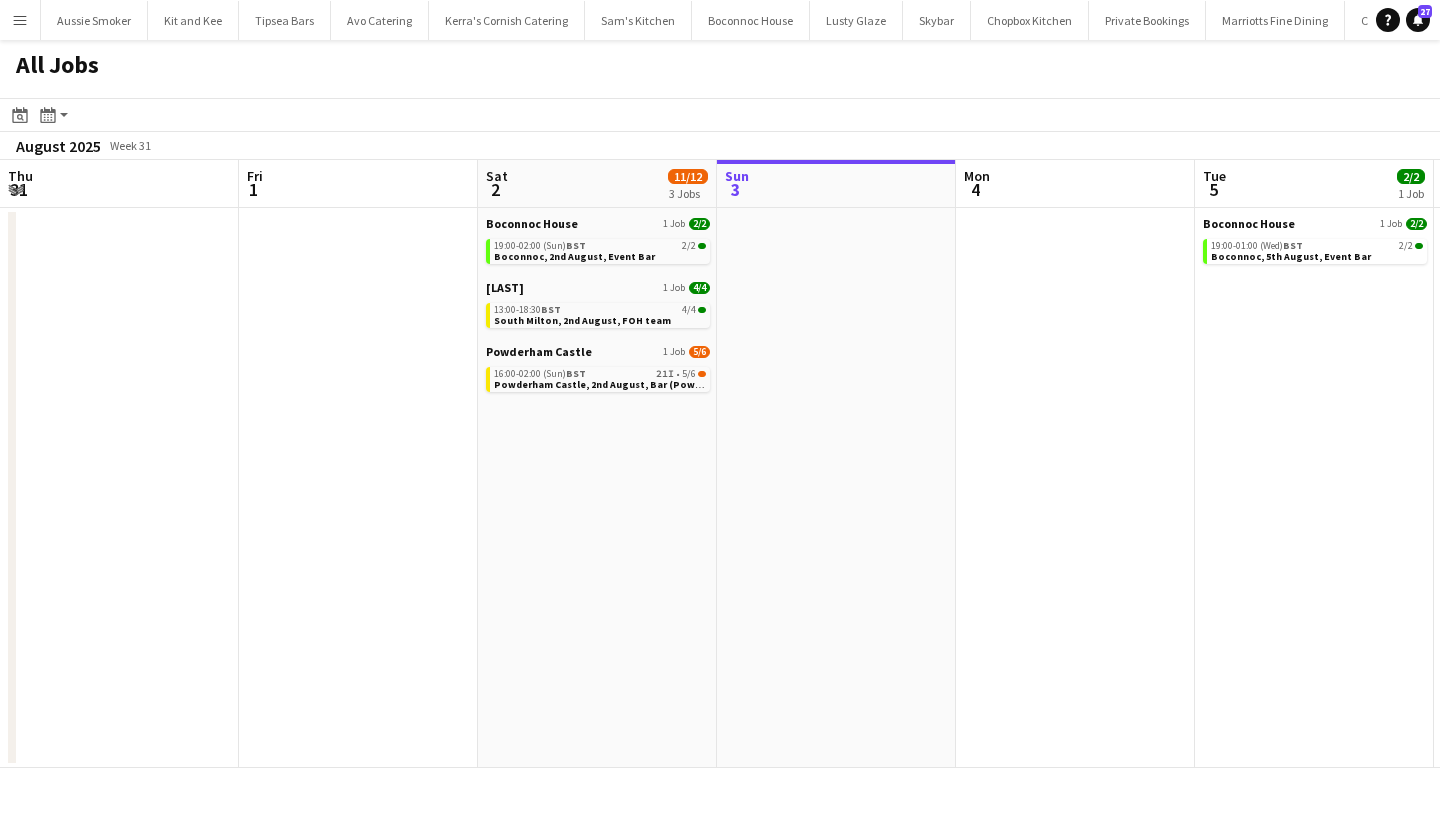 scroll, scrollTop: 0, scrollLeft: 478, axis: horizontal 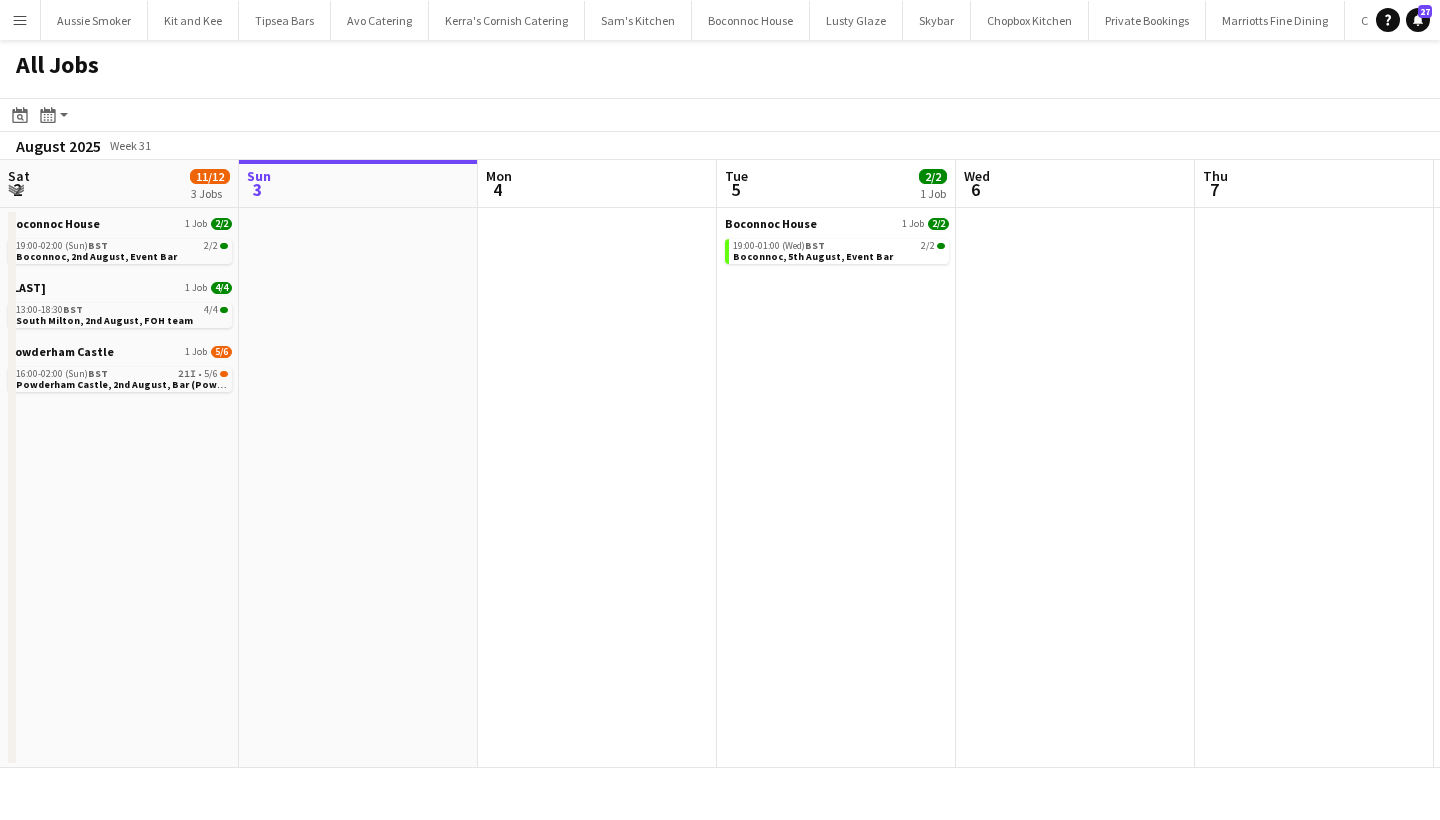click on "Menu" at bounding box center [20, 20] 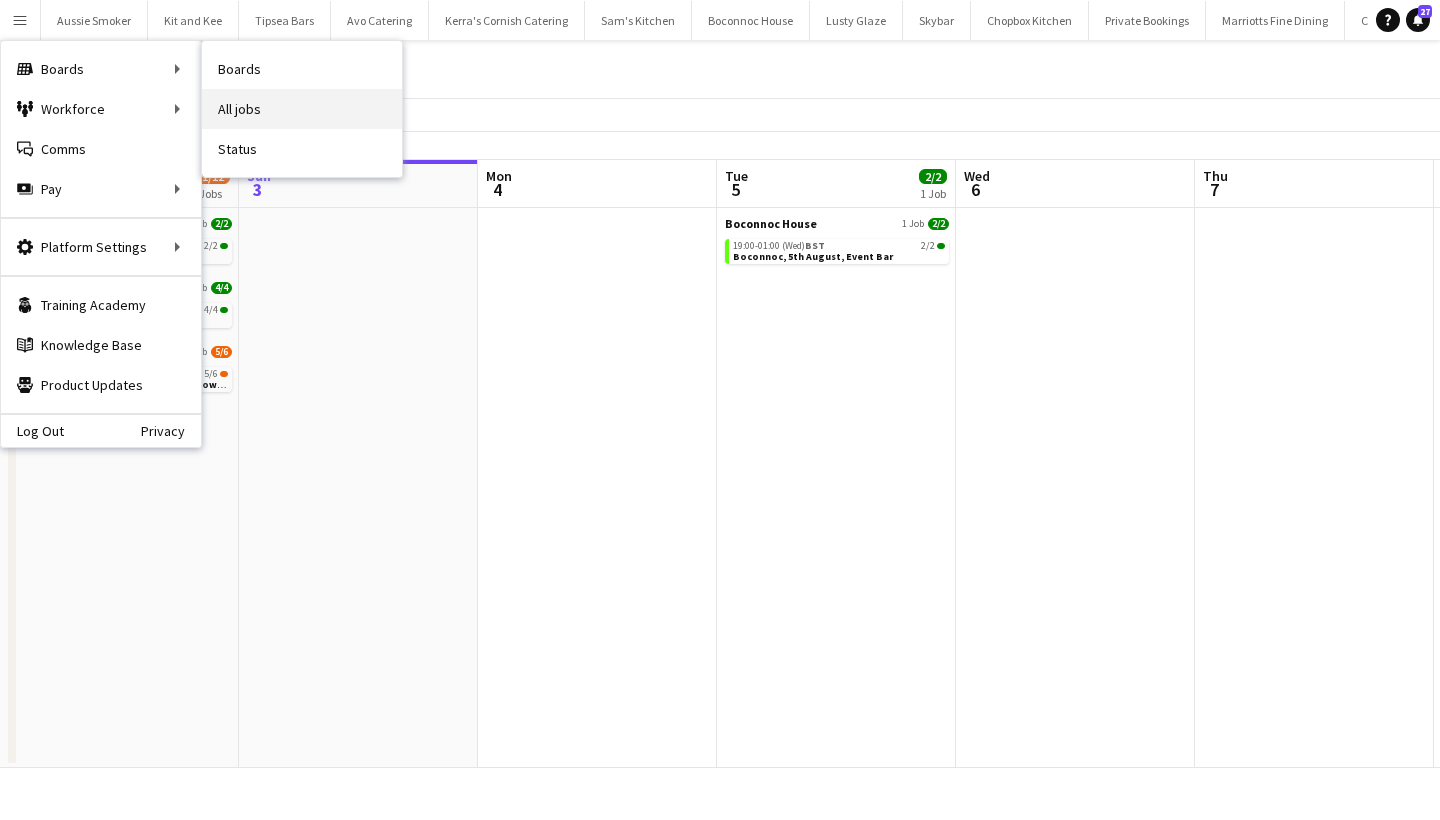 click on "All jobs" at bounding box center (302, 109) 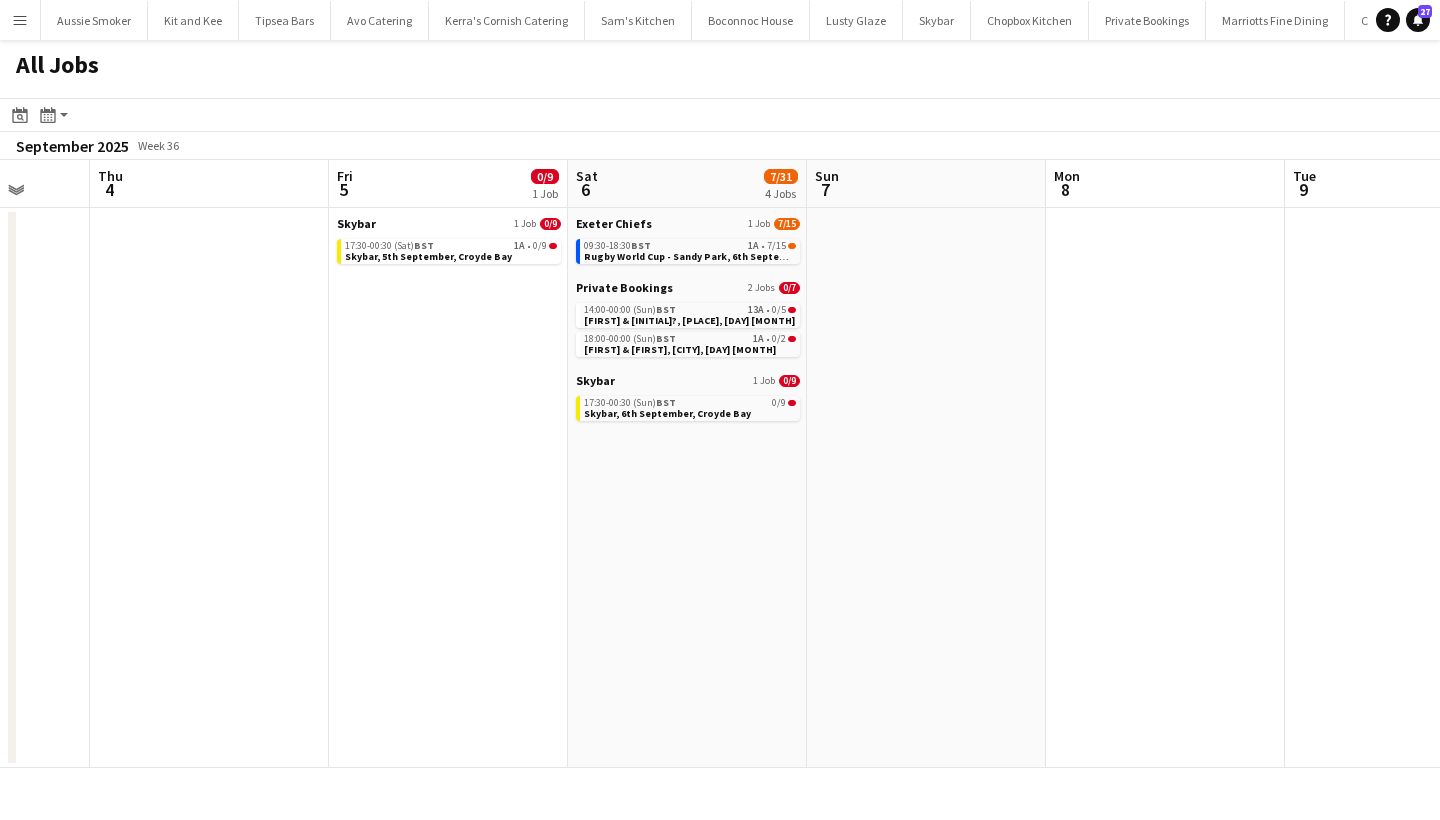 scroll, scrollTop: 0, scrollLeft: 636, axis: horizontal 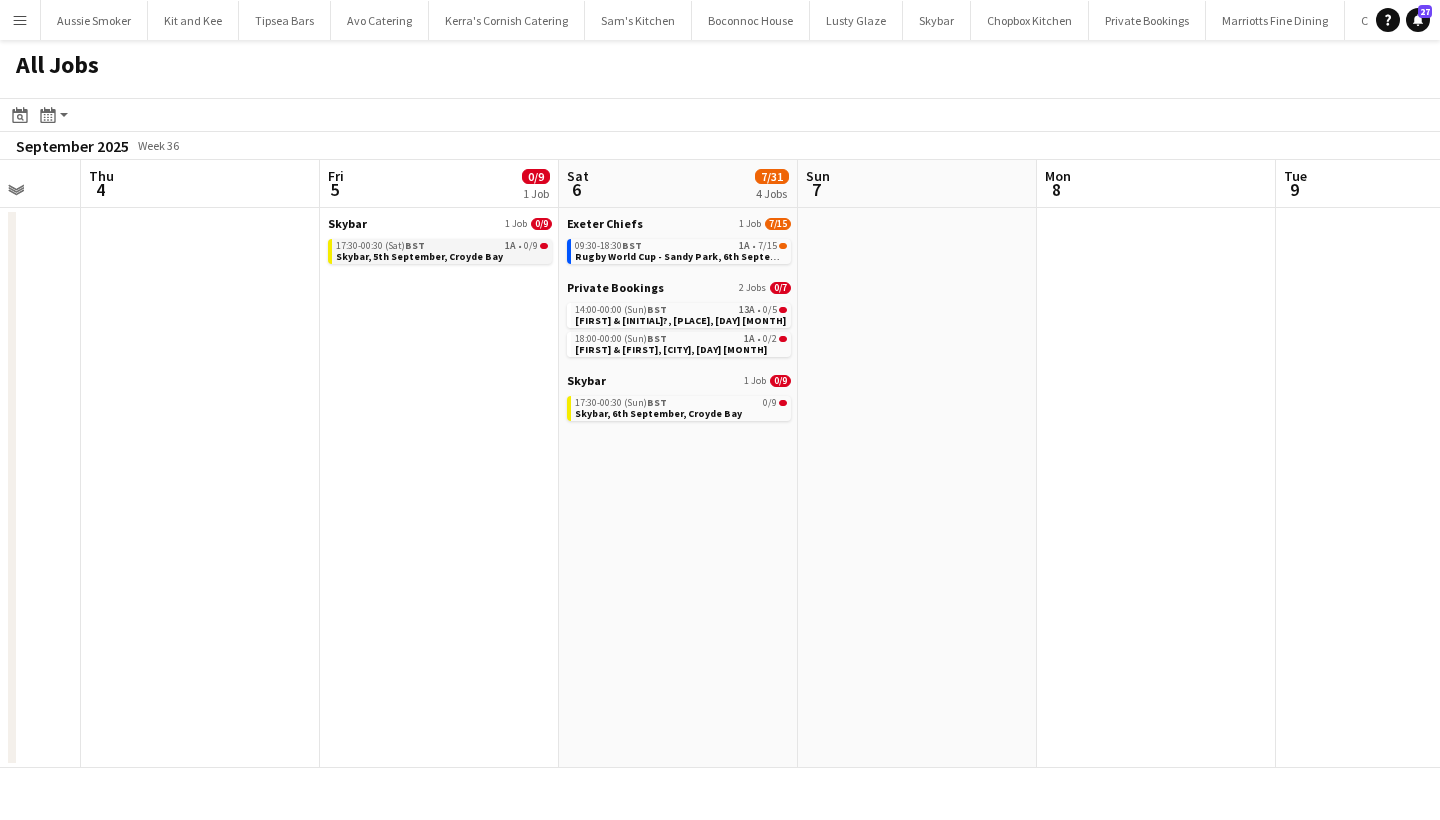 click on "Skybar, 5th September, Croyde Bay" at bounding box center [419, 256] 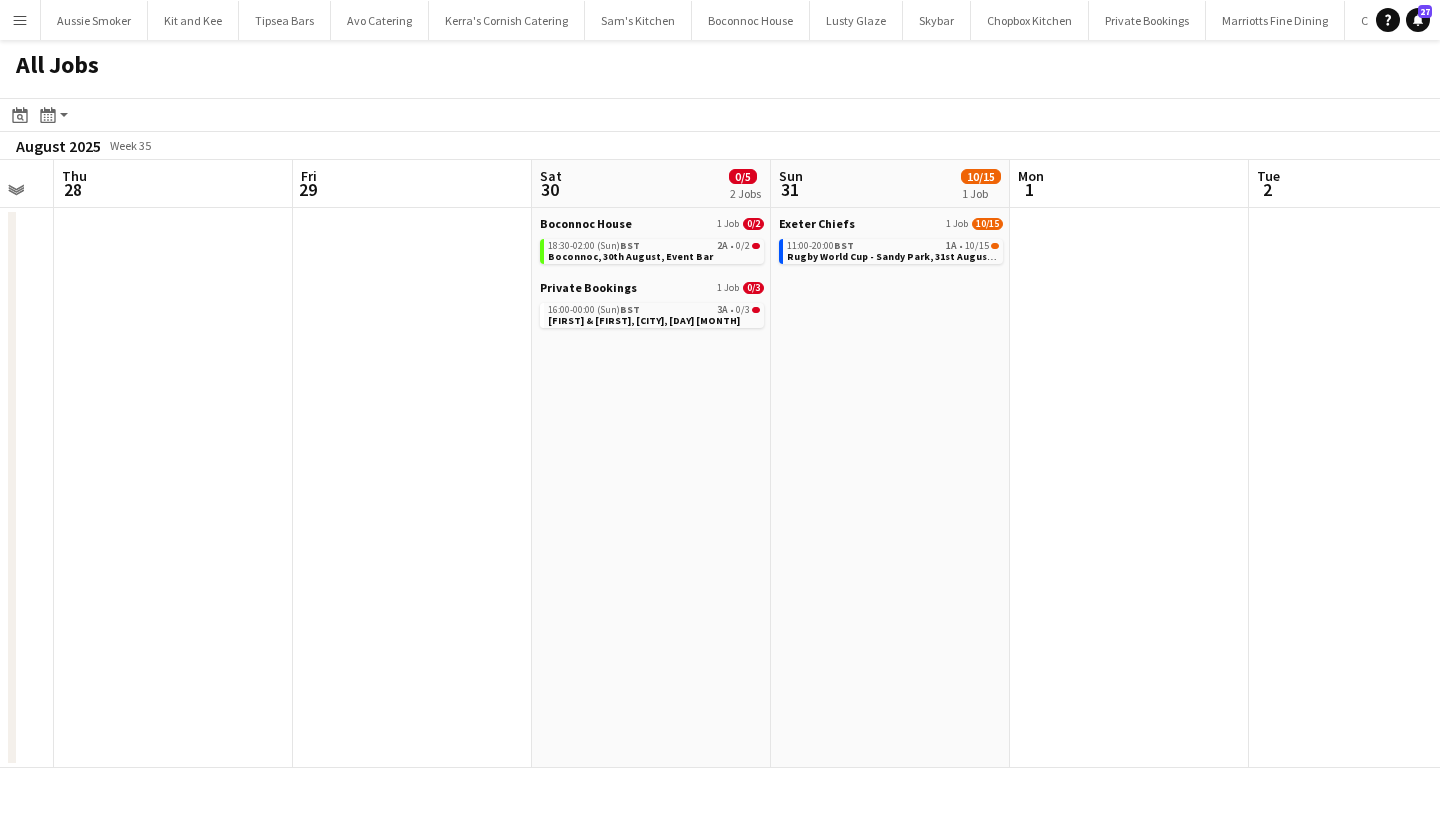 scroll, scrollTop: 0, scrollLeft: 557, axis: horizontal 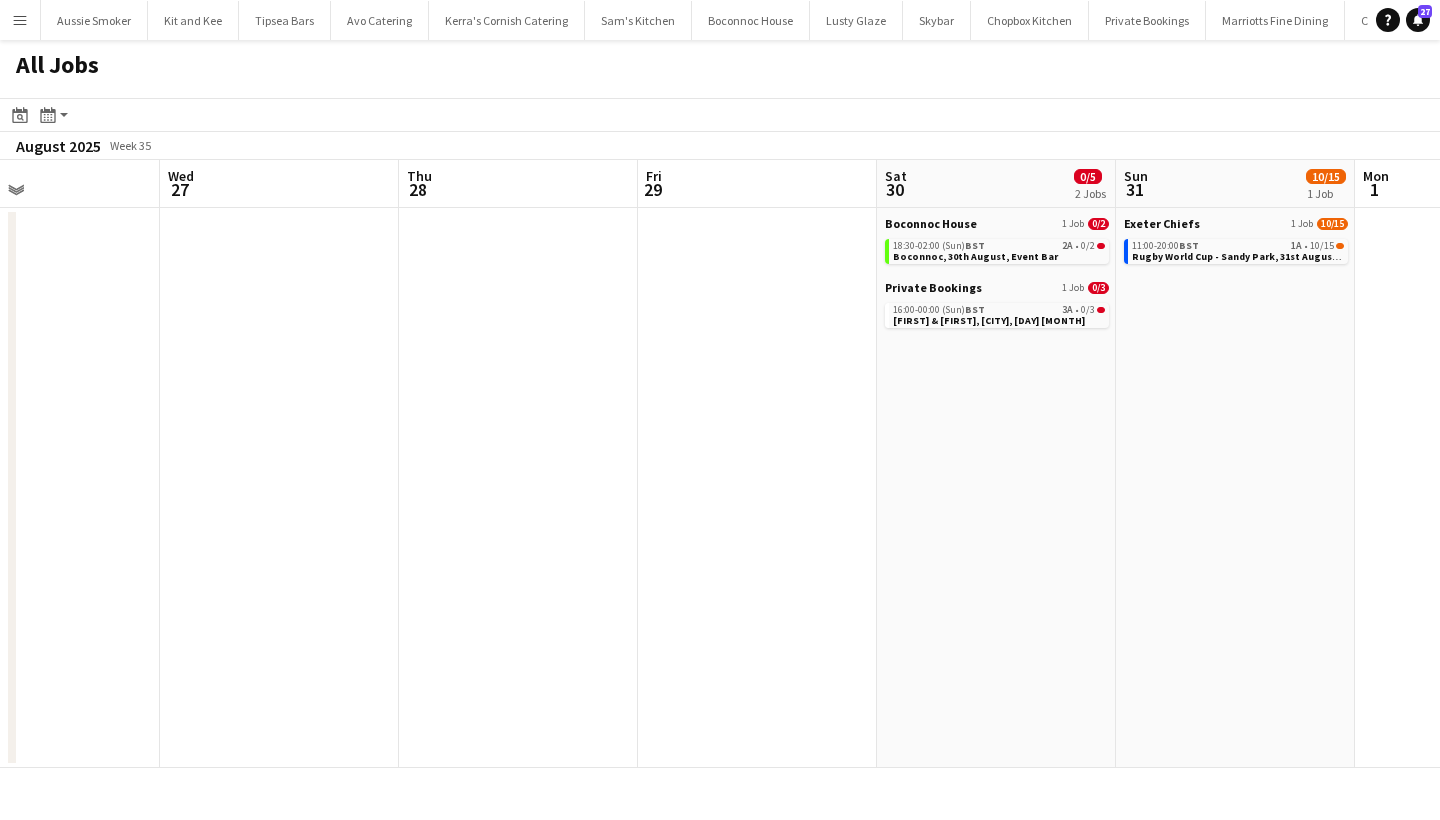 click on "Exeter Chiefs 1 Job 10/15 11:00-20:00 BST 1A • 10/15 Rugby World Cup - Sandy Park, 31st August, Match Day Bar" at bounding box center (1236, 242) 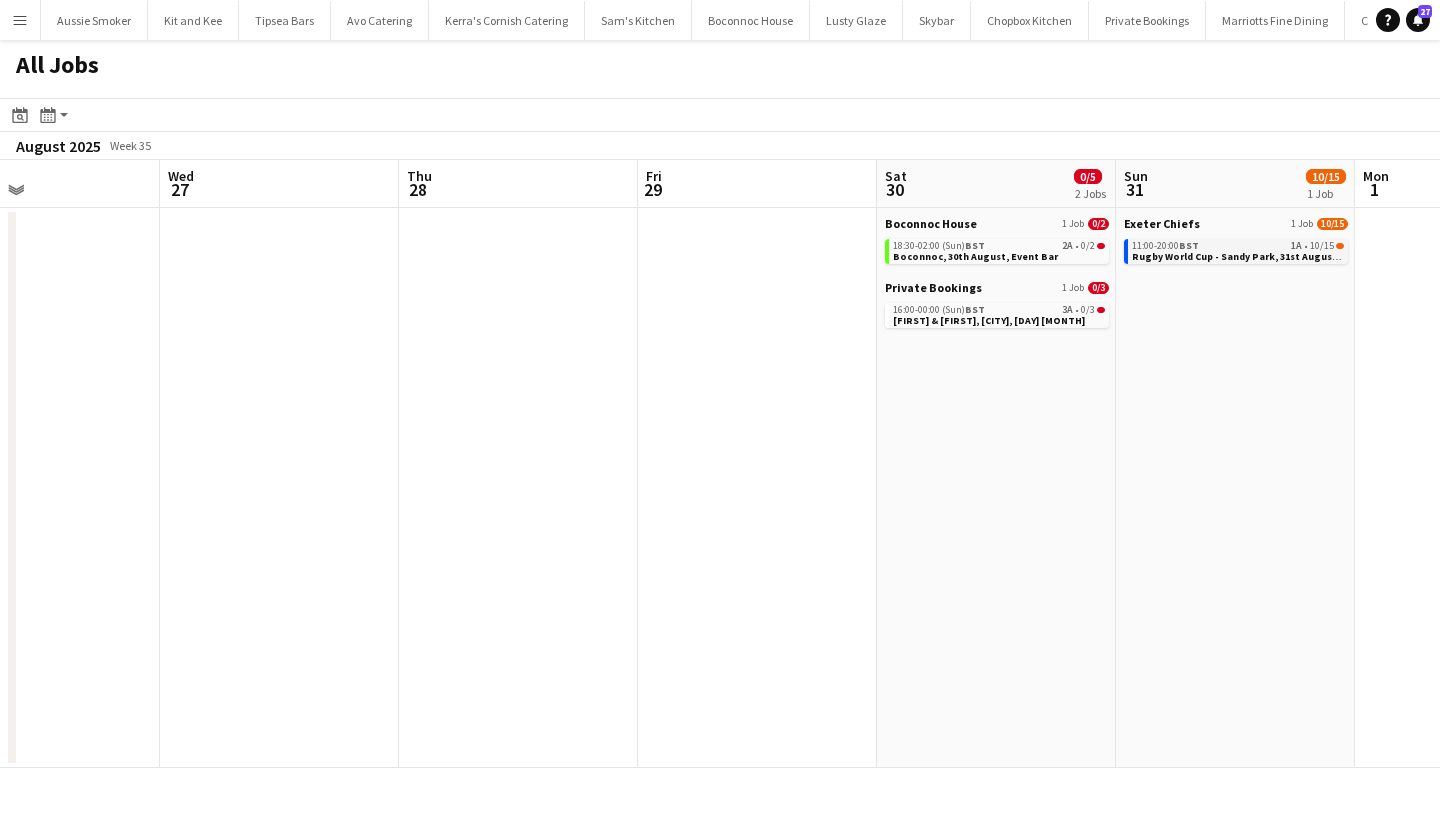 click on "Rugby World Cup - Sandy Park, 31st August, Match Day Bar" at bounding box center [1271, 256] 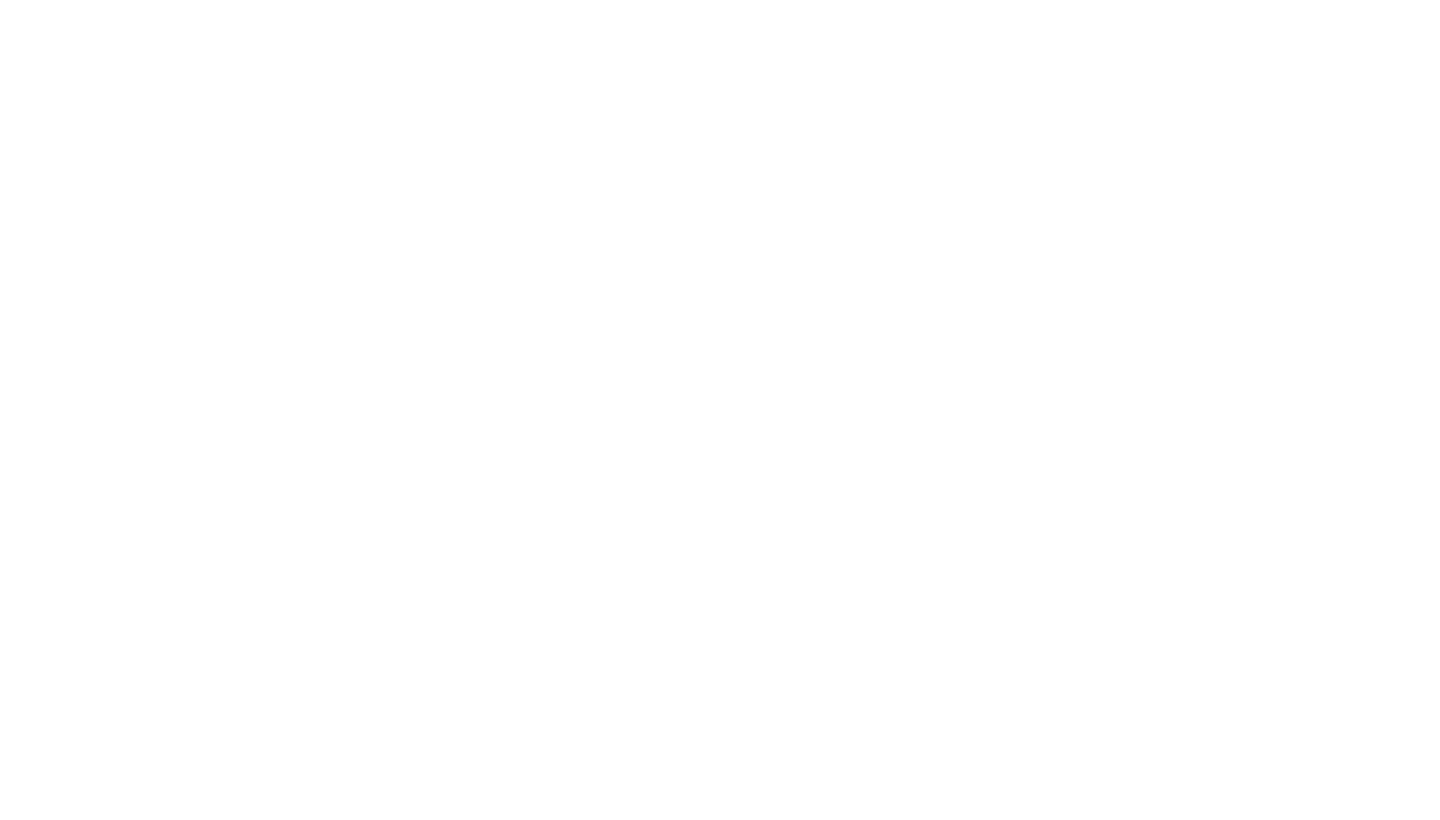 scroll, scrollTop: 0, scrollLeft: 0, axis: both 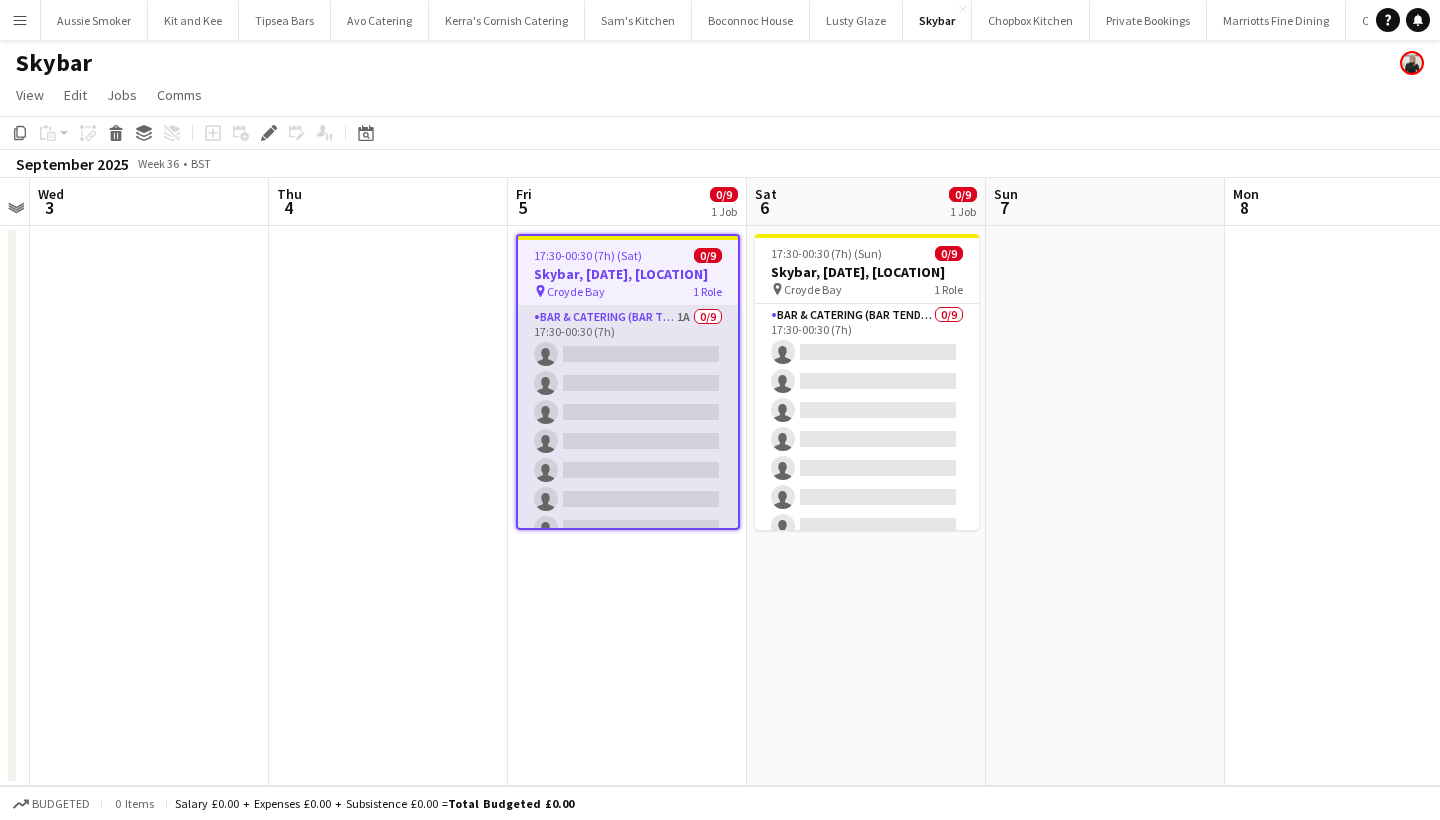 click on "Bar & Catering (Bar Tender)   1A   0/9   17:30-00:30 (7h)
single-neutral-actions
single-neutral-actions
single-neutral-actions
single-neutral-actions
single-neutral-actions
single-neutral-actions
single-neutral-actions
single-neutral-actions
single-neutral-actions" at bounding box center [628, 456] 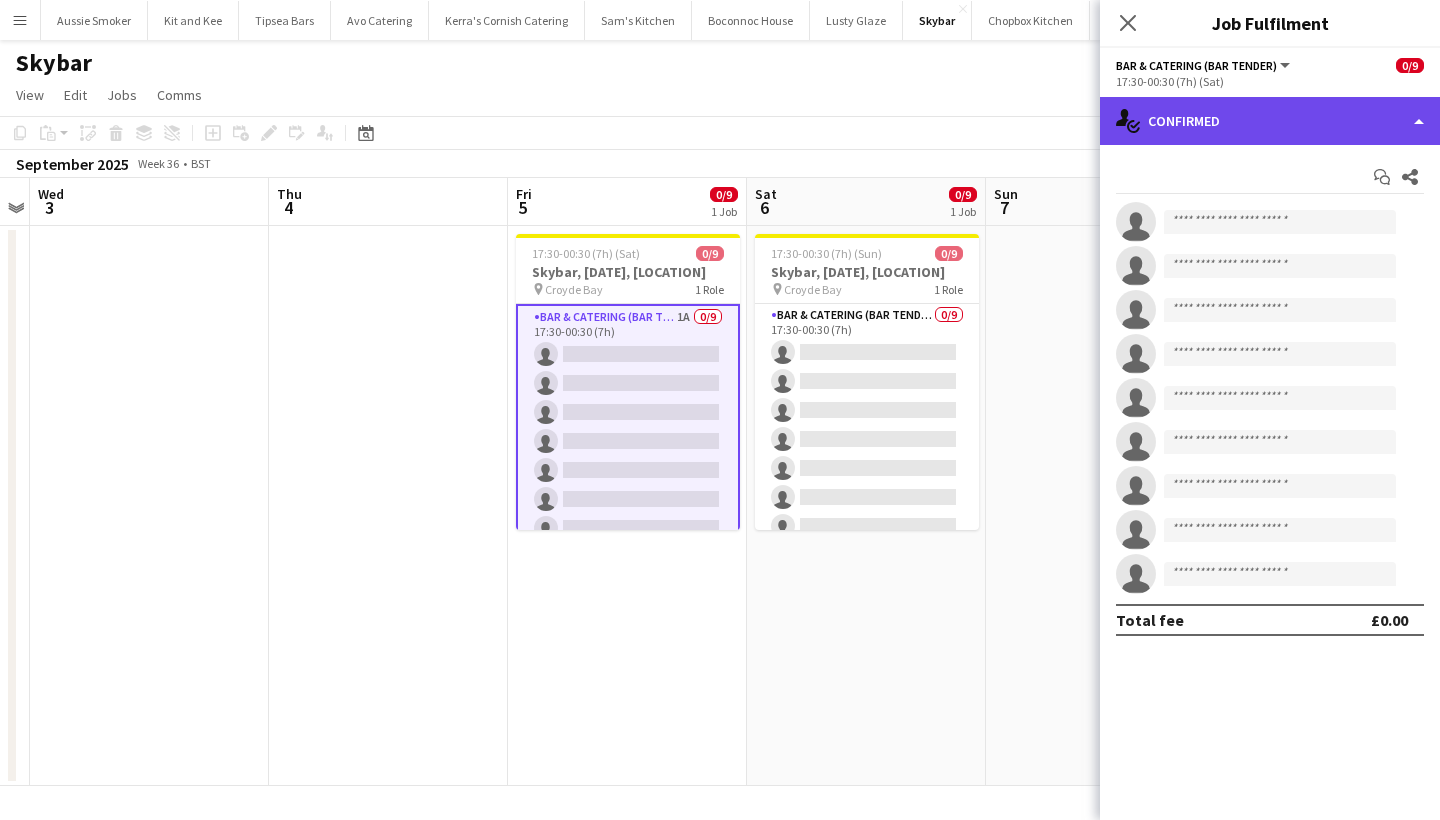 click on "single-neutral-actions-check-2
Confirmed" 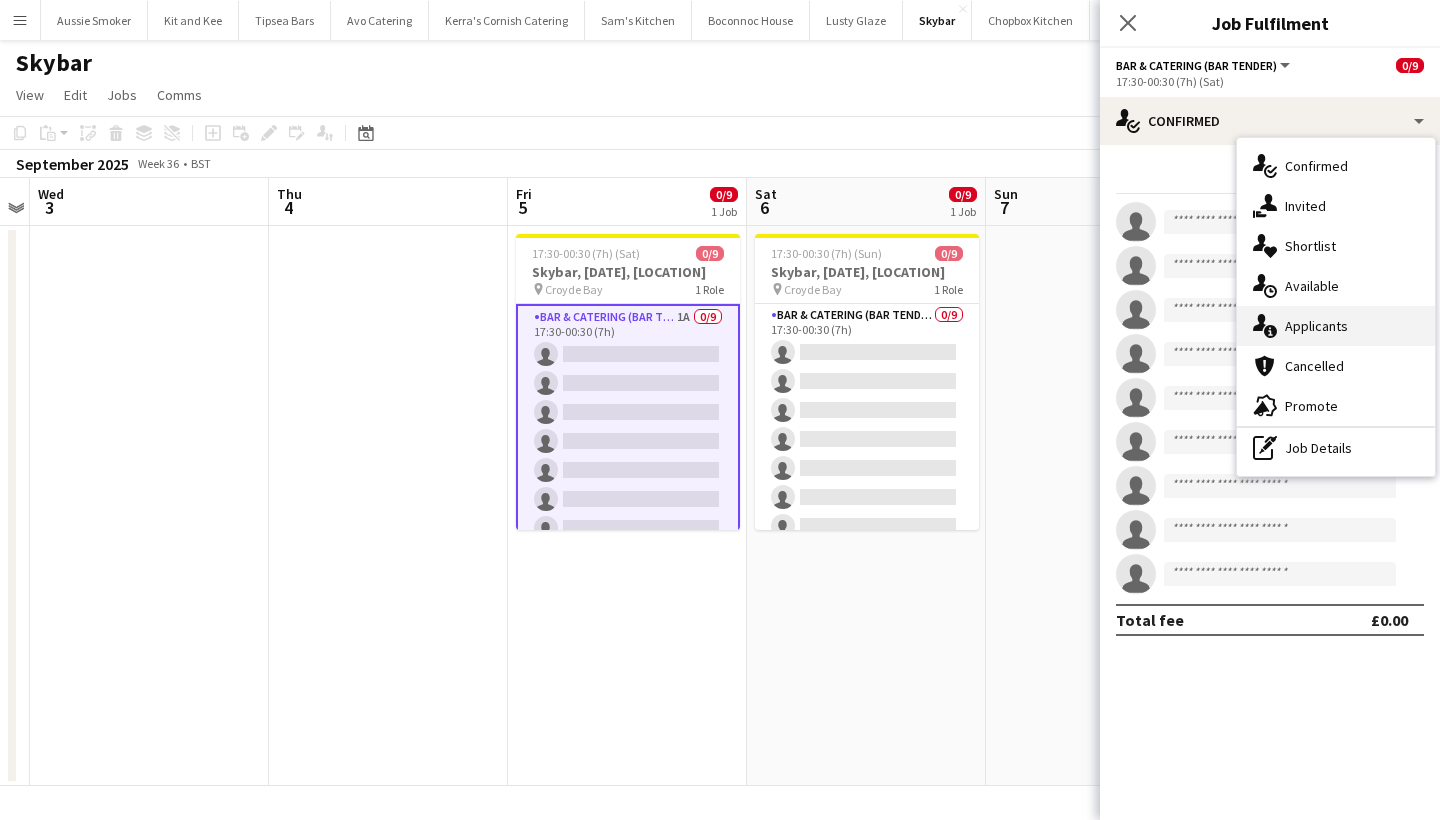 click on "single-neutral-actions-information
Applicants" at bounding box center (1336, 326) 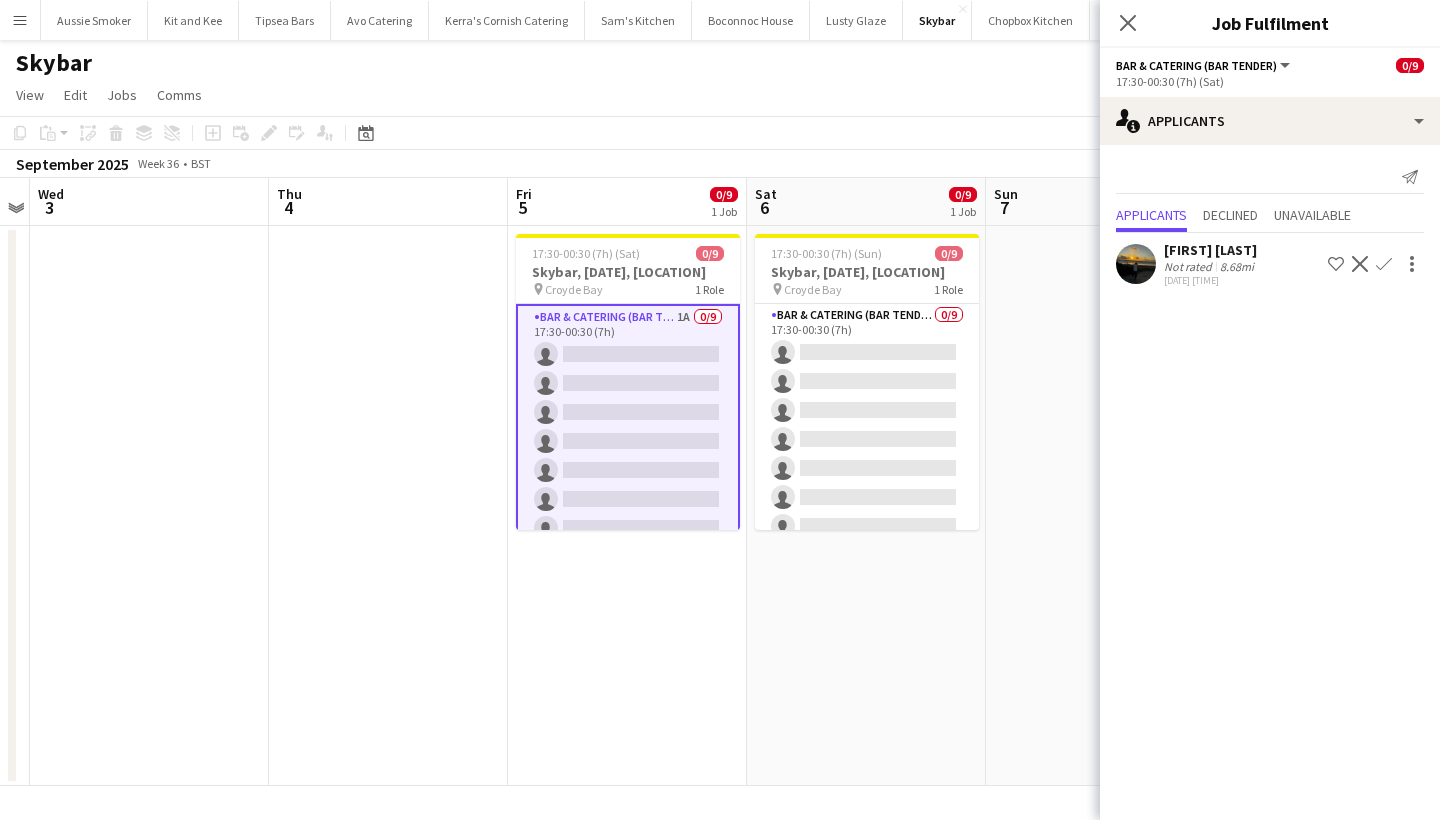 click on "Confirm" 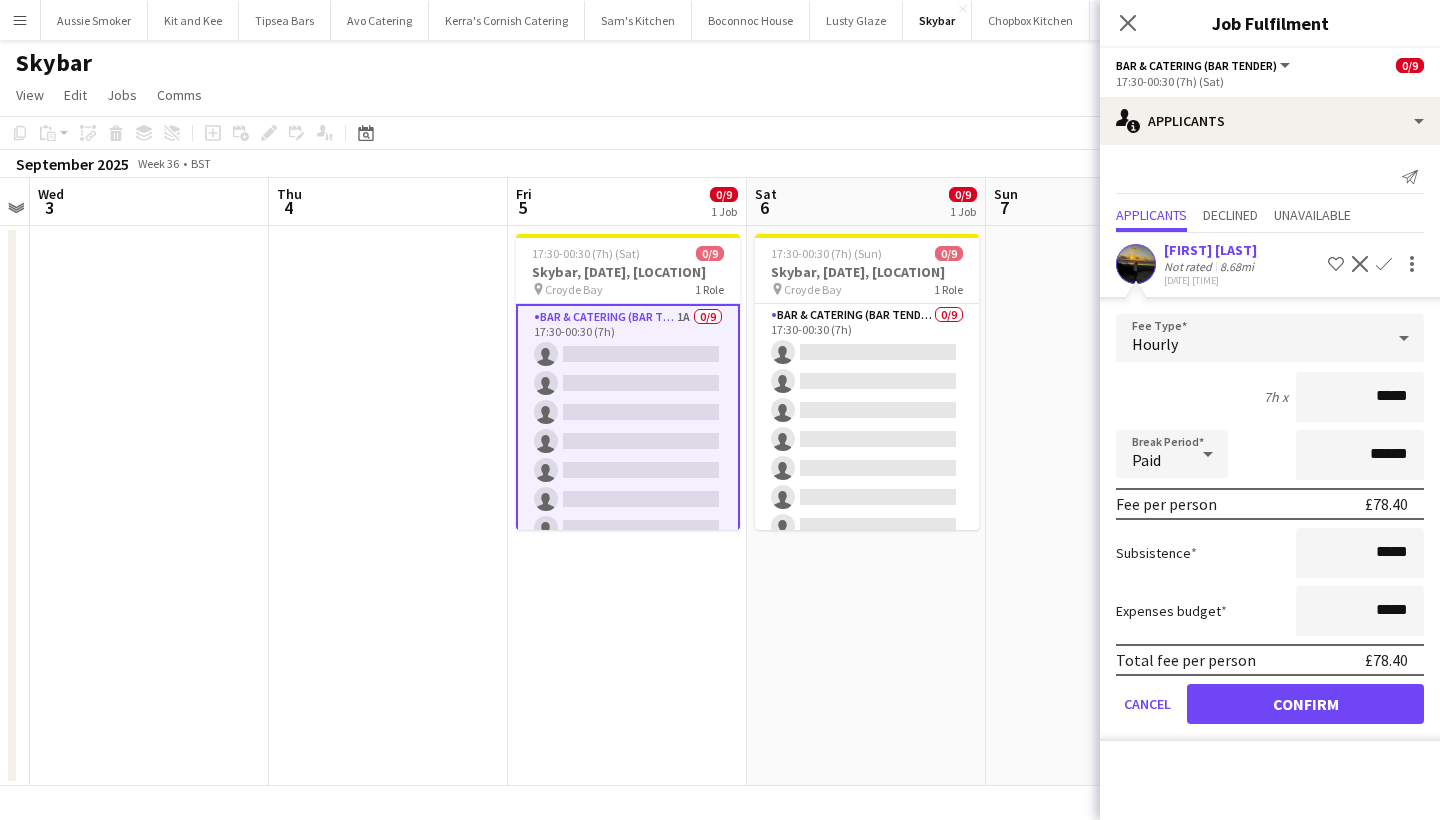 click on "Jack Grant" 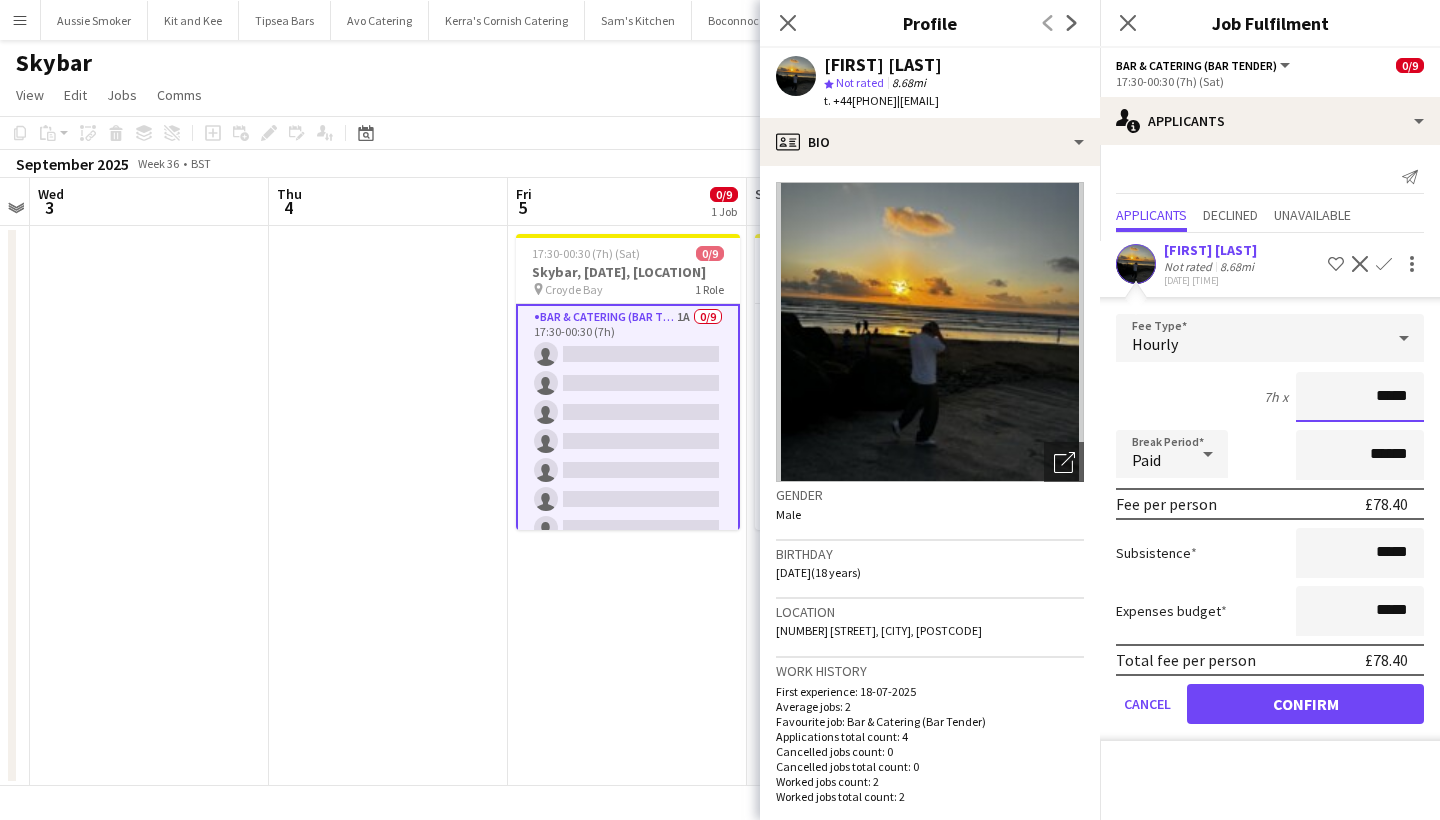 click on "*****" at bounding box center (1360, 397) 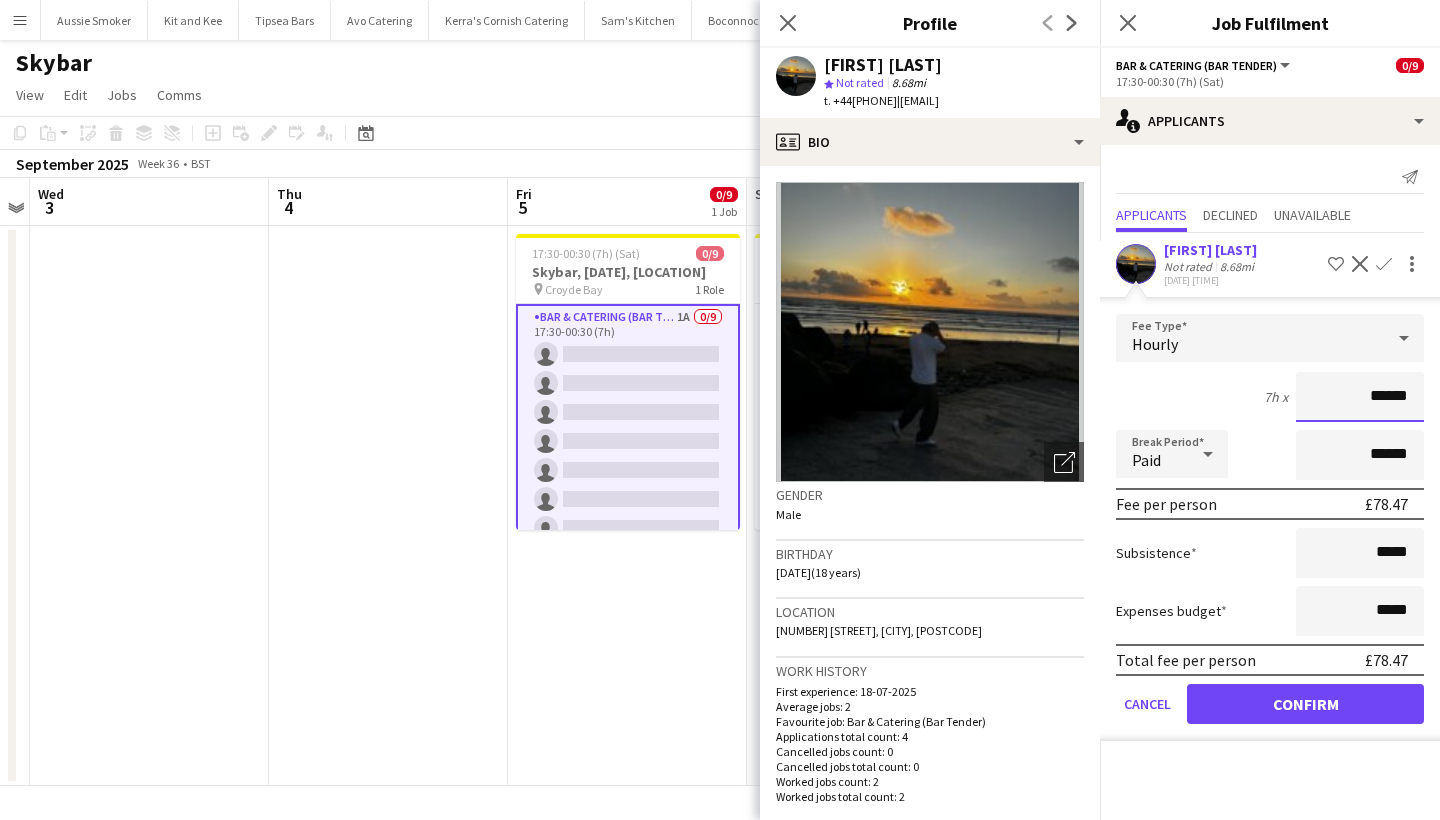 type on "******" 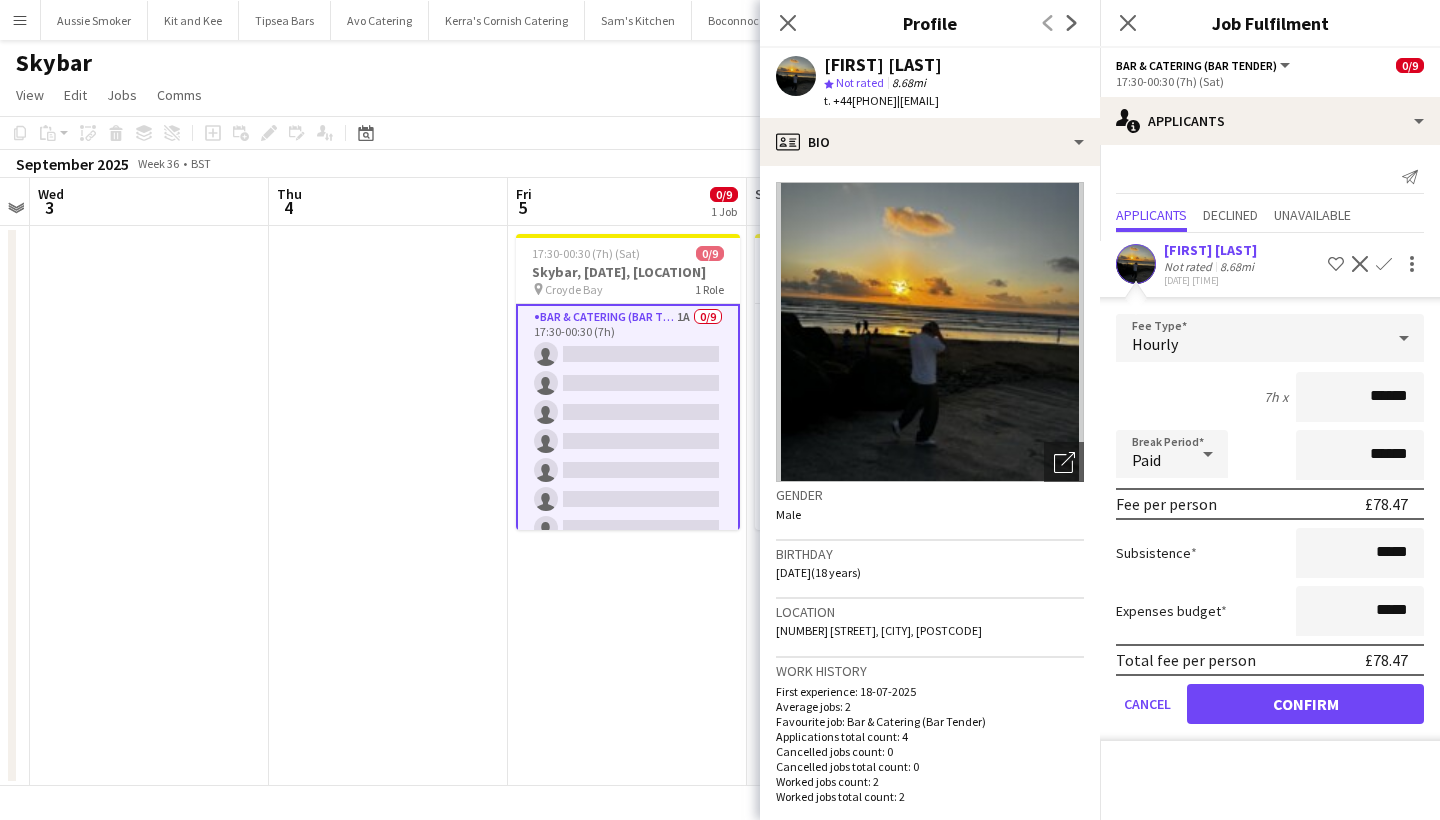 click on "Confirm" 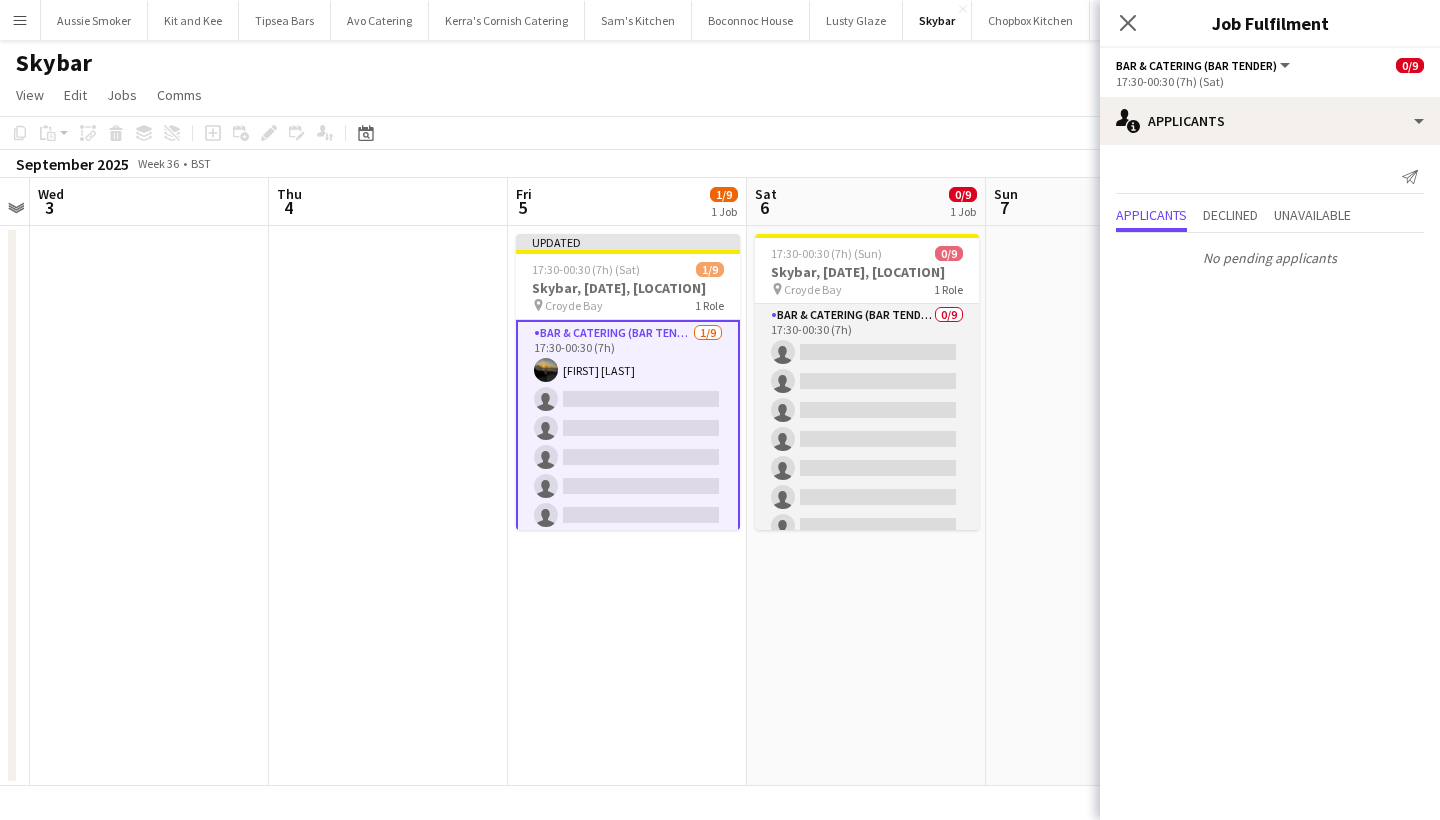 click on "Bar & Catering (Bar Tender)   0/9   17:30-00:30 (7h)
single-neutral-actions
single-neutral-actions
single-neutral-actions
single-neutral-actions
single-neutral-actions
single-neutral-actions
single-neutral-actions
single-neutral-actions
single-neutral-actions" at bounding box center [867, 454] 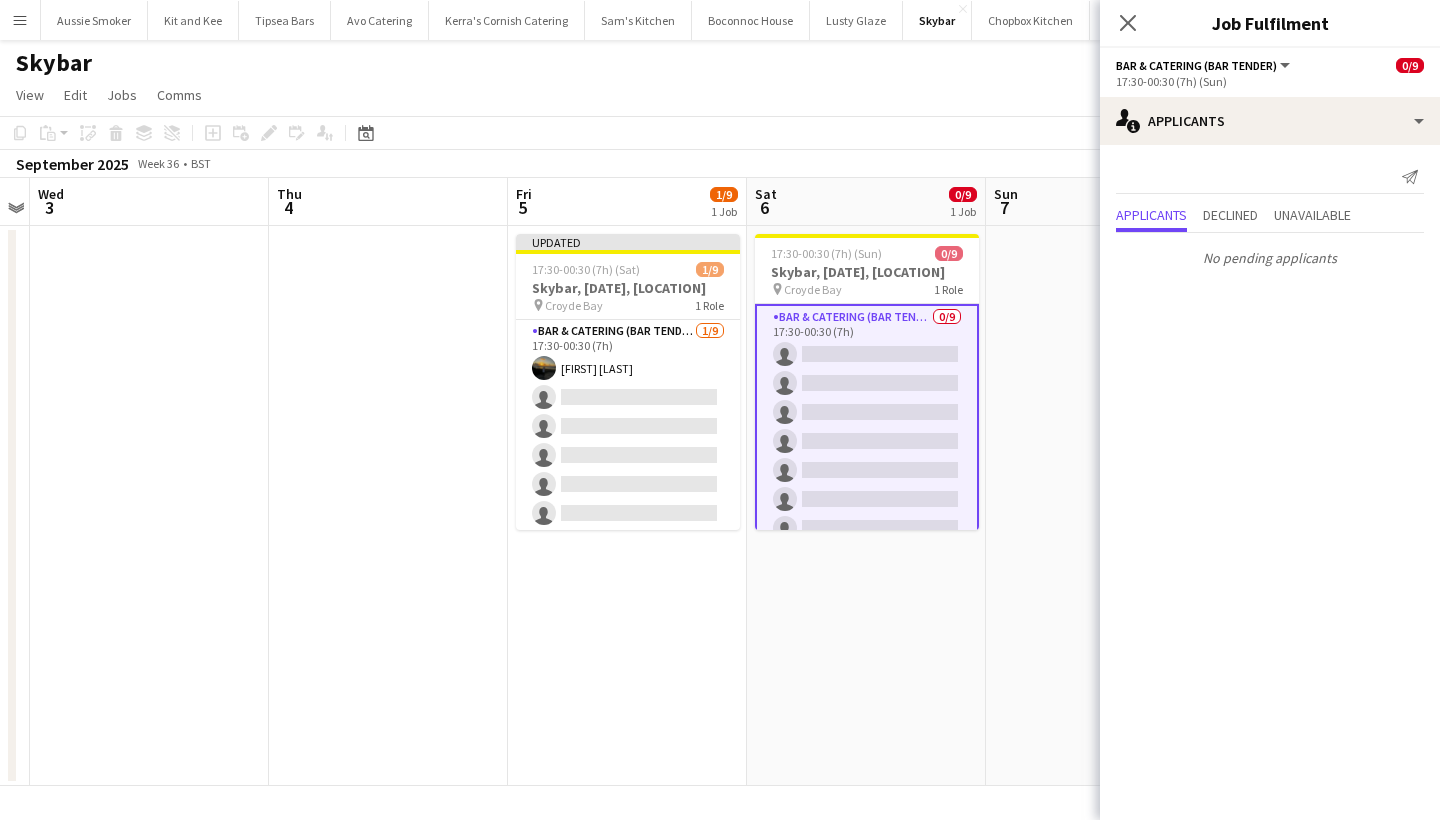 click on "Bar & Catering (Bar Tender)   All roles   Bar & Catering (Bar Tender)   0/9   17:30-00:30 (7h) (Sun)" 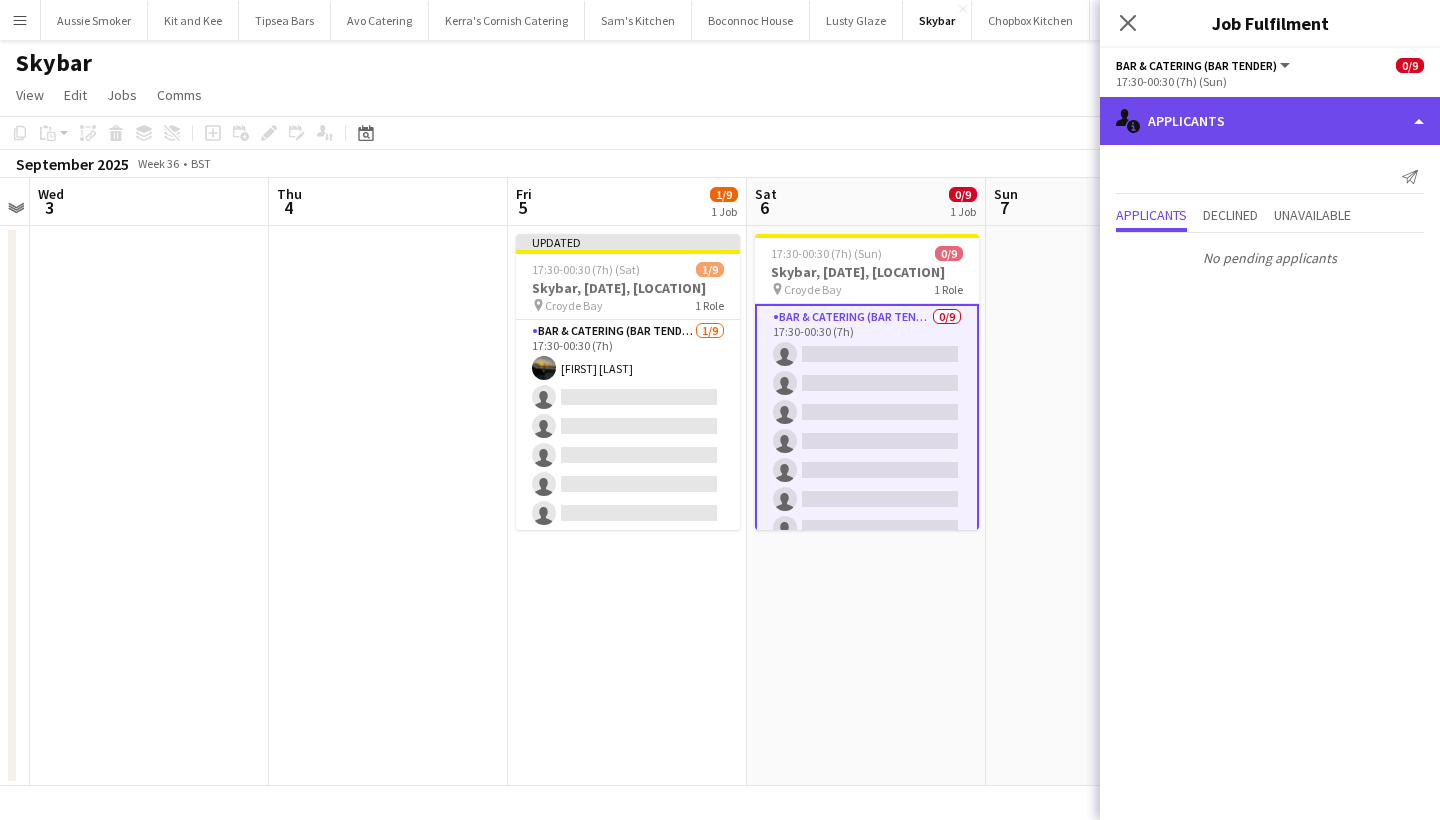 click on "single-neutral-actions-information
Applicants" 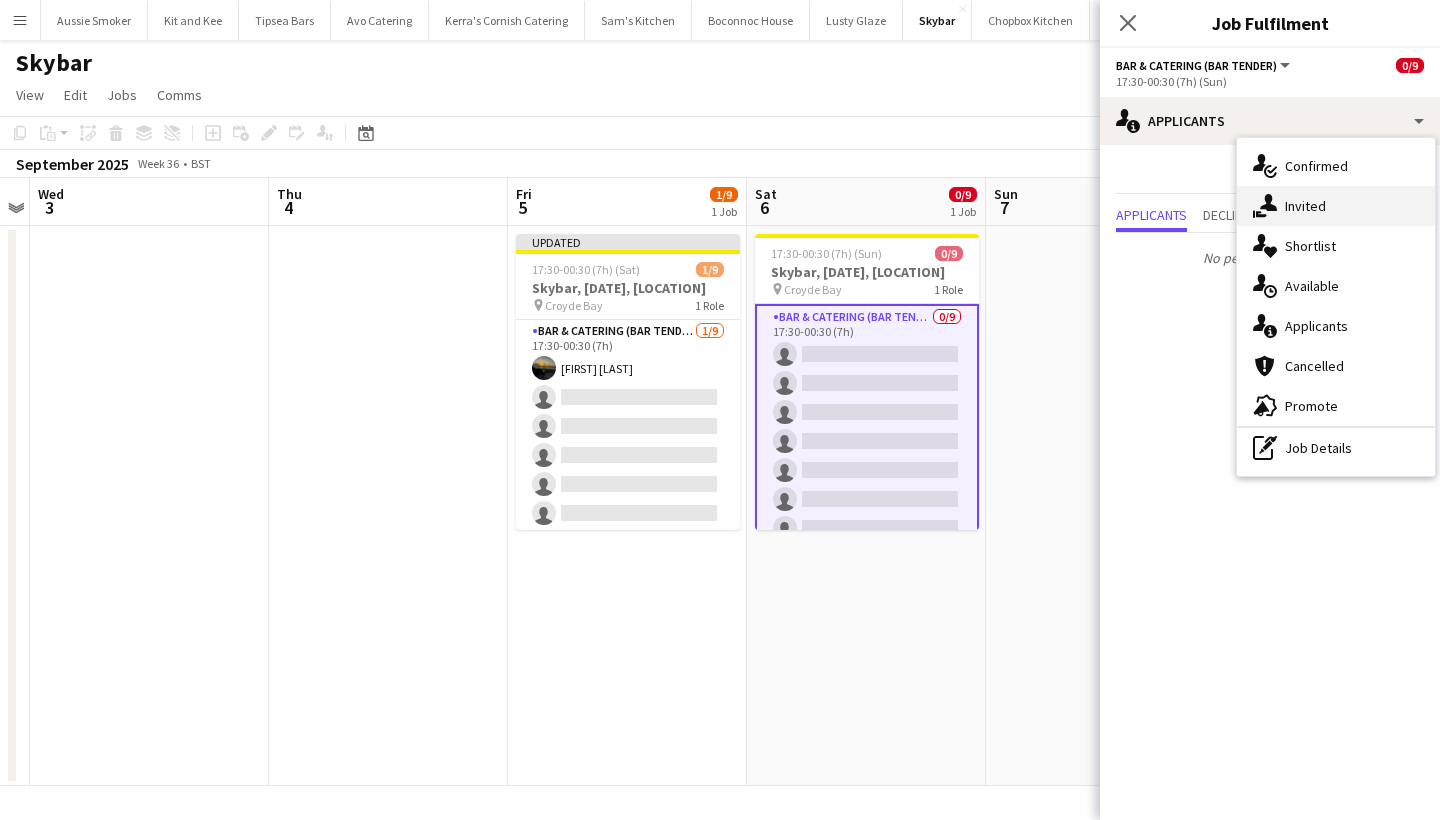 click on "single-neutral-actions-share-1
Invited" at bounding box center [1336, 206] 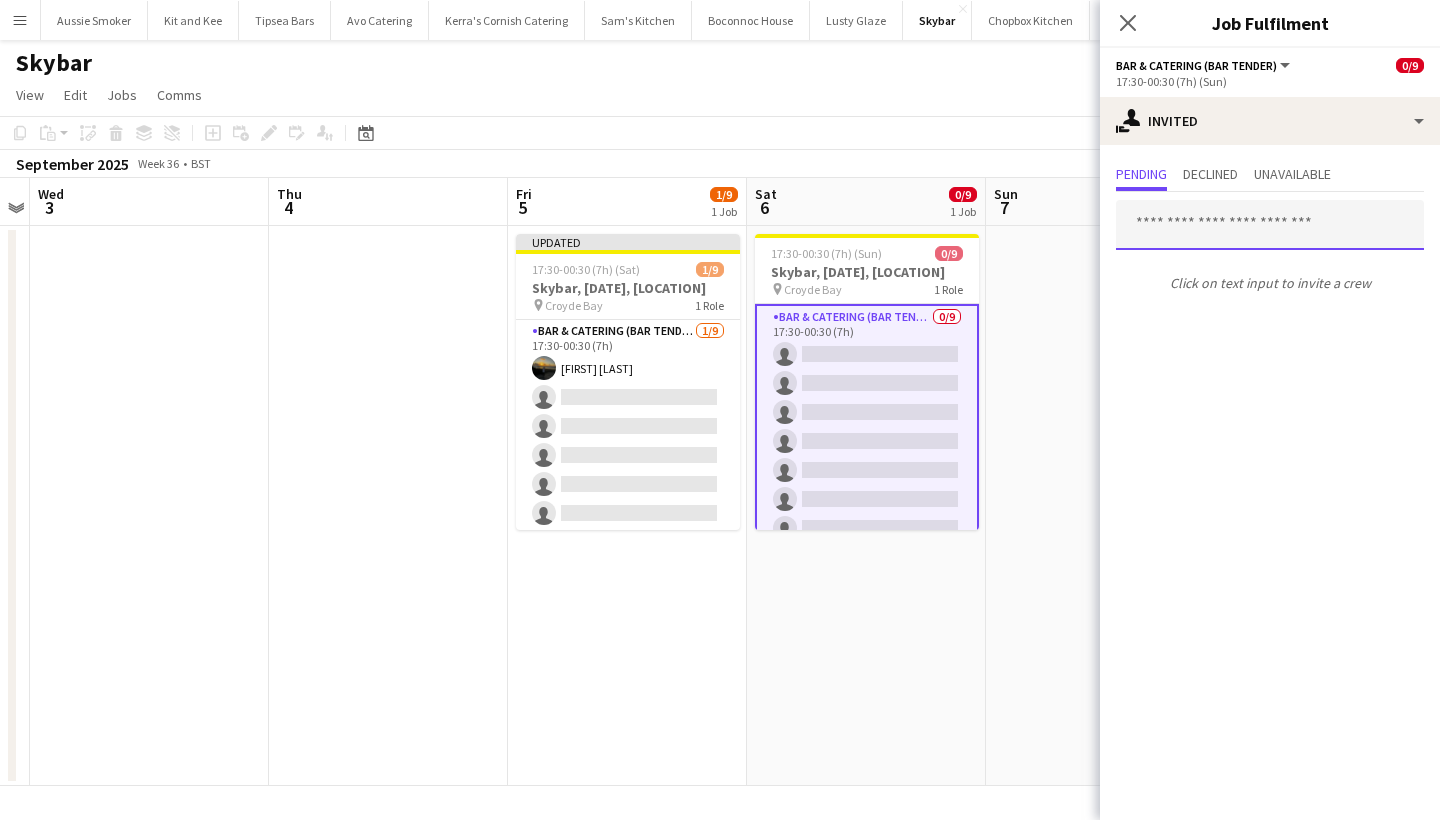 click at bounding box center (1270, 225) 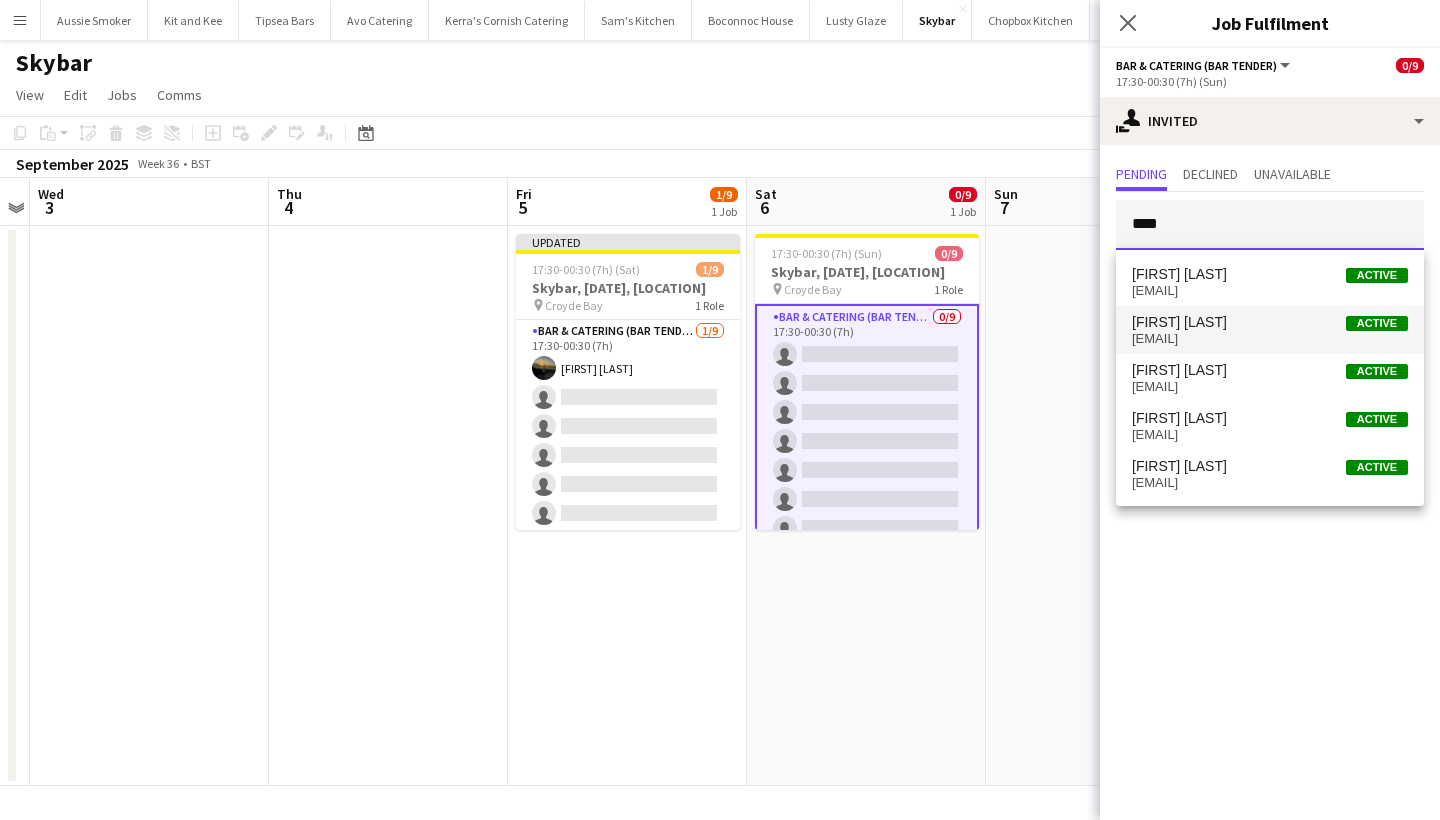 type on "****" 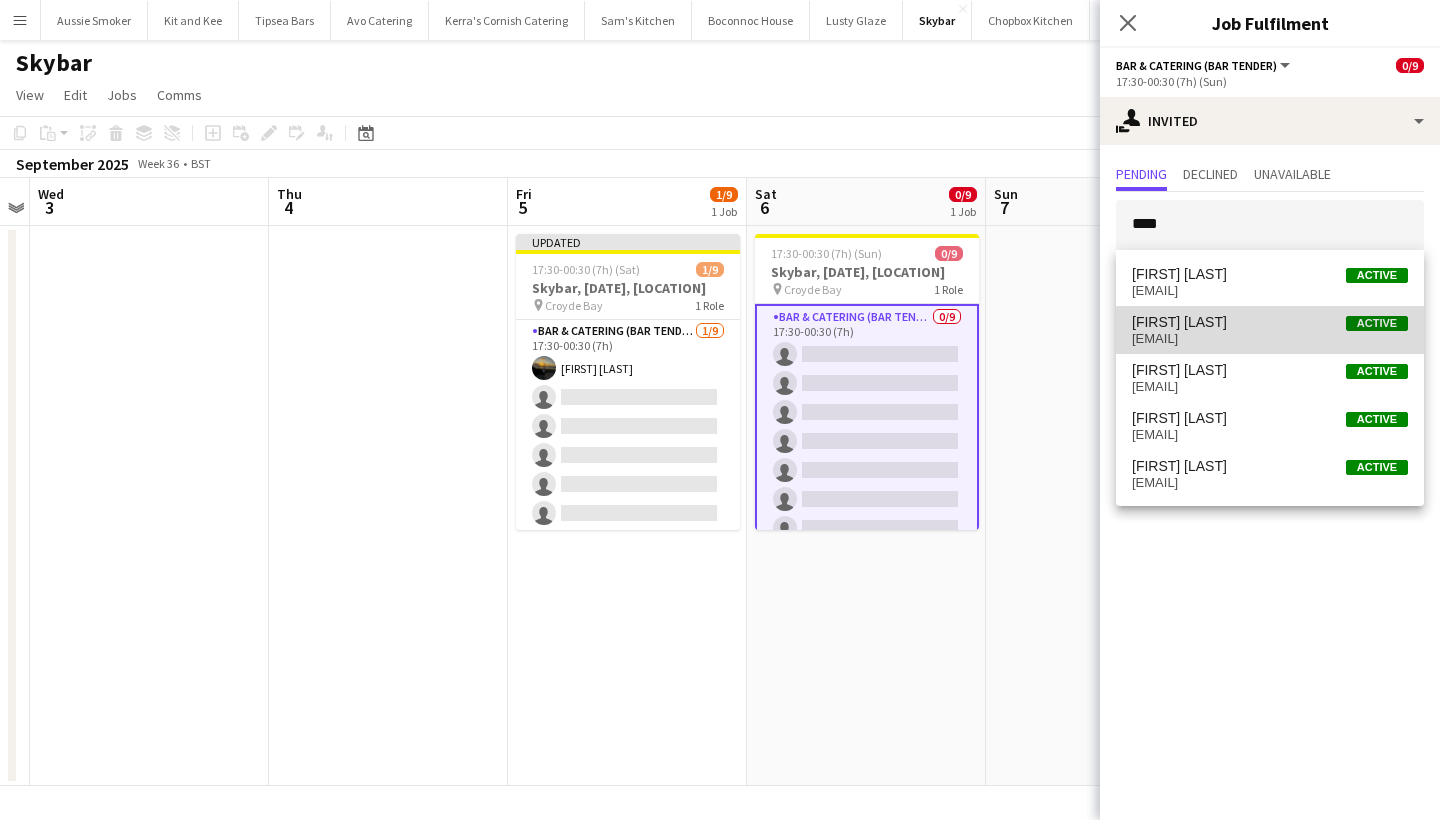 click on "jackgrant514@gmail.com" at bounding box center [1270, 339] 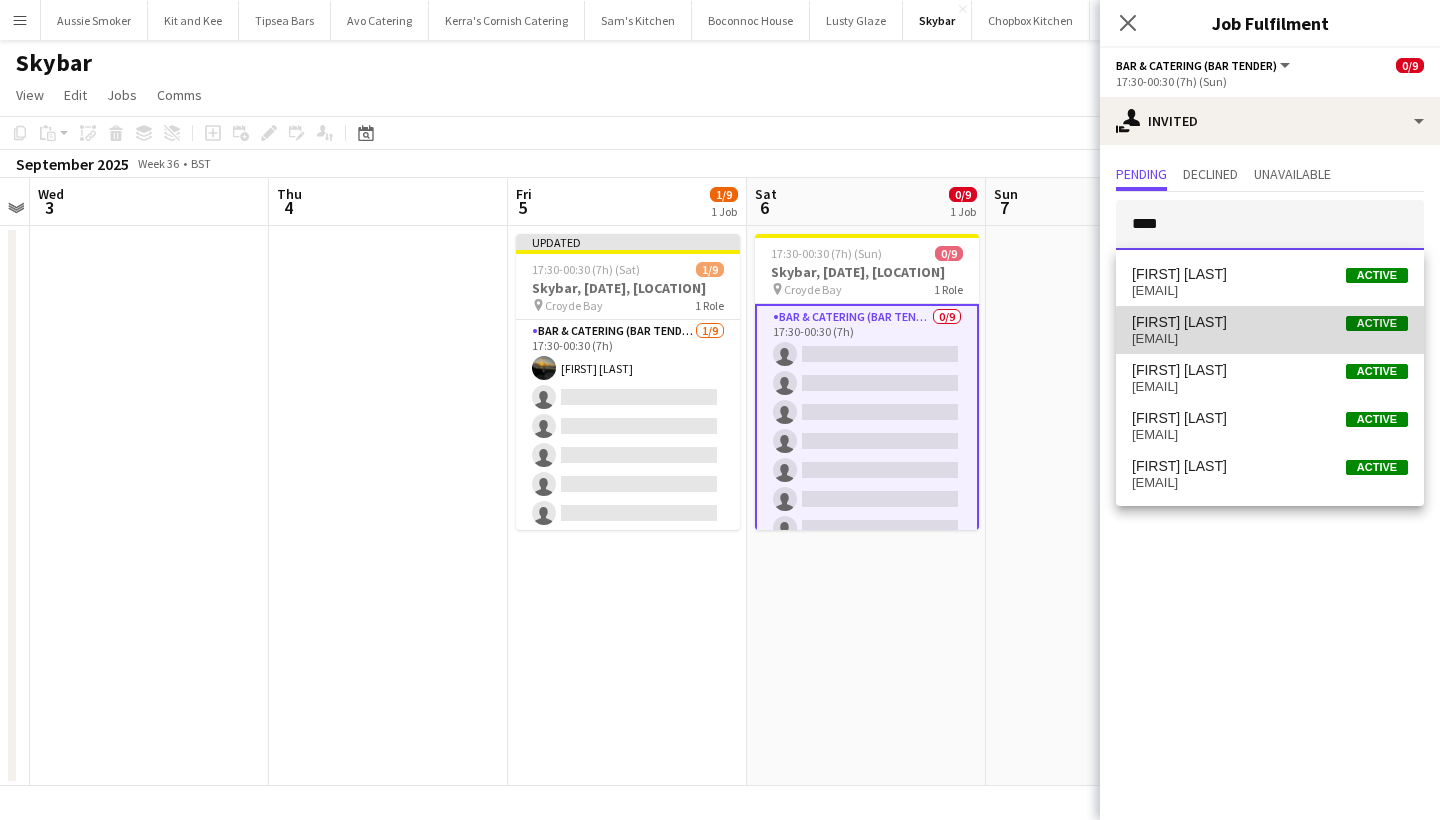 type 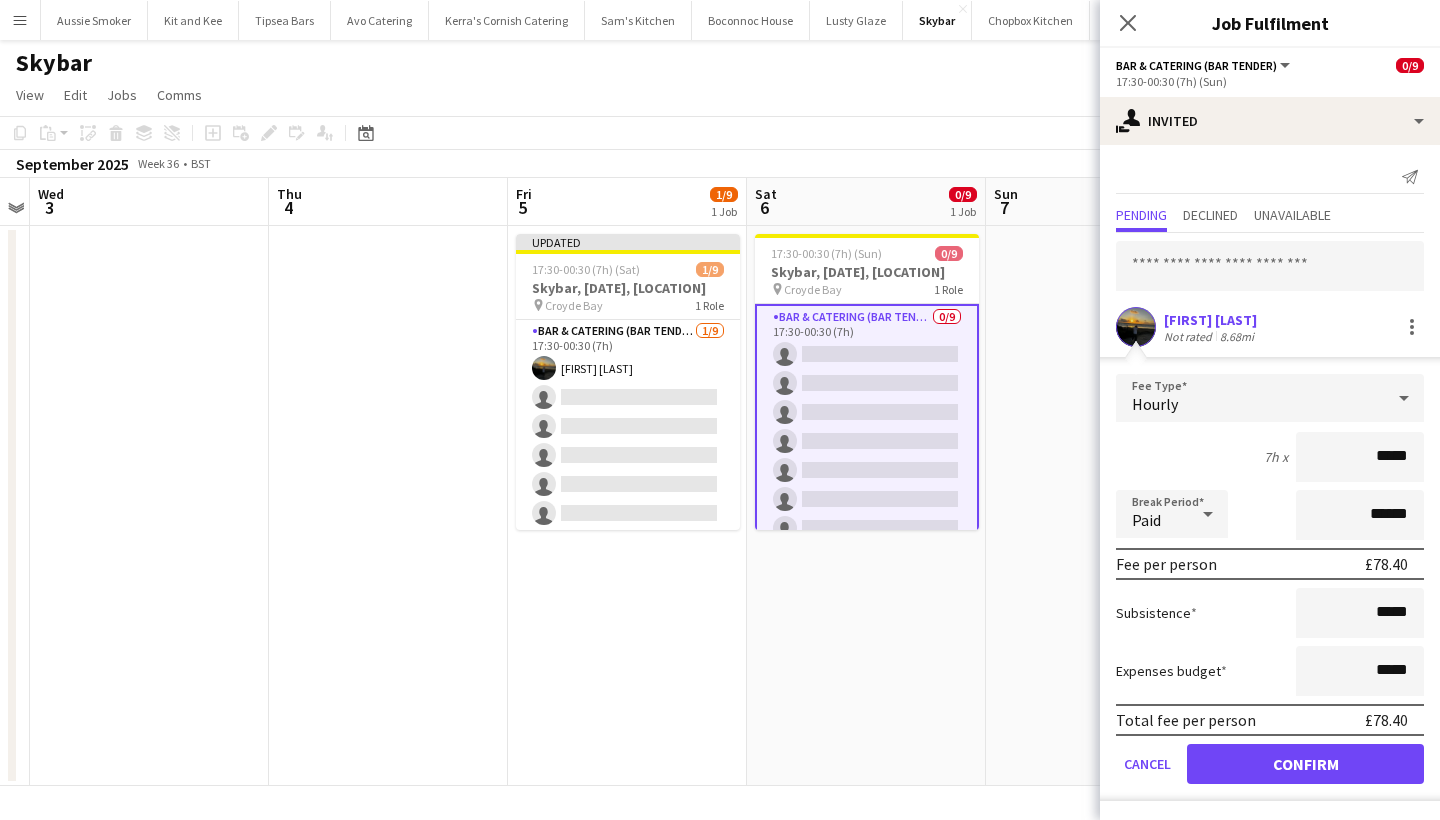 type on "******" 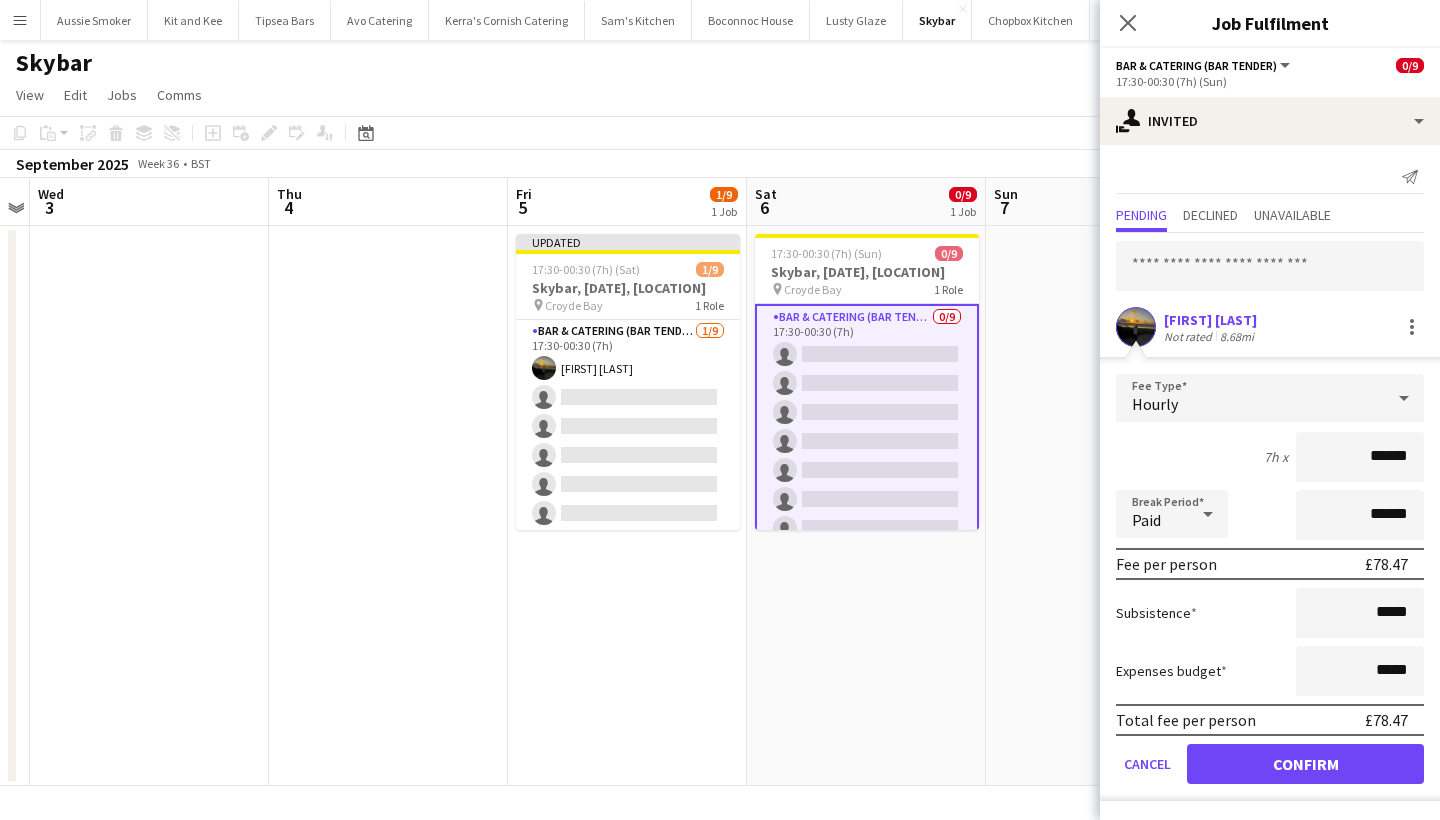 click on "Confirm" 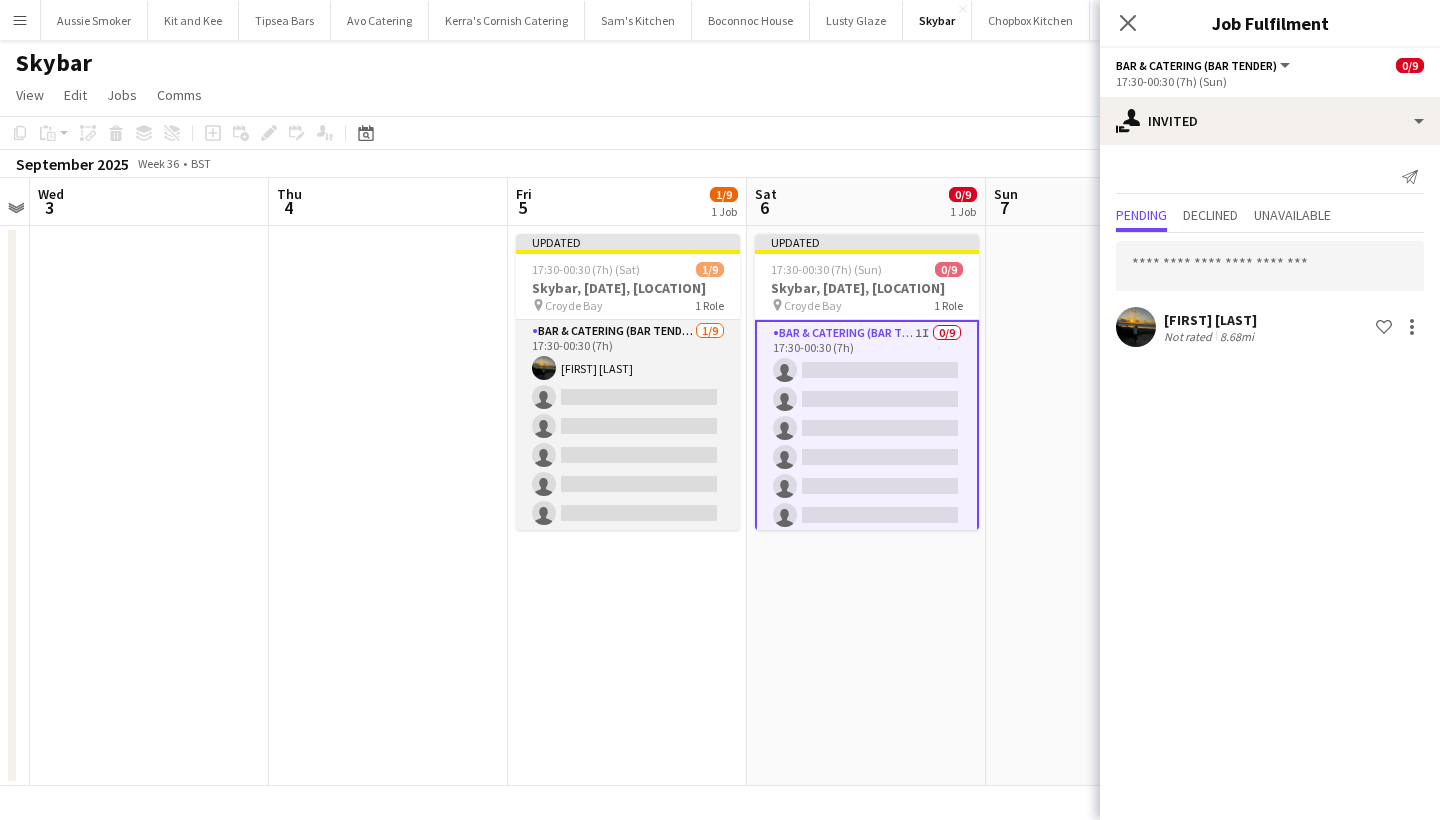 click on "Bar & Catering (Bar Tender)   1/9   17:30-00:30 (7h)
Jack Grant
single-neutral-actions
single-neutral-actions
single-neutral-actions
single-neutral-actions
single-neutral-actions
single-neutral-actions
single-neutral-actions
single-neutral-actions" at bounding box center [628, 470] 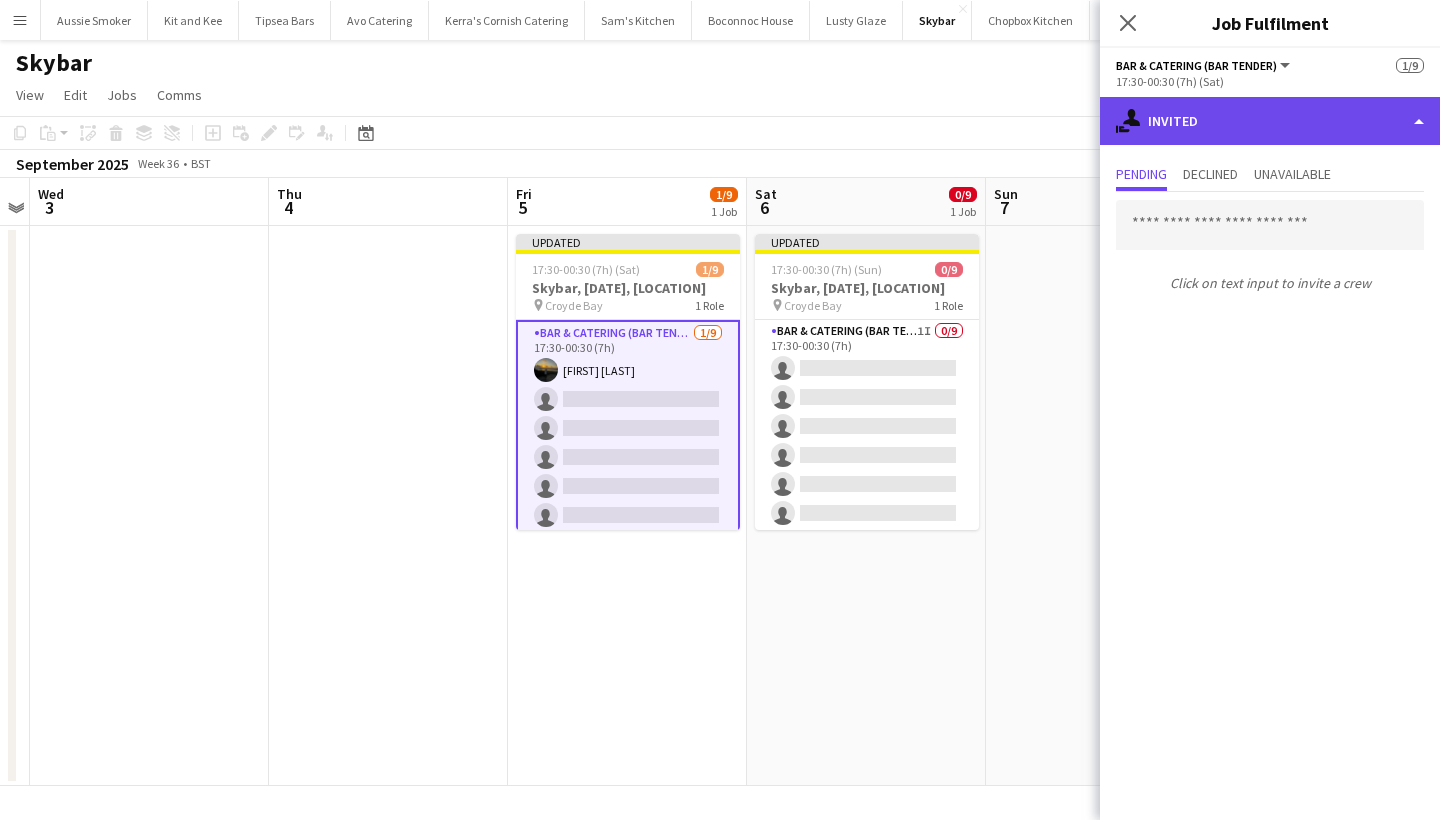 click on "single-neutral-actions-share-1
Invited" 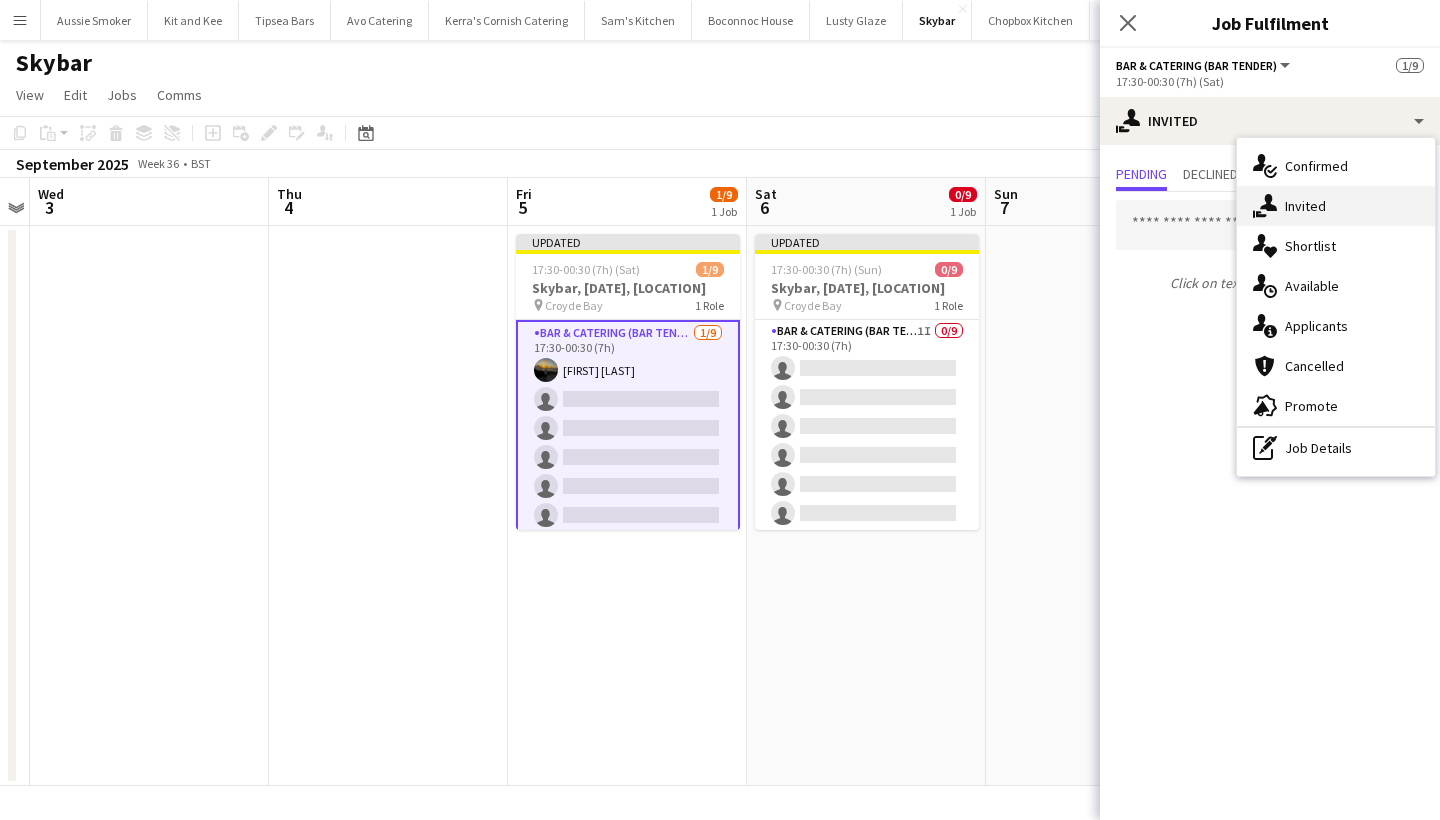 click on "single-neutral-actions-share-1
Invited" at bounding box center [1336, 206] 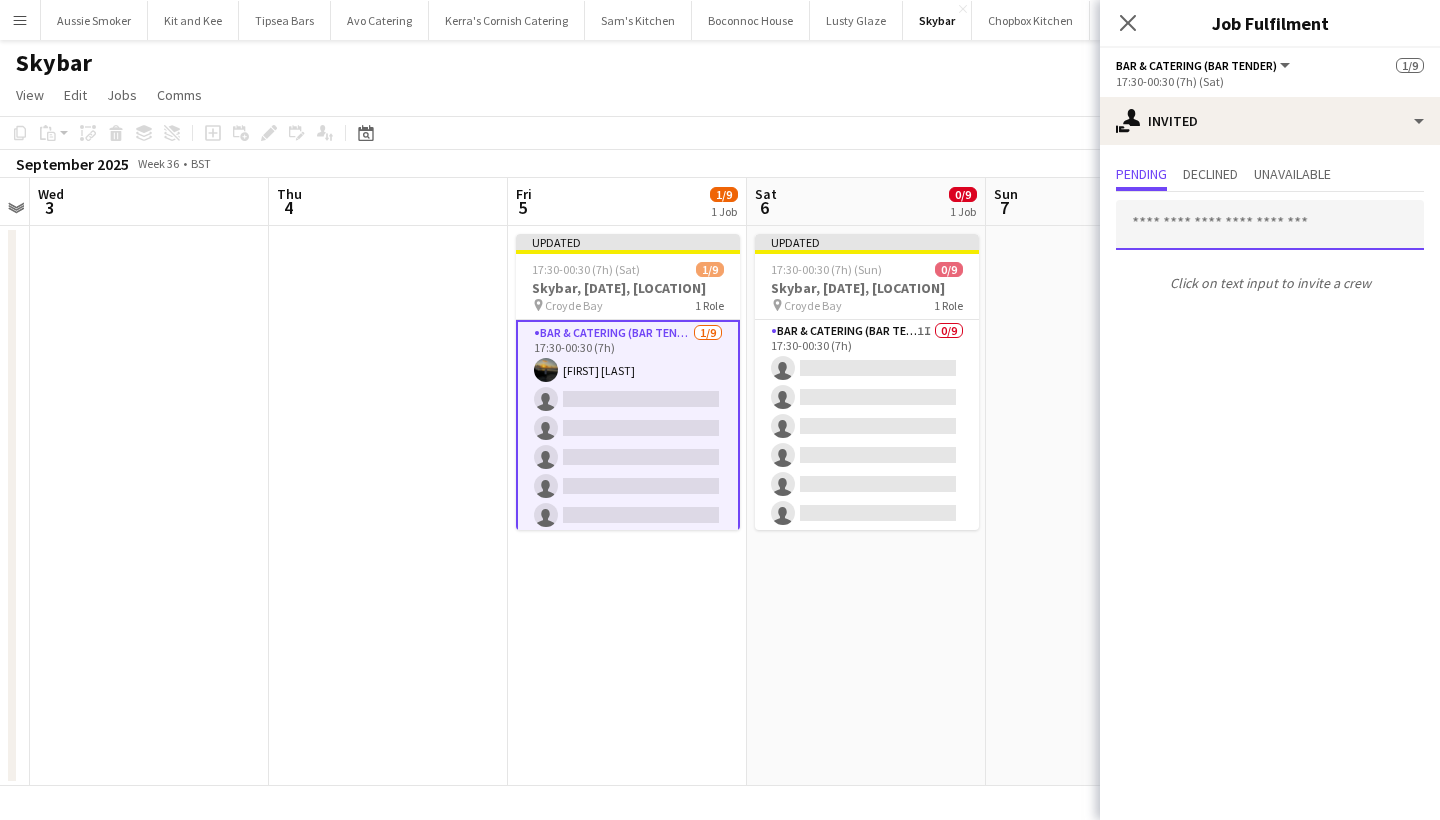 click at bounding box center (1270, 225) 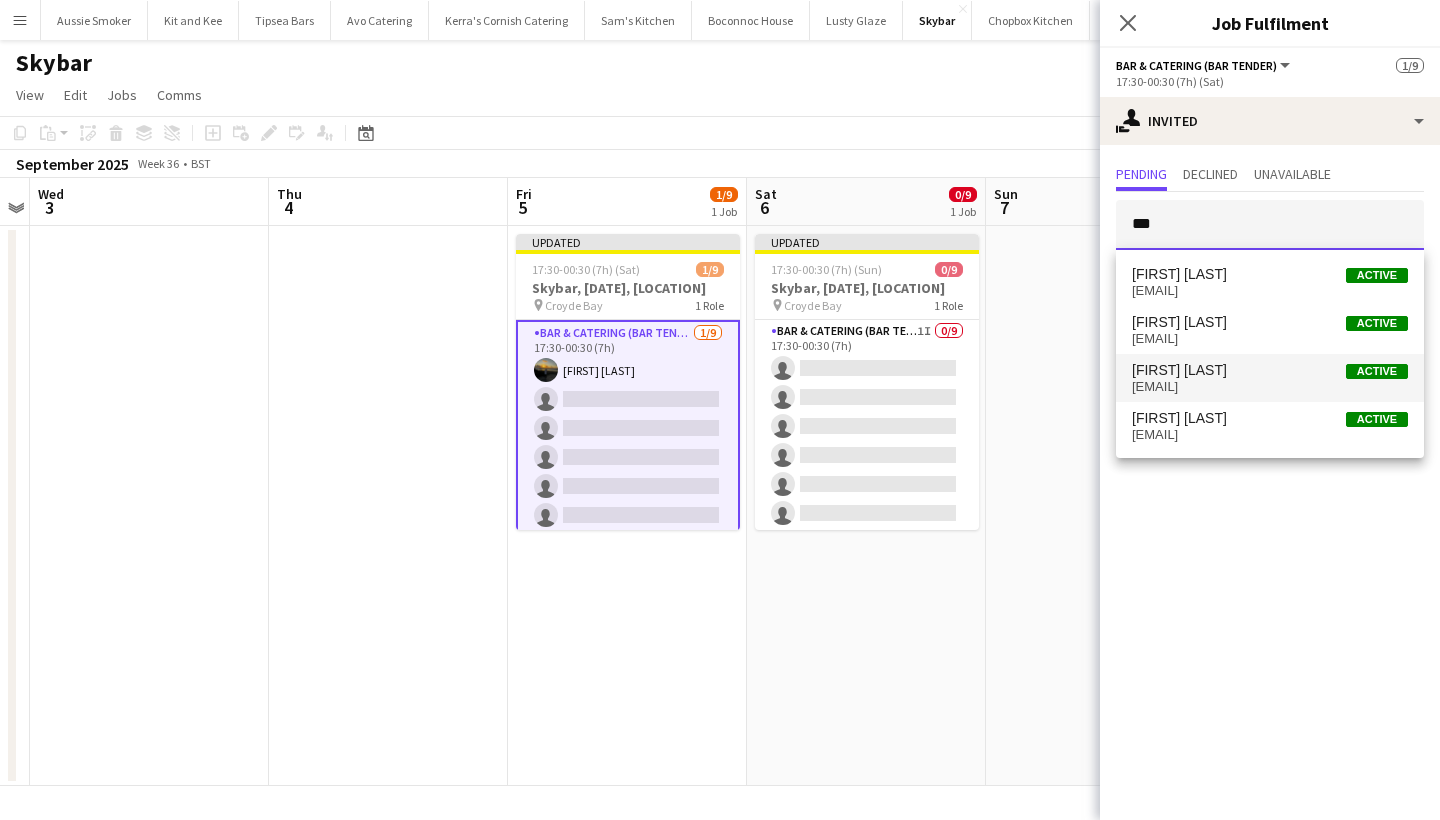 type on "***" 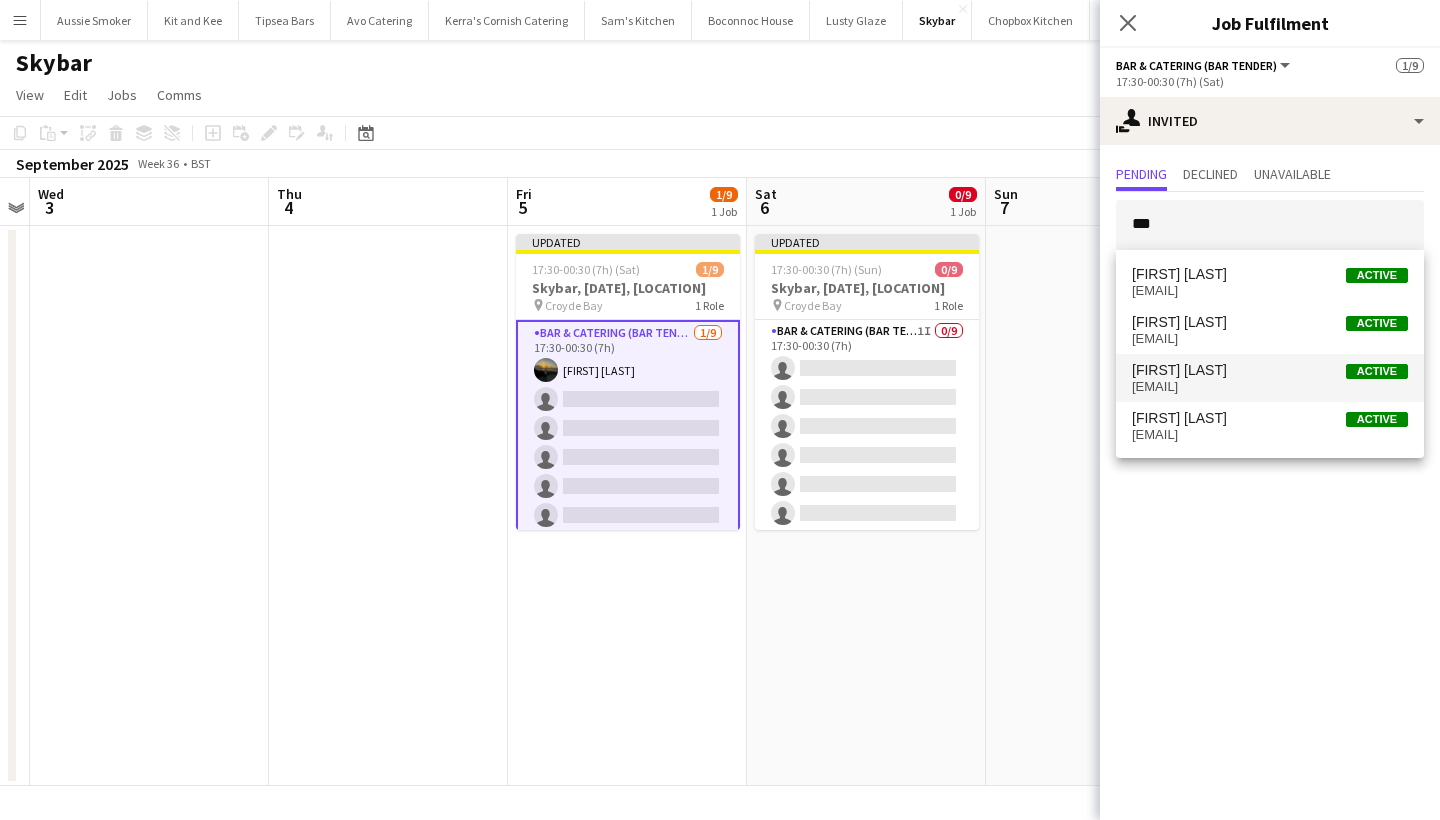 click on "Ashley Thompson  Active" at bounding box center [1270, 370] 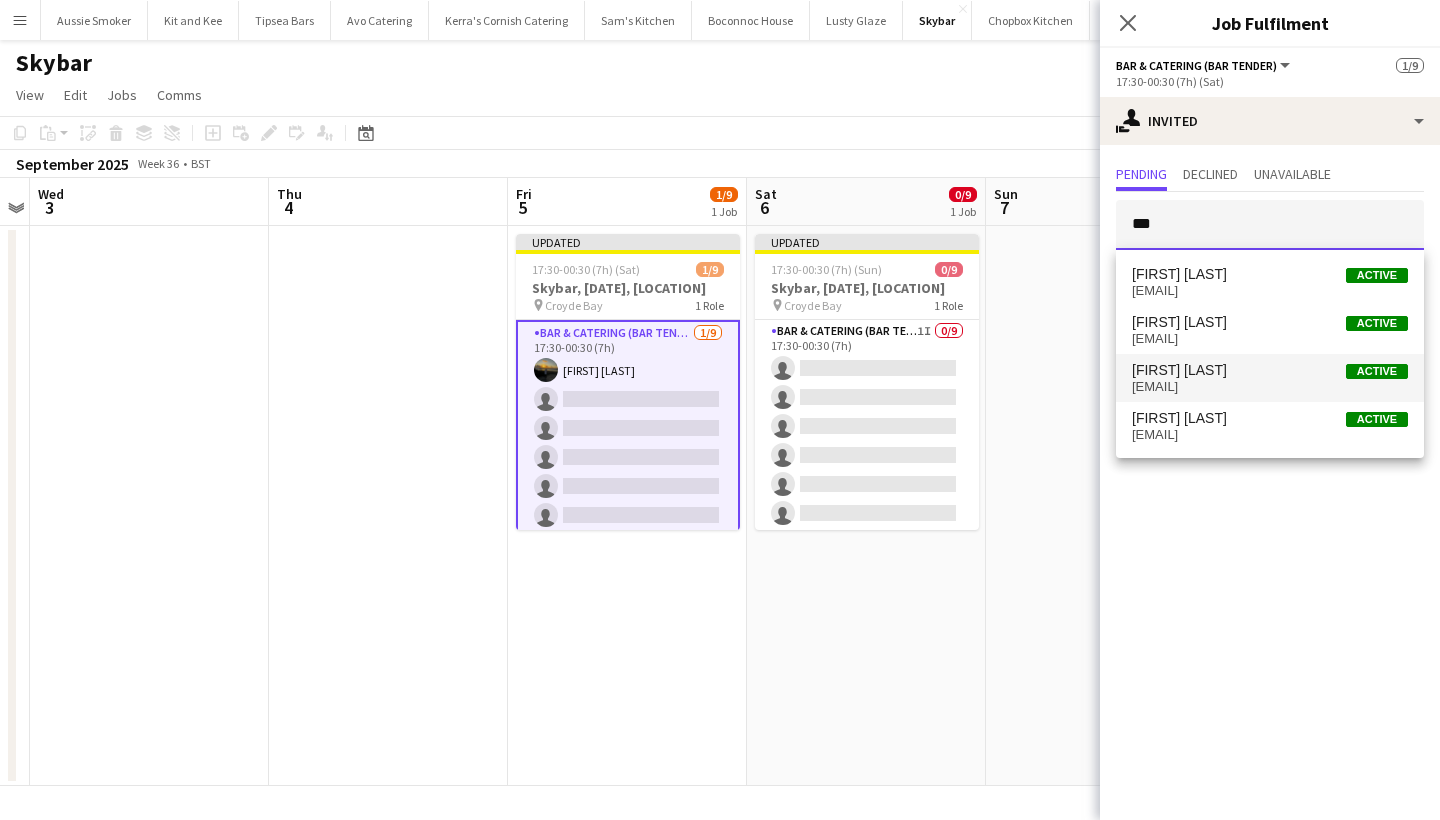 type 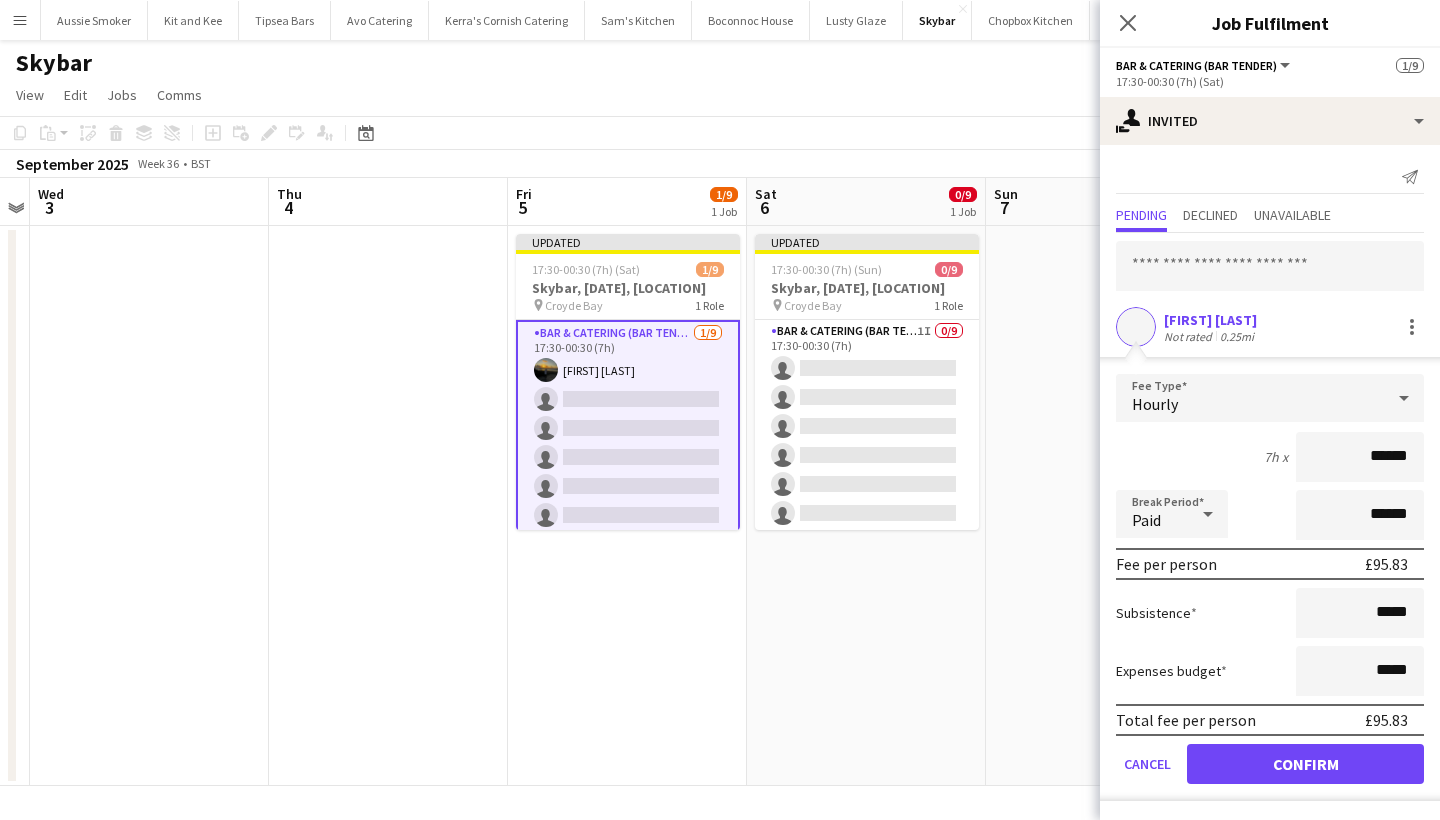 type on "******" 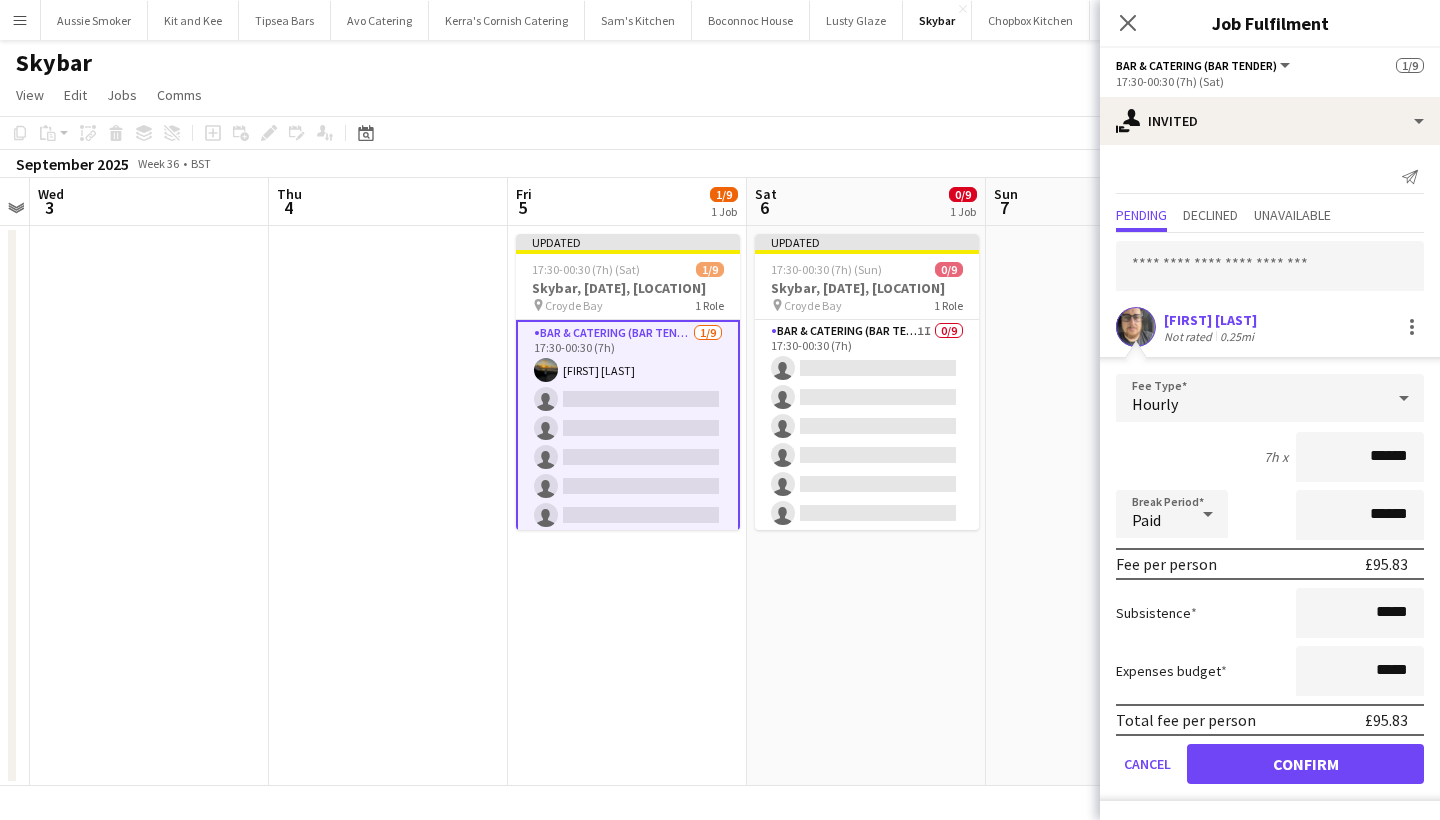 click on "Confirm" 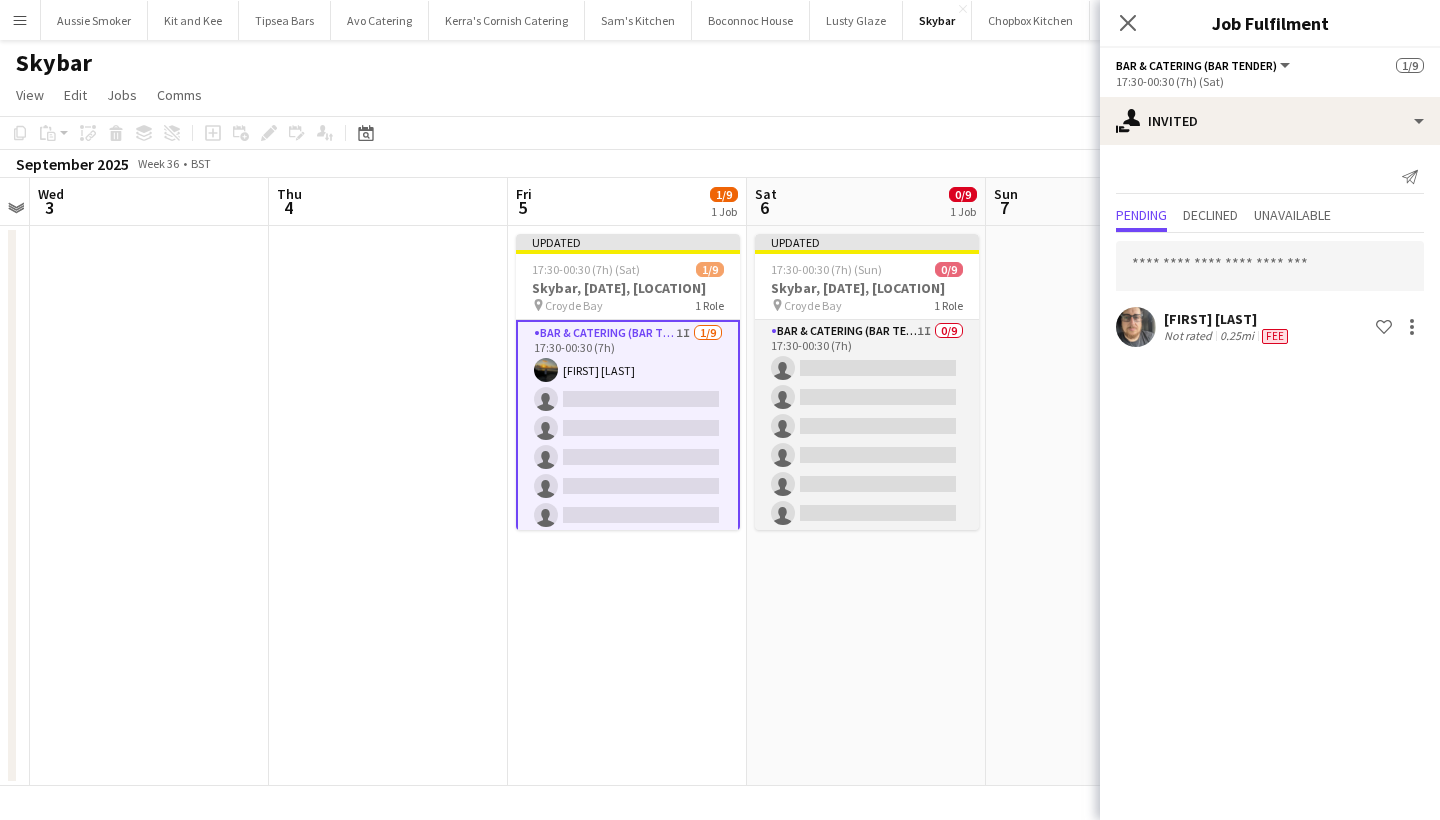 click on "Bar & Catering (Bar Tender)   1I   0/9   17:30-00:30 (7h)
single-neutral-actions
single-neutral-actions
single-neutral-actions
single-neutral-actions
single-neutral-actions
single-neutral-actions
single-neutral-actions
single-neutral-actions
single-neutral-actions" at bounding box center [867, 470] 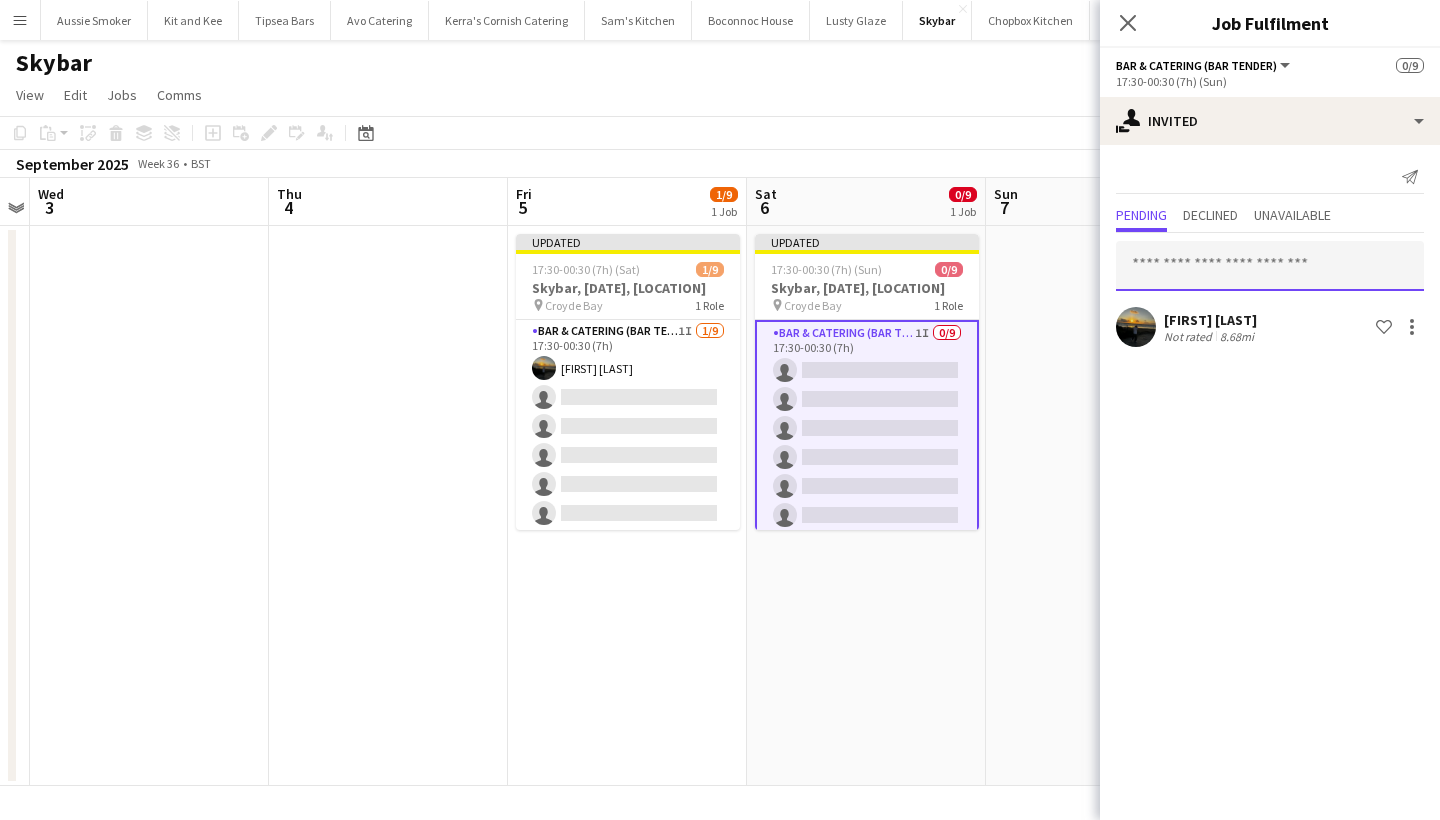 click at bounding box center [1270, 266] 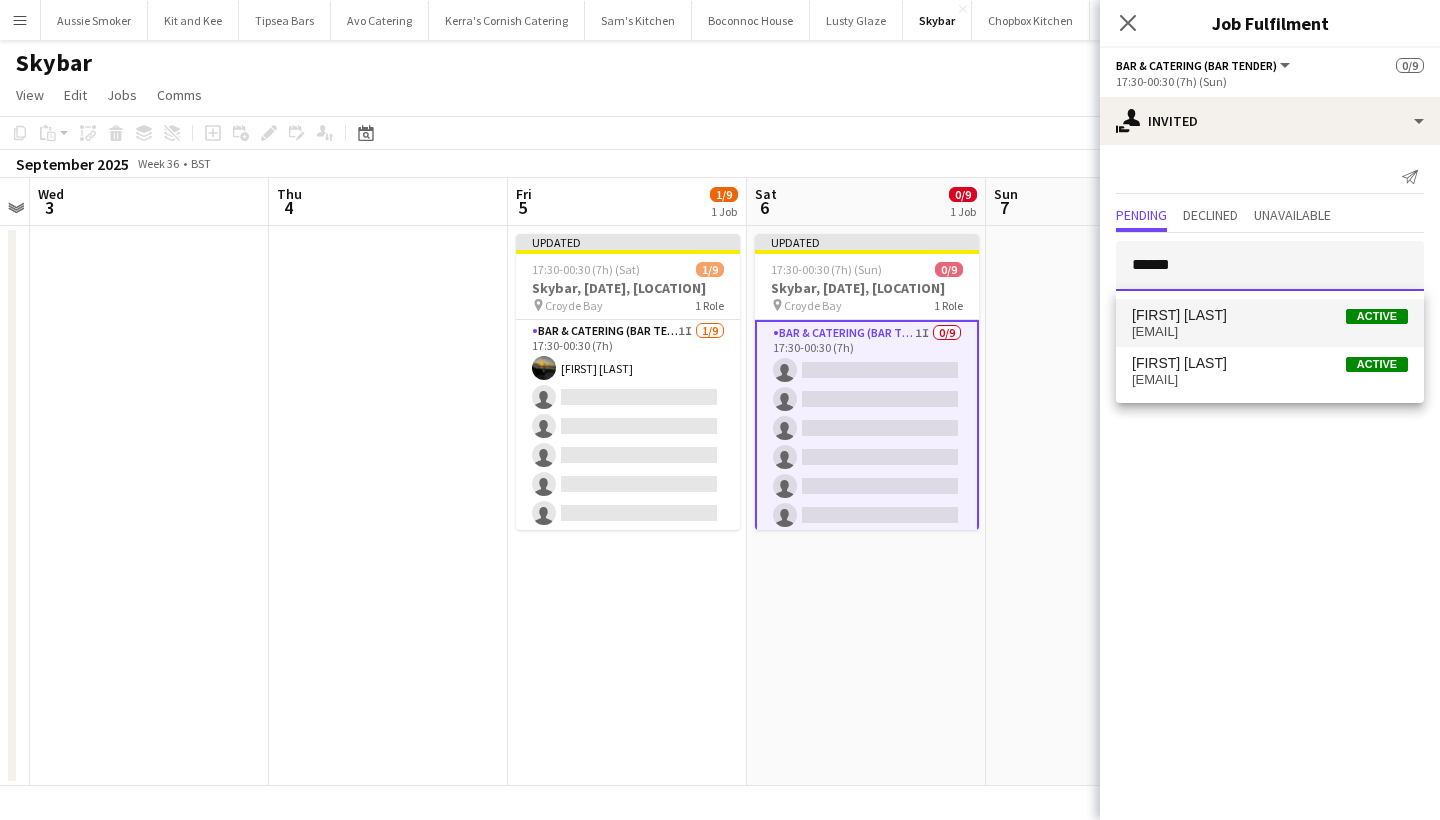 type on "******" 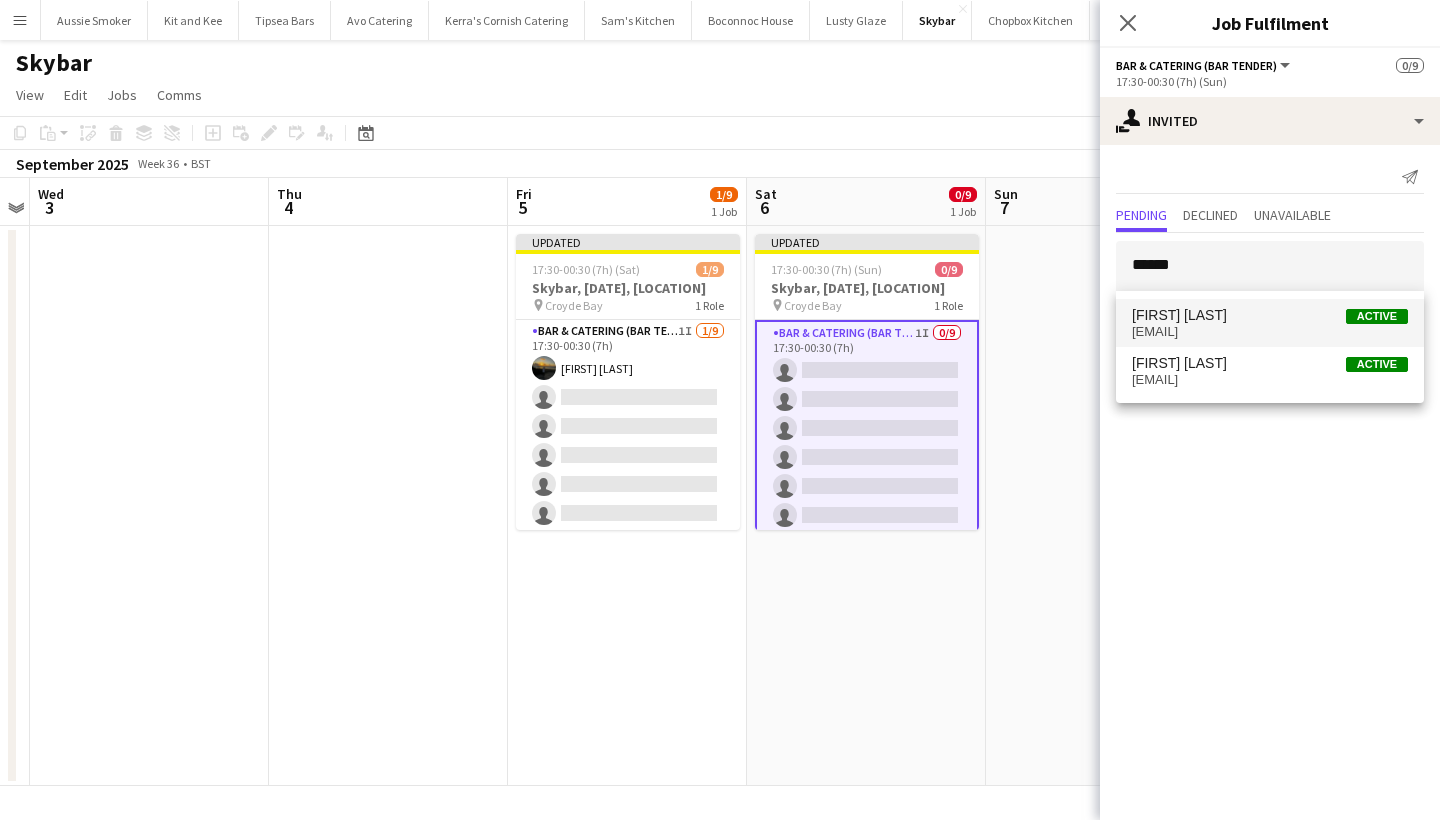 click on "croyde935@[EXAMPLE.COM]" at bounding box center (1270, 332) 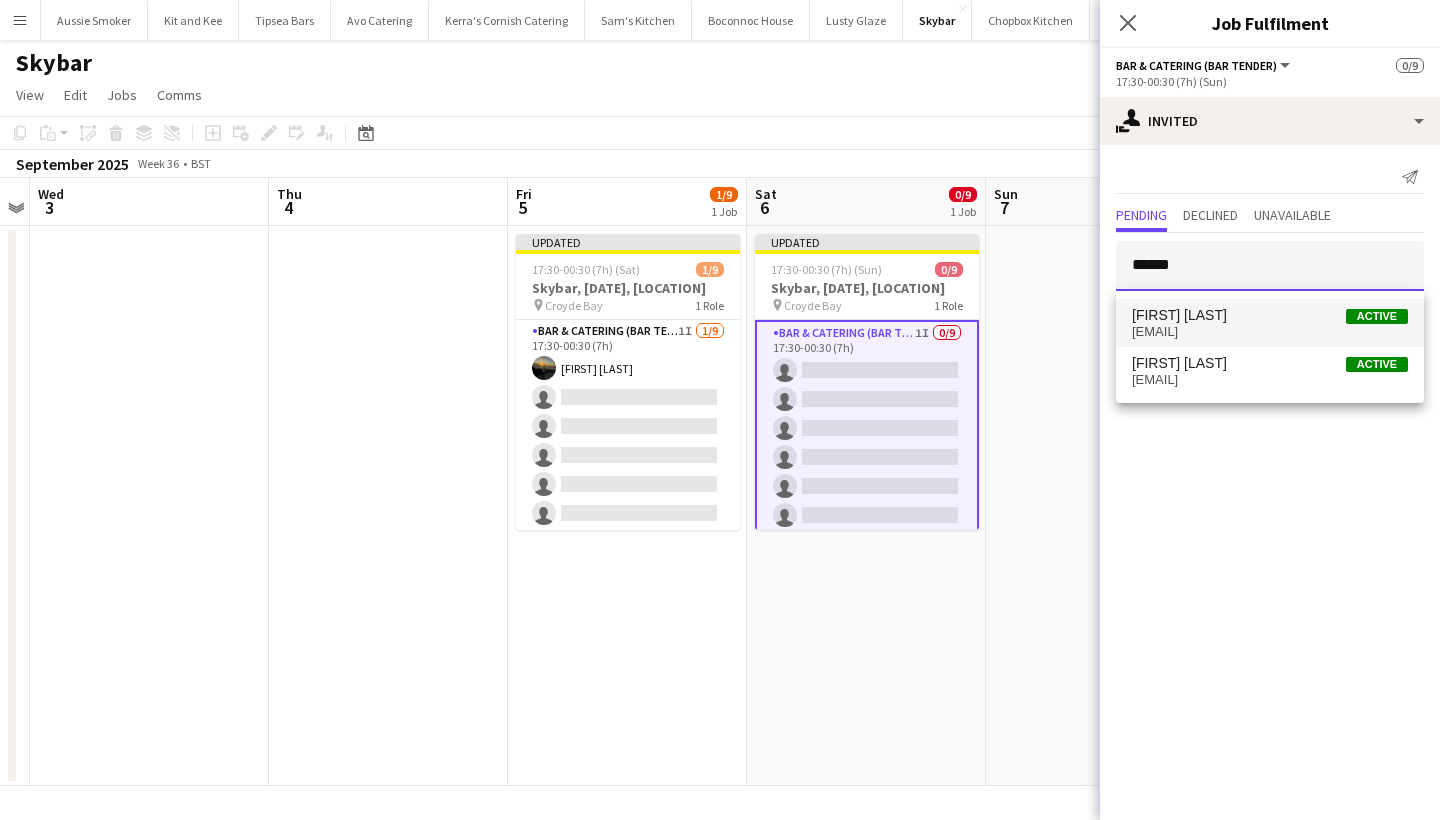 type 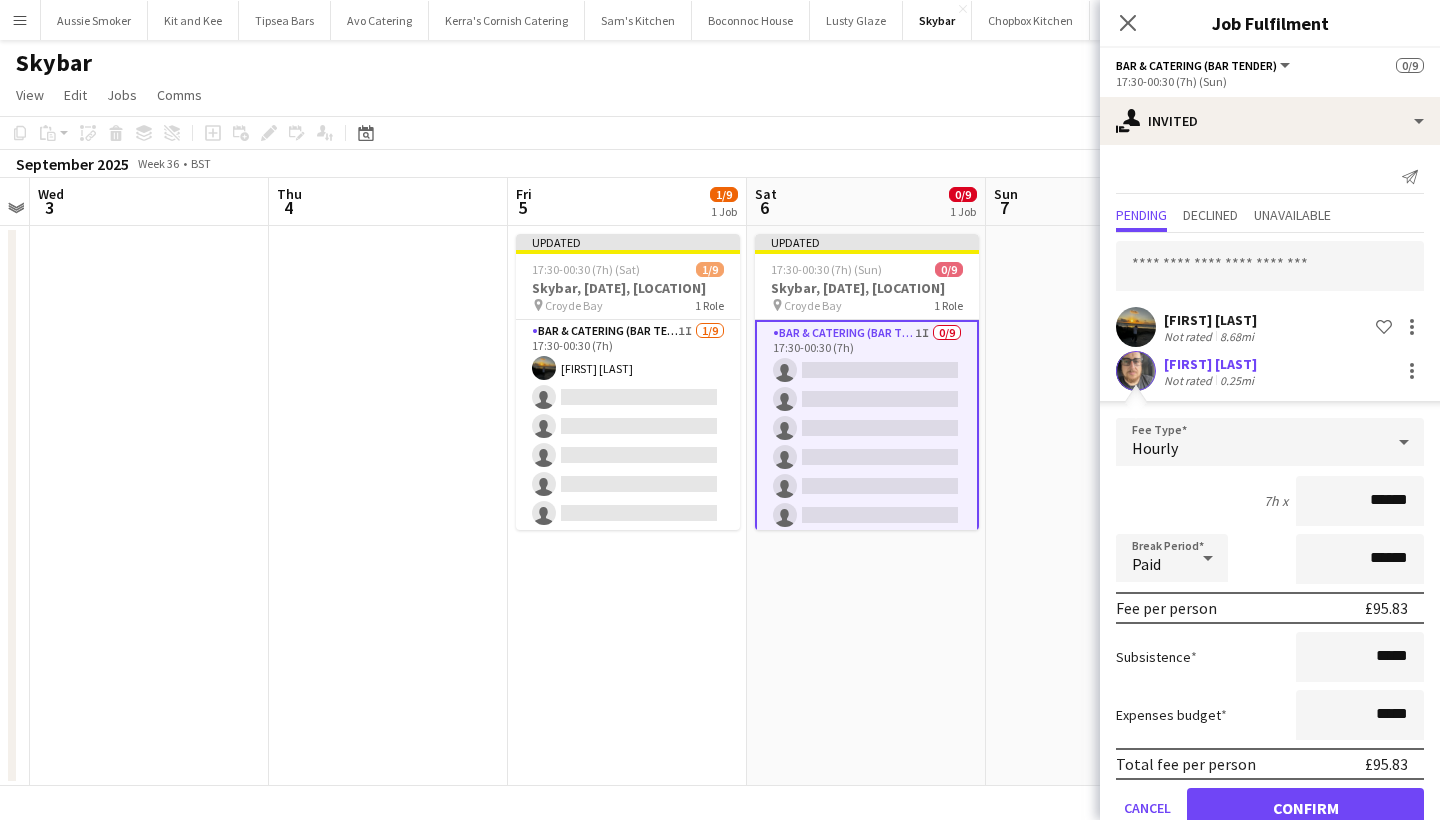 type on "******" 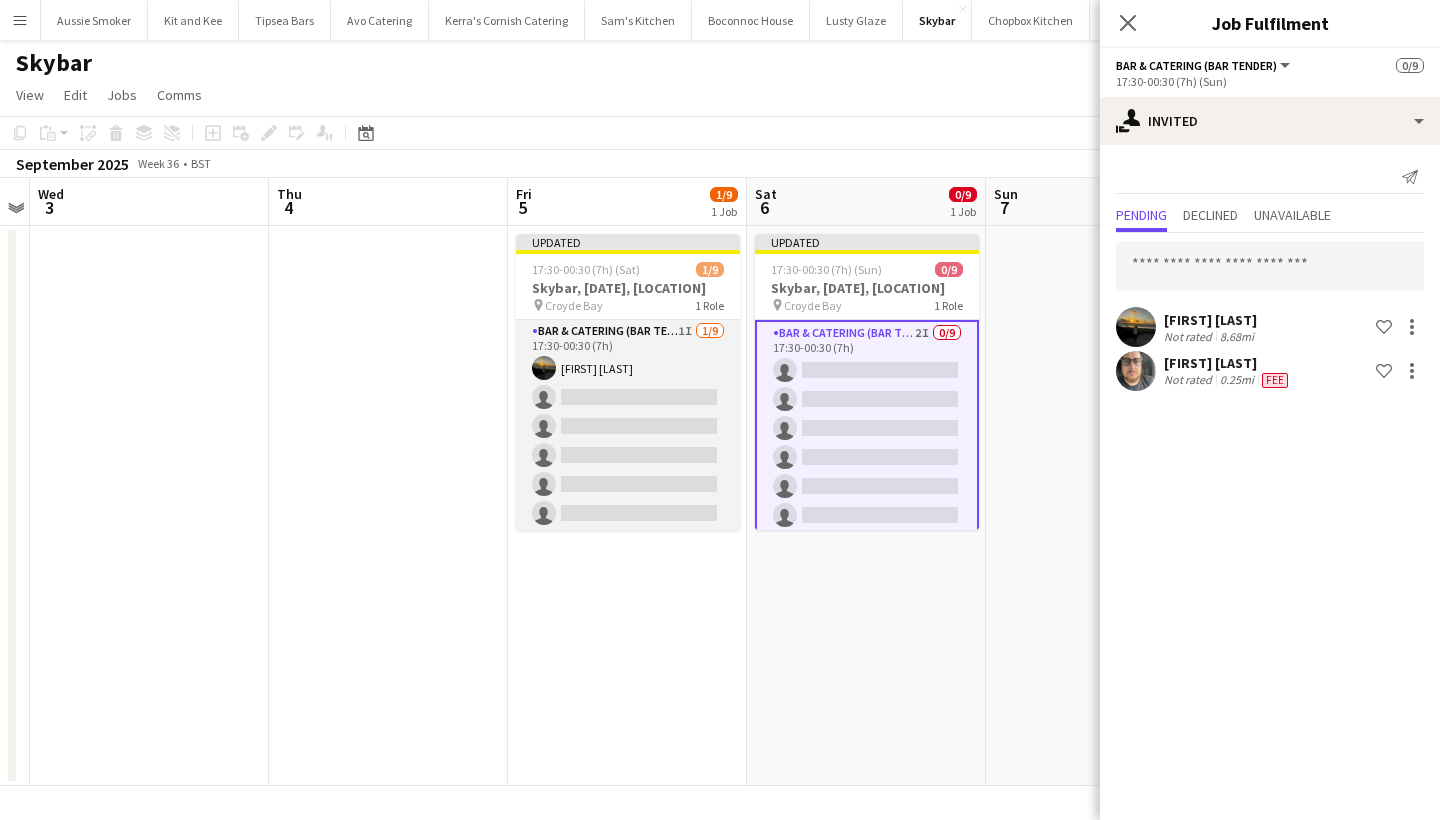 click on "Bar & Catering (Bar Tender)   1I   1/9   17:30-00:30 (7h)
Jack Grant
single-neutral-actions
single-neutral-actions
single-neutral-actions
single-neutral-actions
single-neutral-actions
single-neutral-actions
single-neutral-actions
single-neutral-actions" at bounding box center (628, 470) 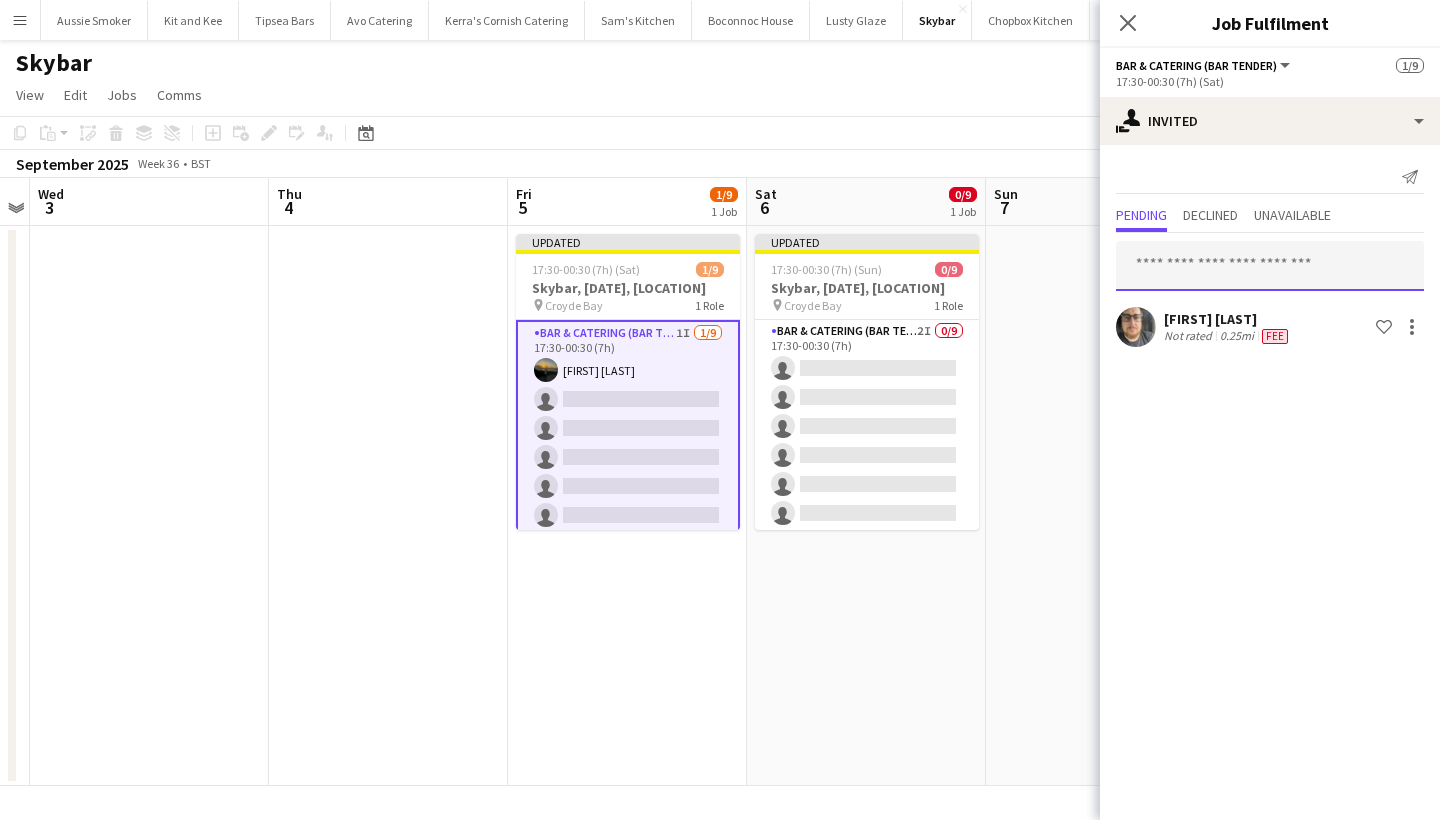 click at bounding box center [1270, 266] 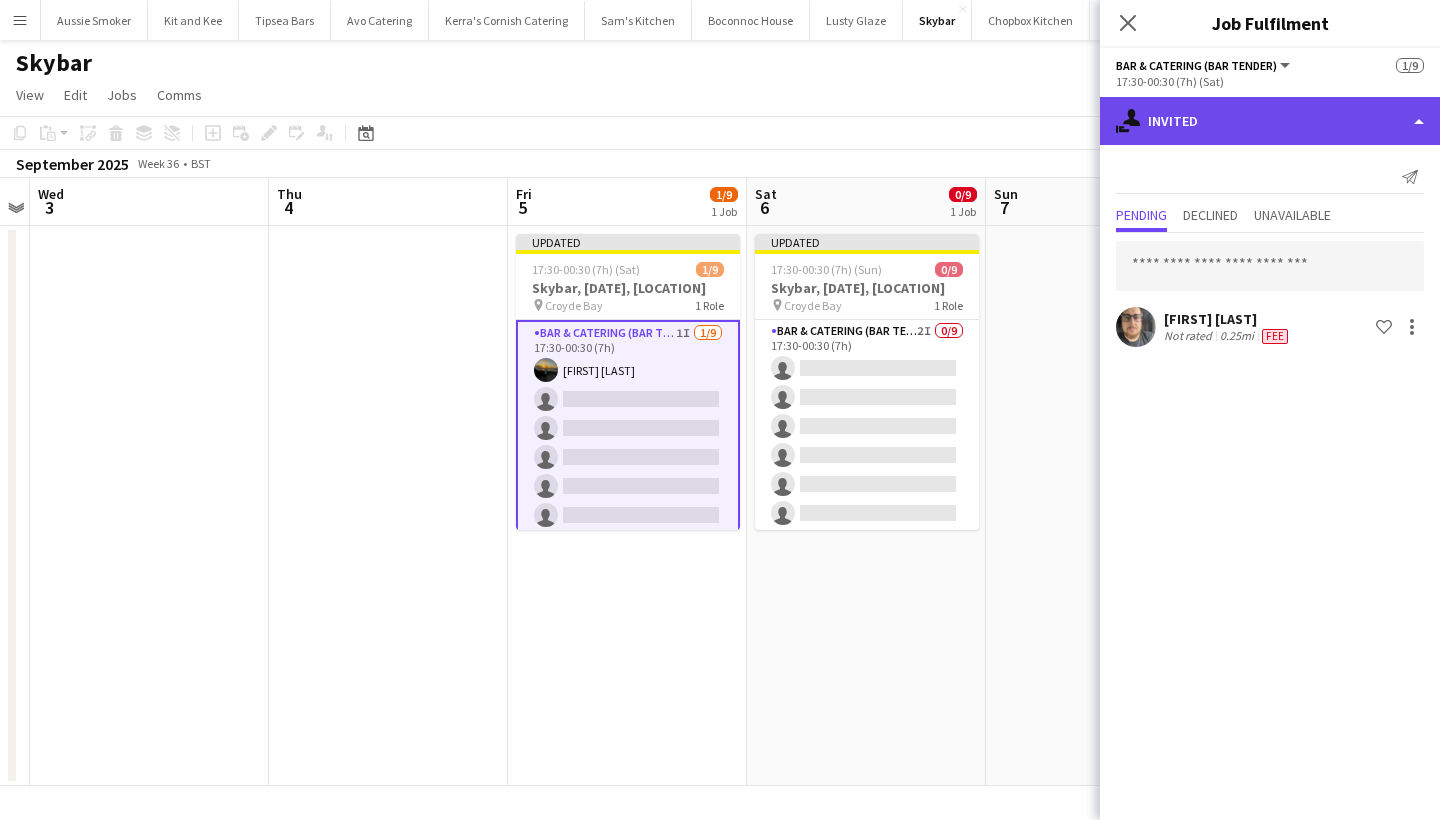click on "single-neutral-actions-share-1
Invited" 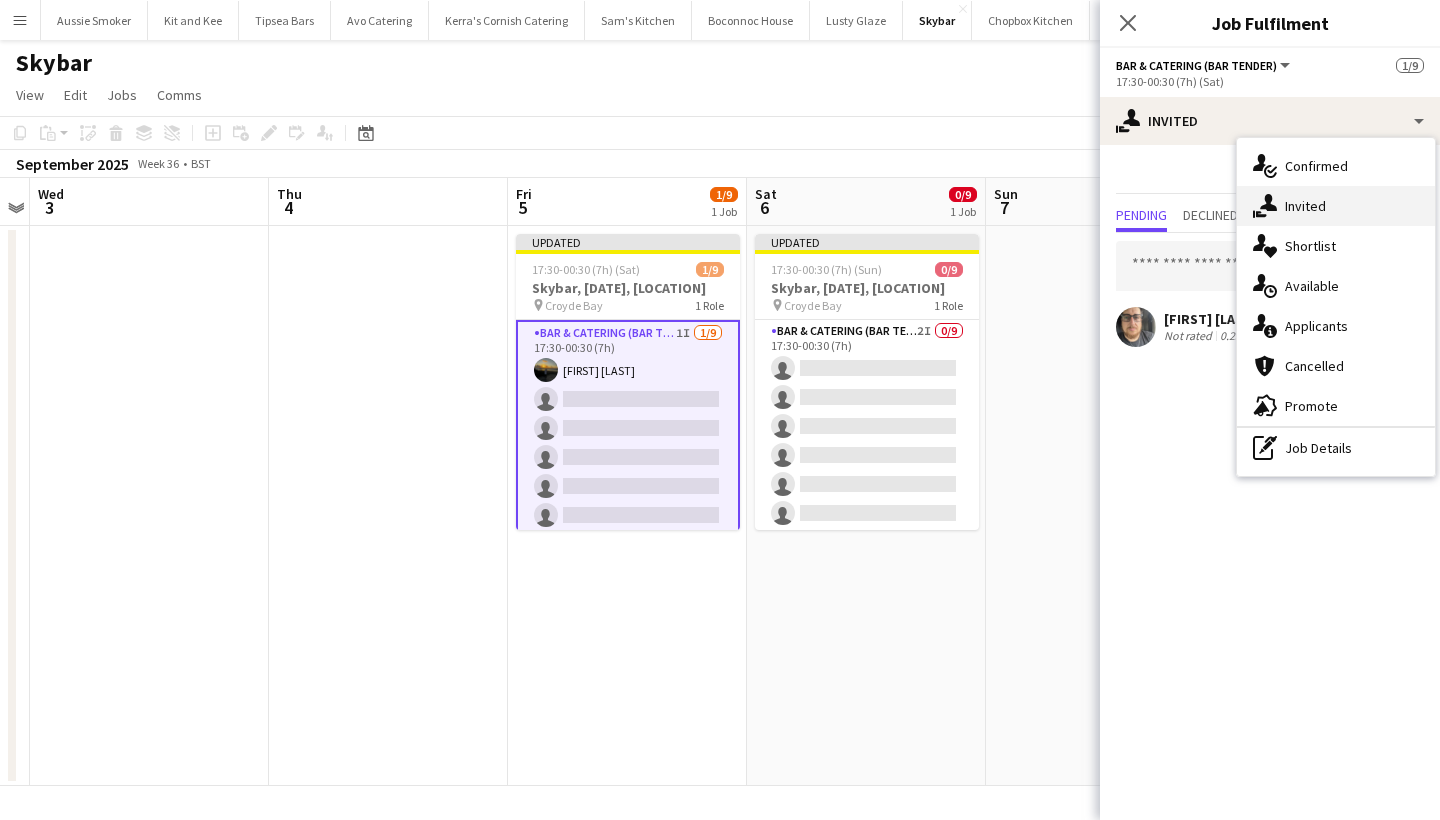 click on "single-neutral-actions-share-1
Invited" at bounding box center (1336, 206) 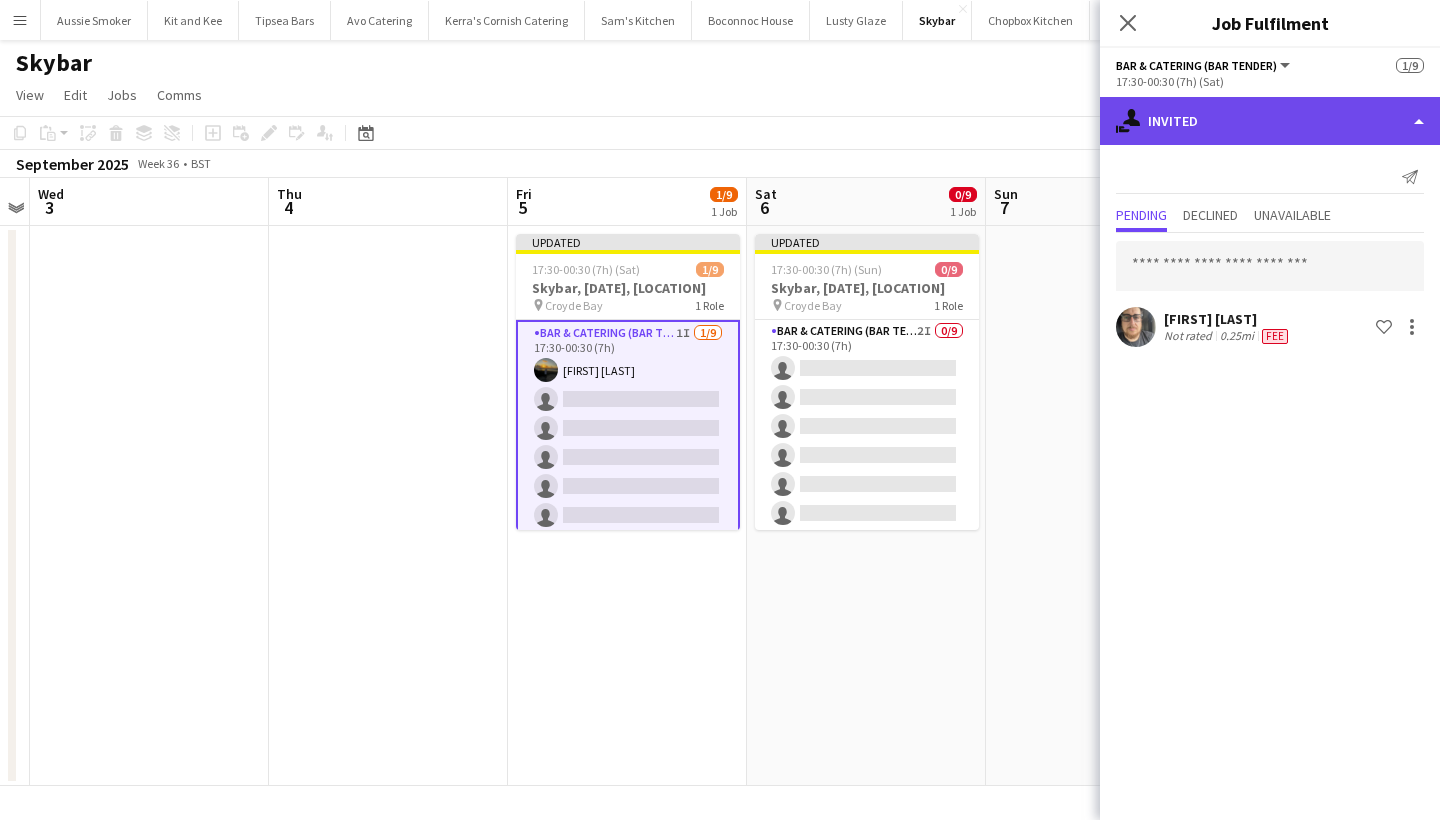 click on "single-neutral-actions-share-1
Invited" 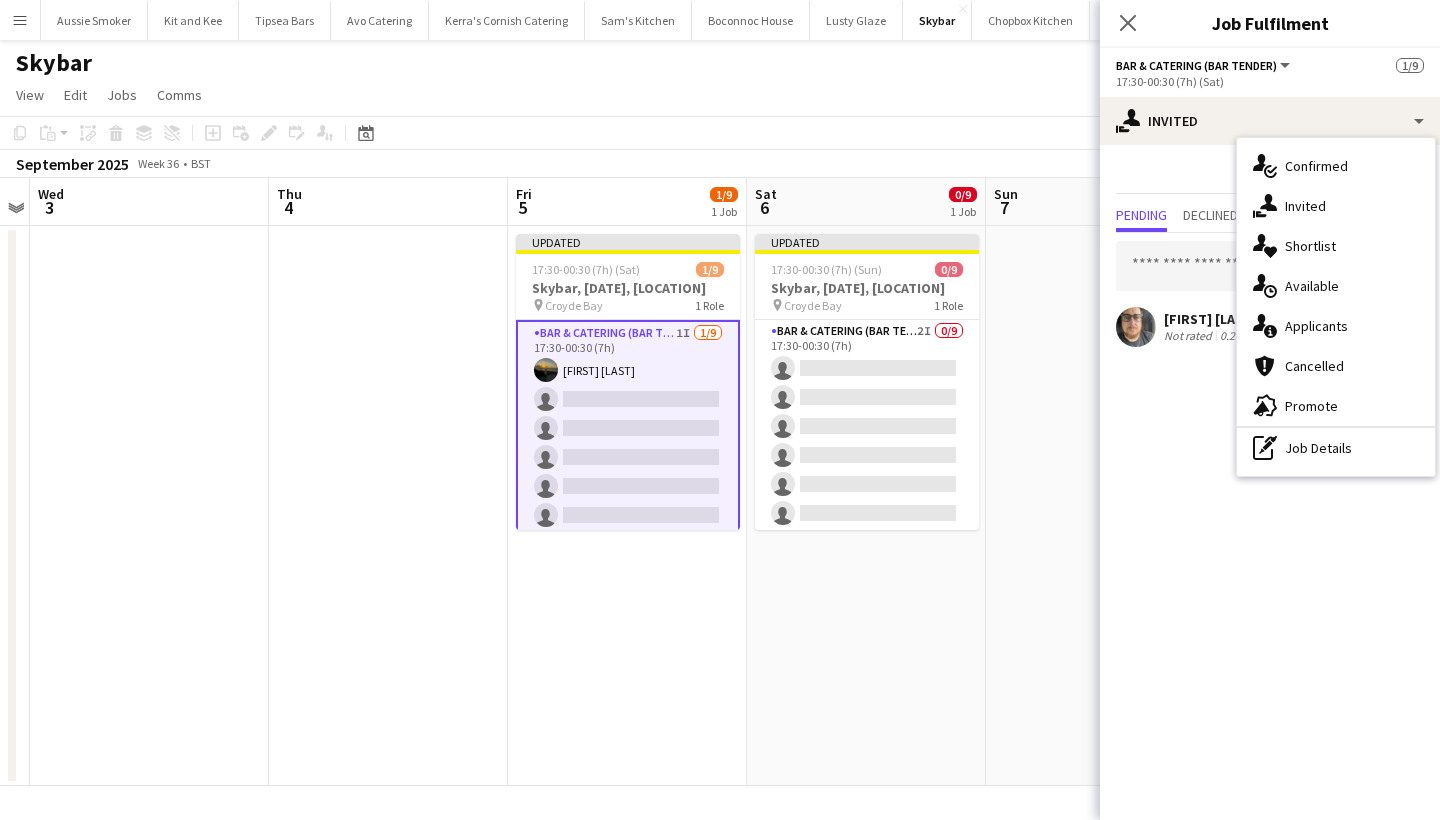 click on "View  Day view expanded Day view collapsed Month view Date picker Jump to today Expand Linked Jobs Collapse Linked Jobs  Edit  Copy
Command
C  Paste  Without Crew
Command
V With Crew
Command
Shift
V Paste as linked job  Group  Group Ungroup  Jobs  New Job Edit Job Delete Job New Linked Job Edit Linked Jobs Job fulfilment Promote Role Copy Role URL  Comms  Notify confirmed crew Create chat" 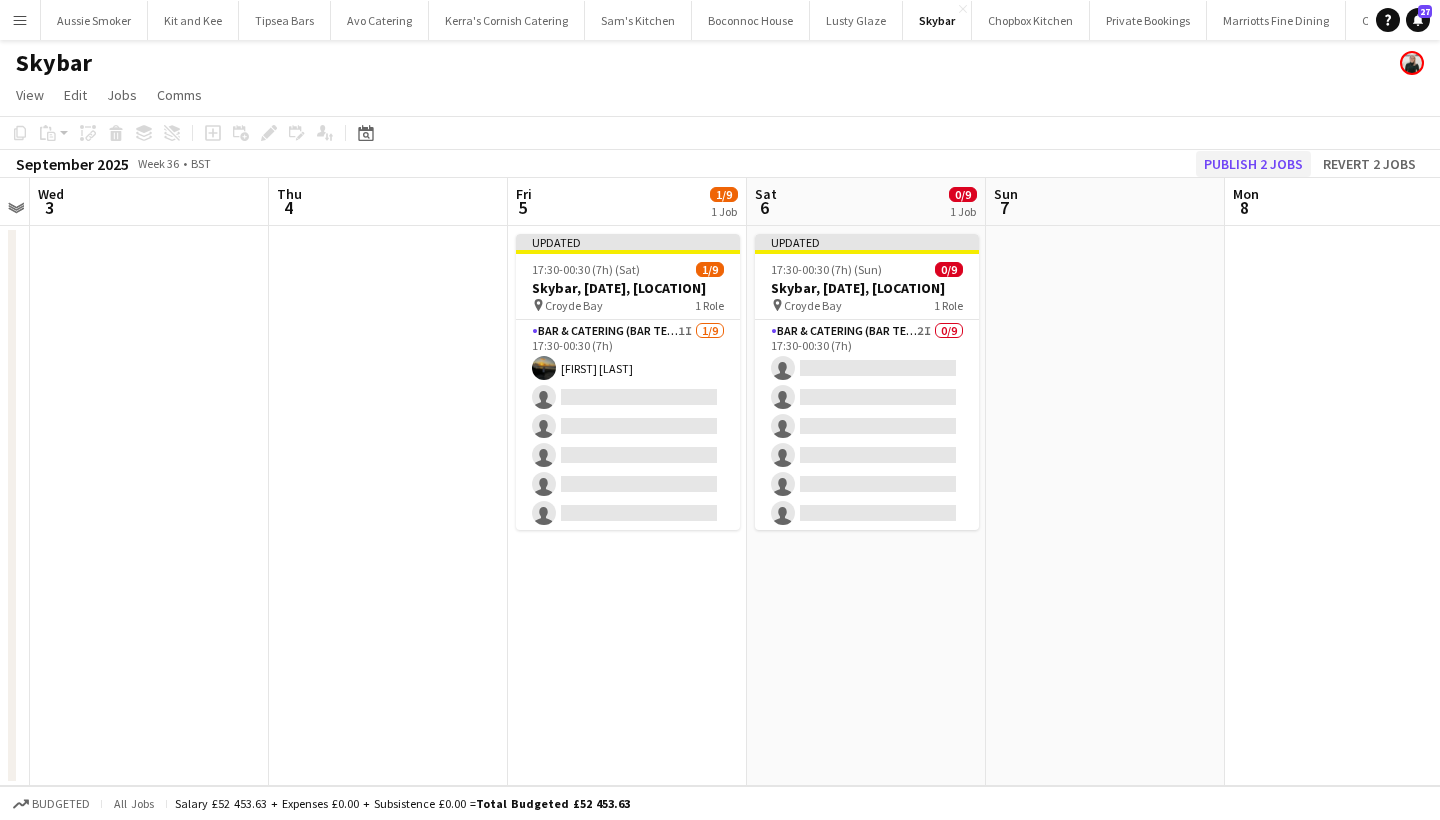 click on "Publish 2 jobs" 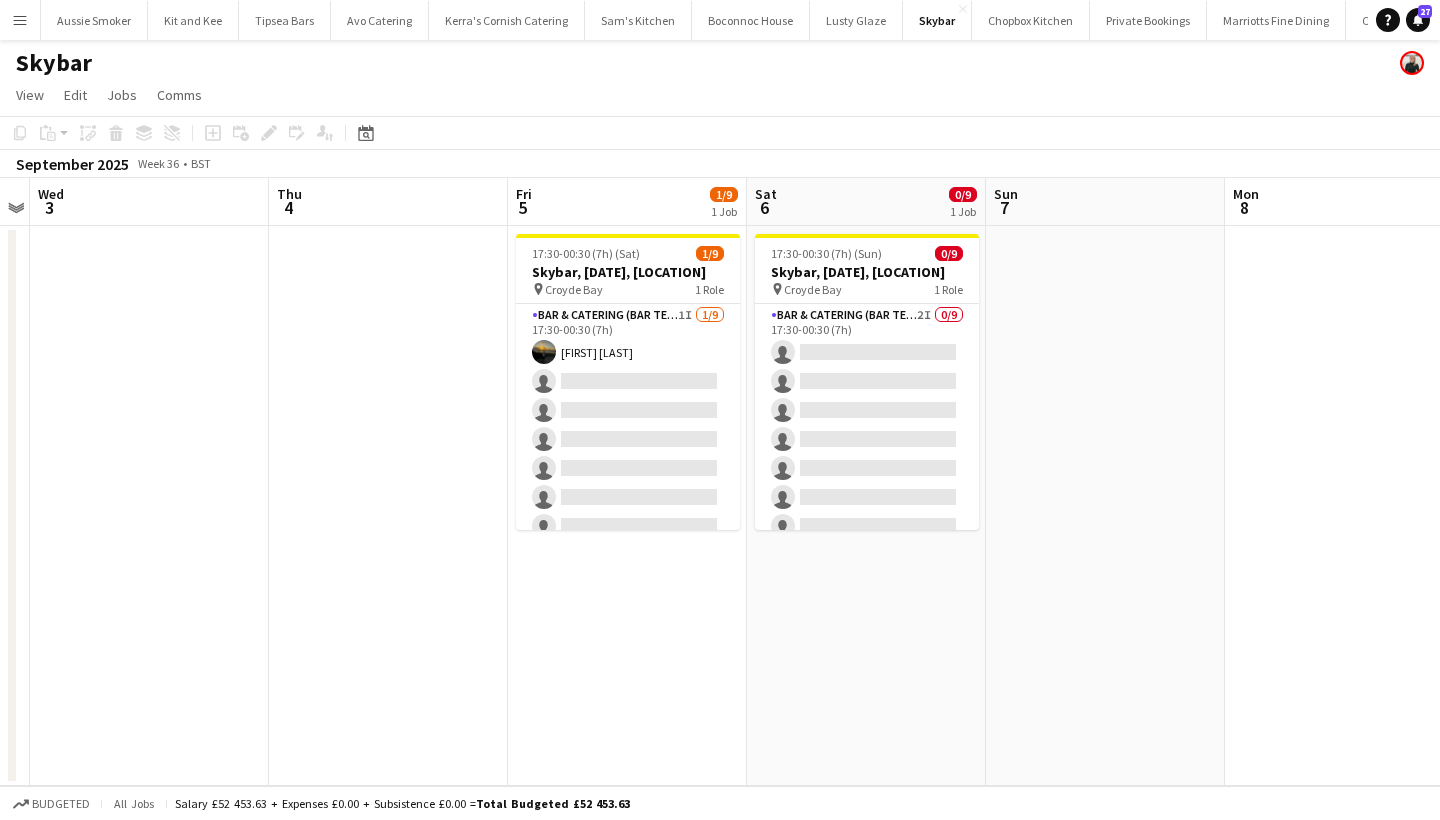 click on "Bar & Catering (Bar Tender)   1I   1/9   17:30-00:30 (7h)
Jack Grant
single-neutral-actions
single-neutral-actions
single-neutral-actions
single-neutral-actions
single-neutral-actions
single-neutral-actions
single-neutral-actions
single-neutral-actions" at bounding box center [628, 454] 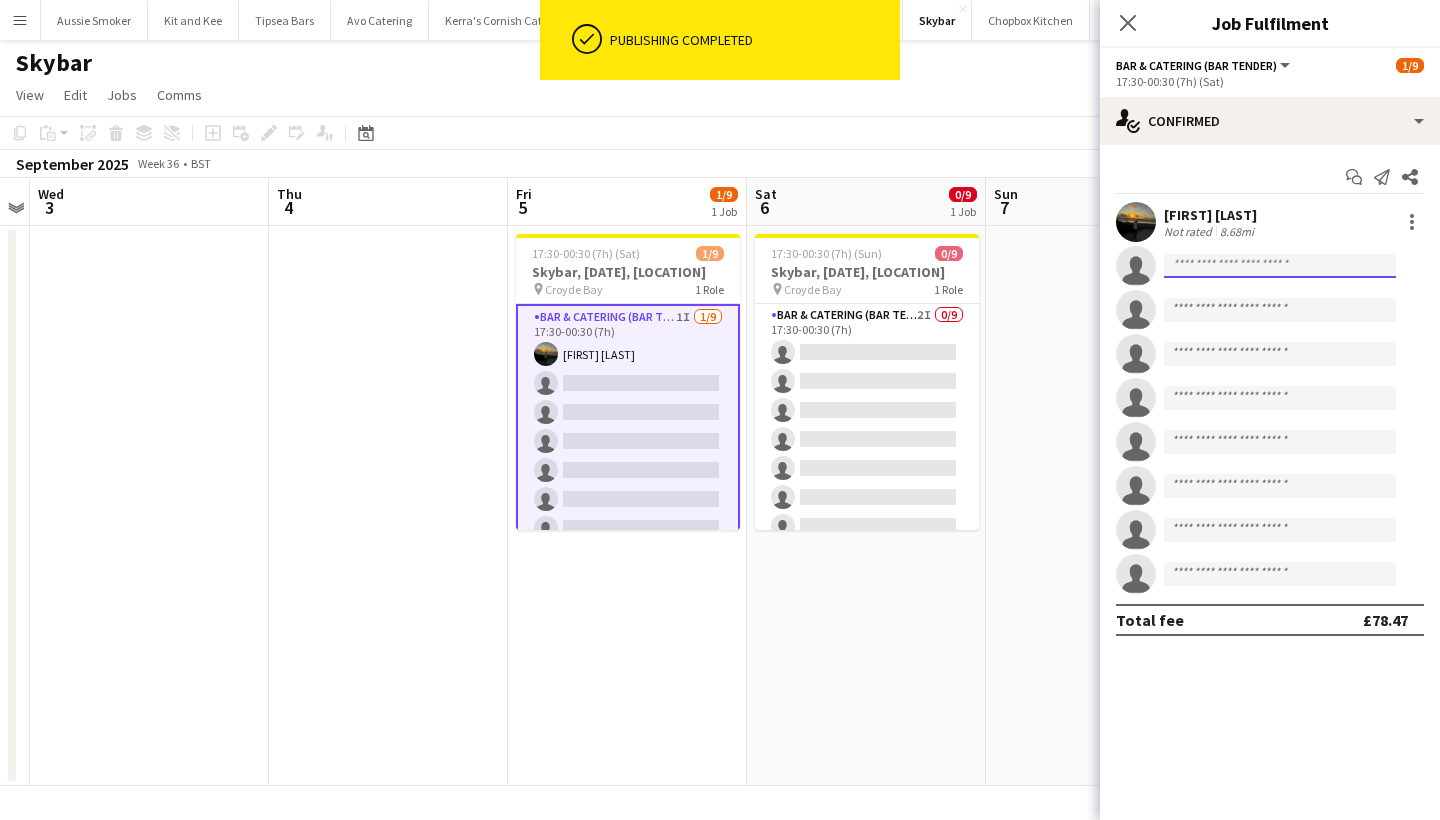 click at bounding box center (1280, 310) 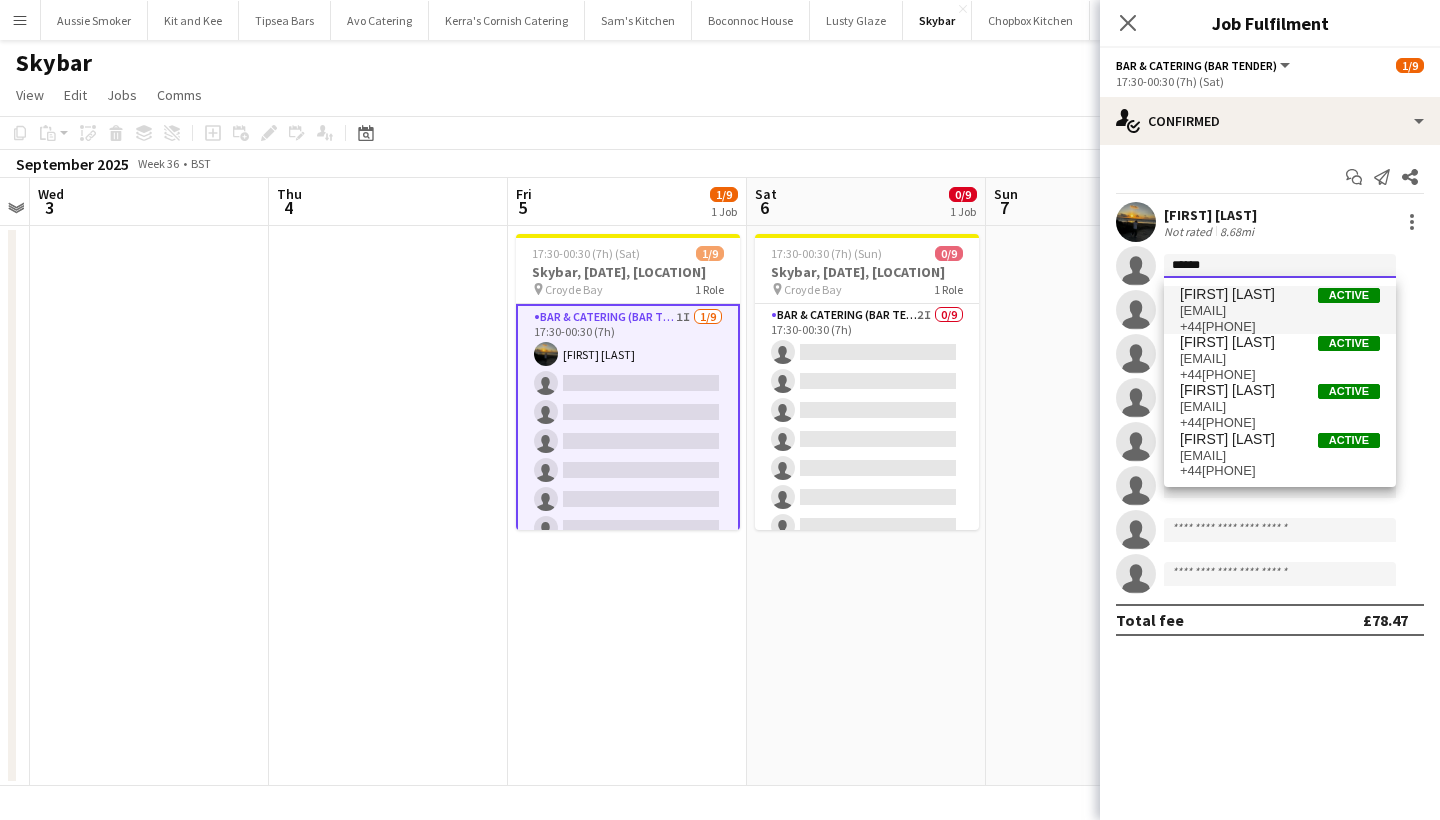 type on "******" 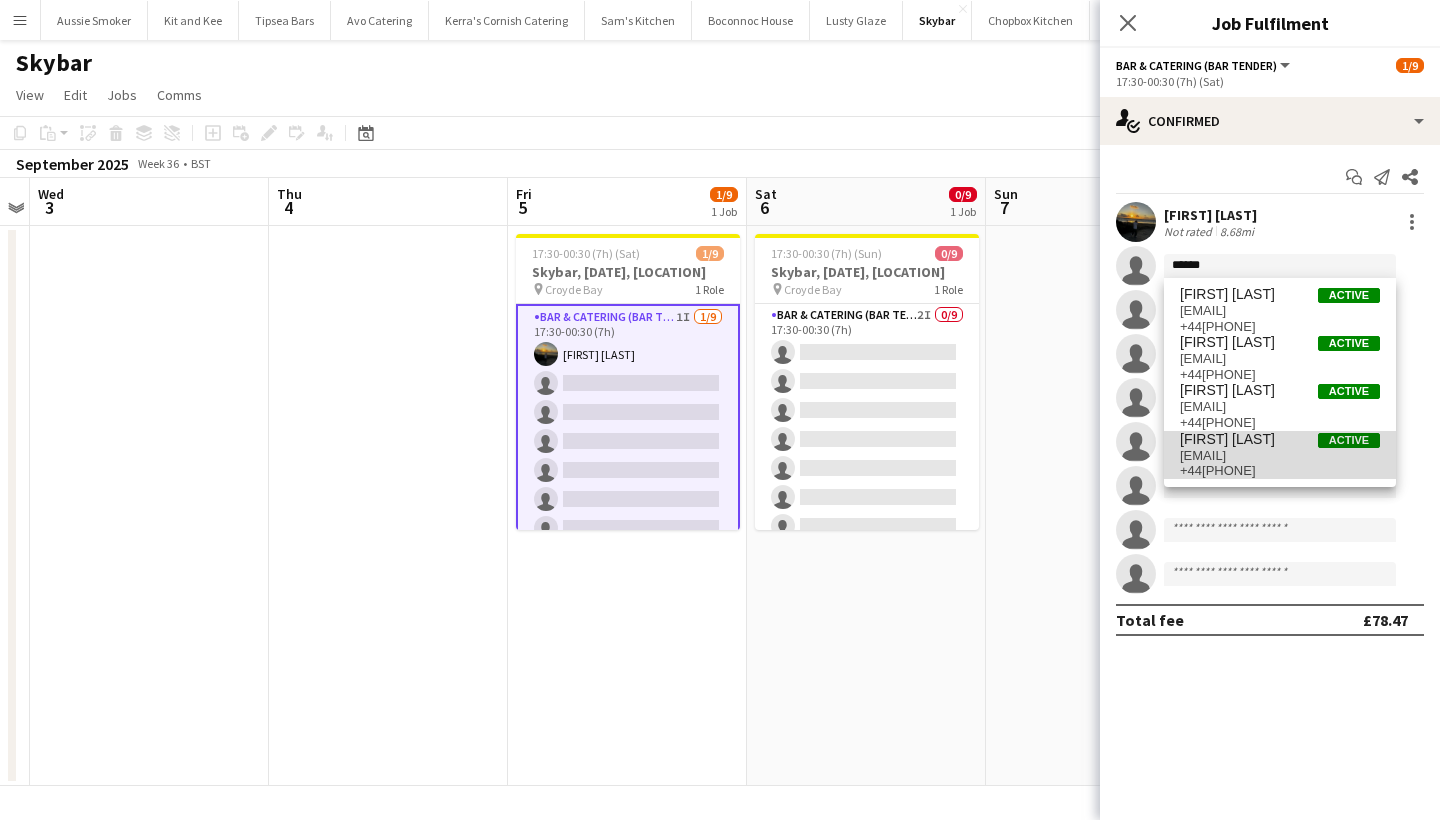 drag, startPoint x: 1236, startPoint y: 297, endPoint x: 1264, endPoint y: 467, distance: 172.29045 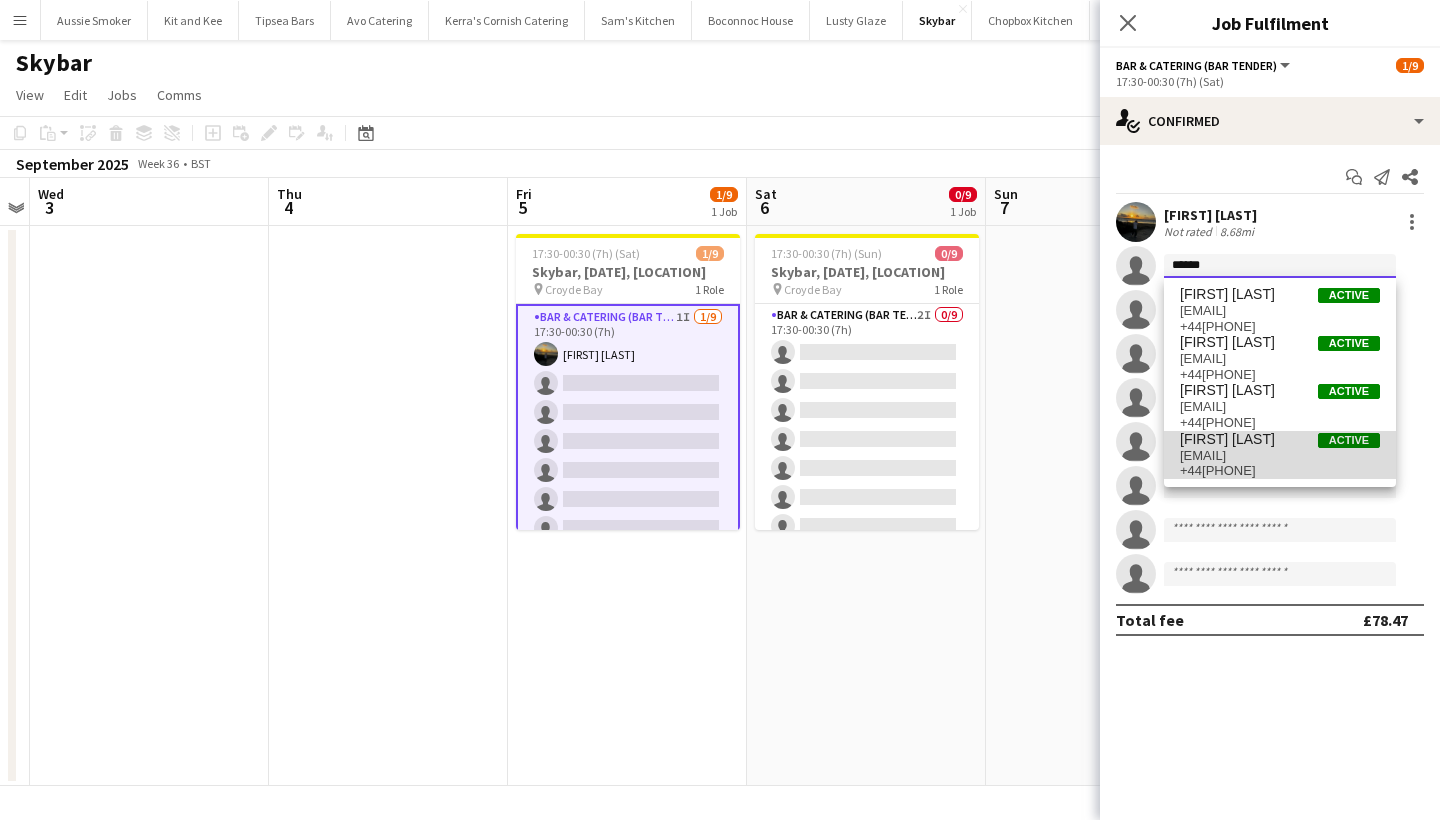 type 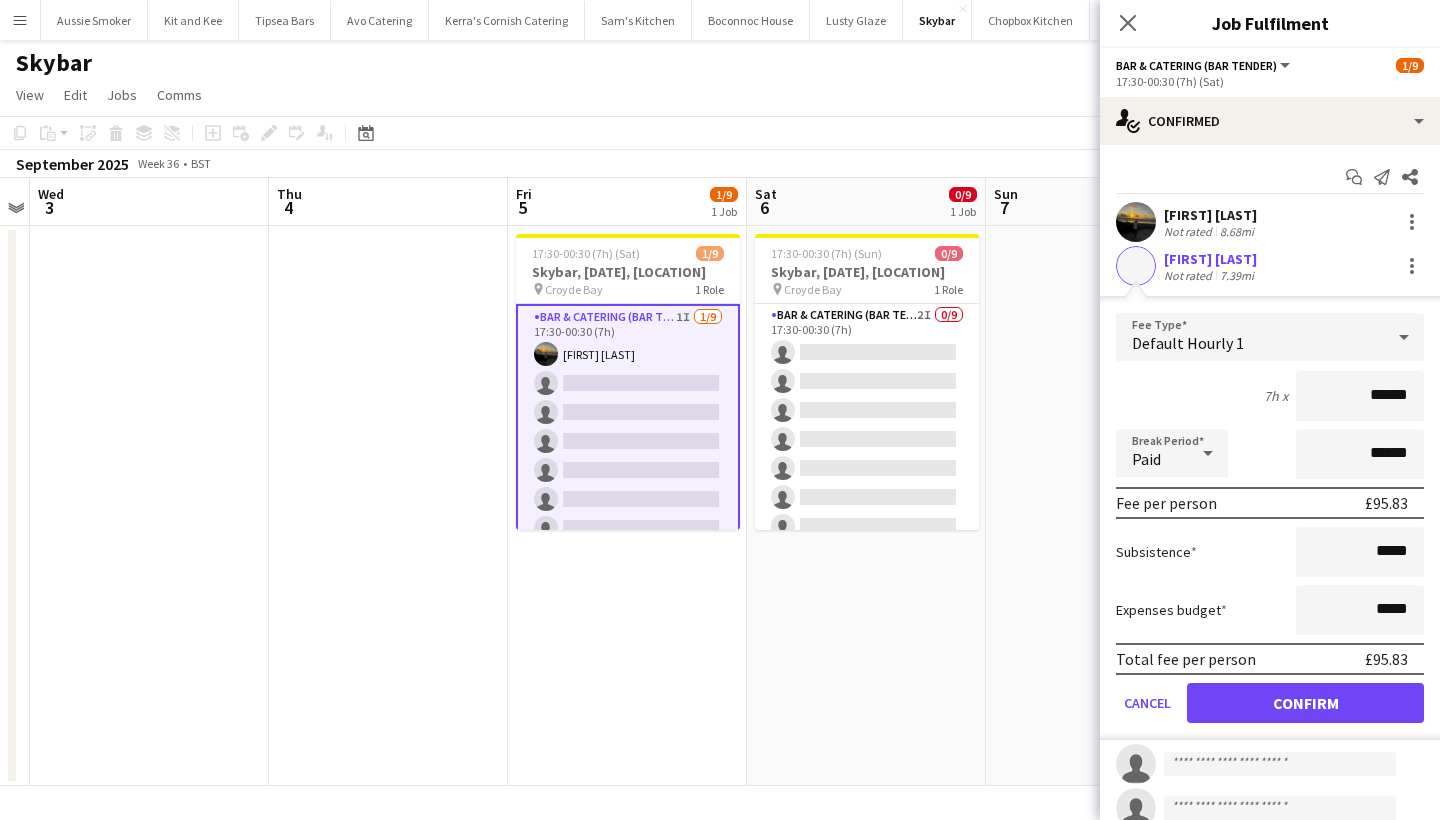 type on "******" 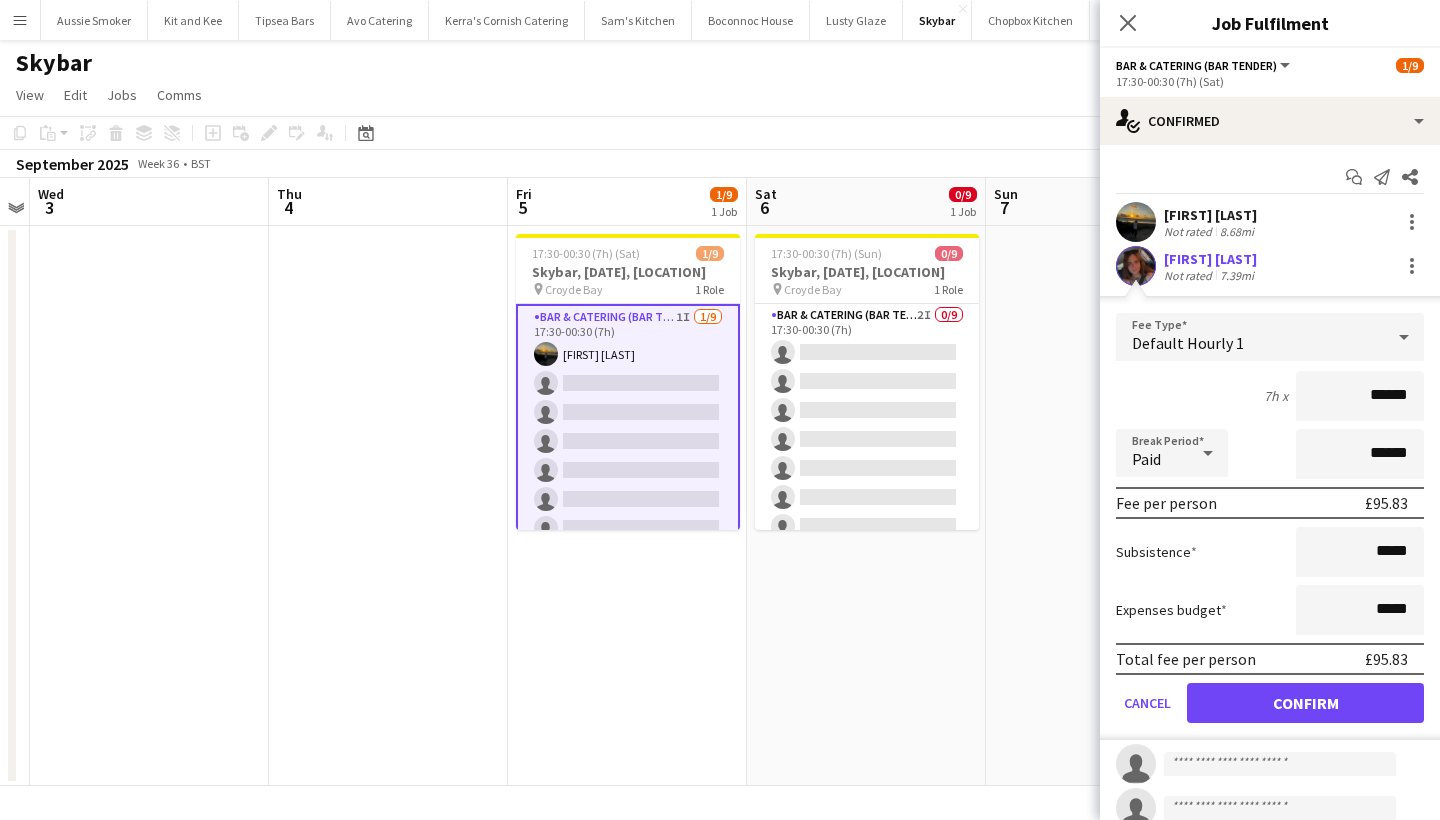 click on "Confirm" at bounding box center [1305, 703] 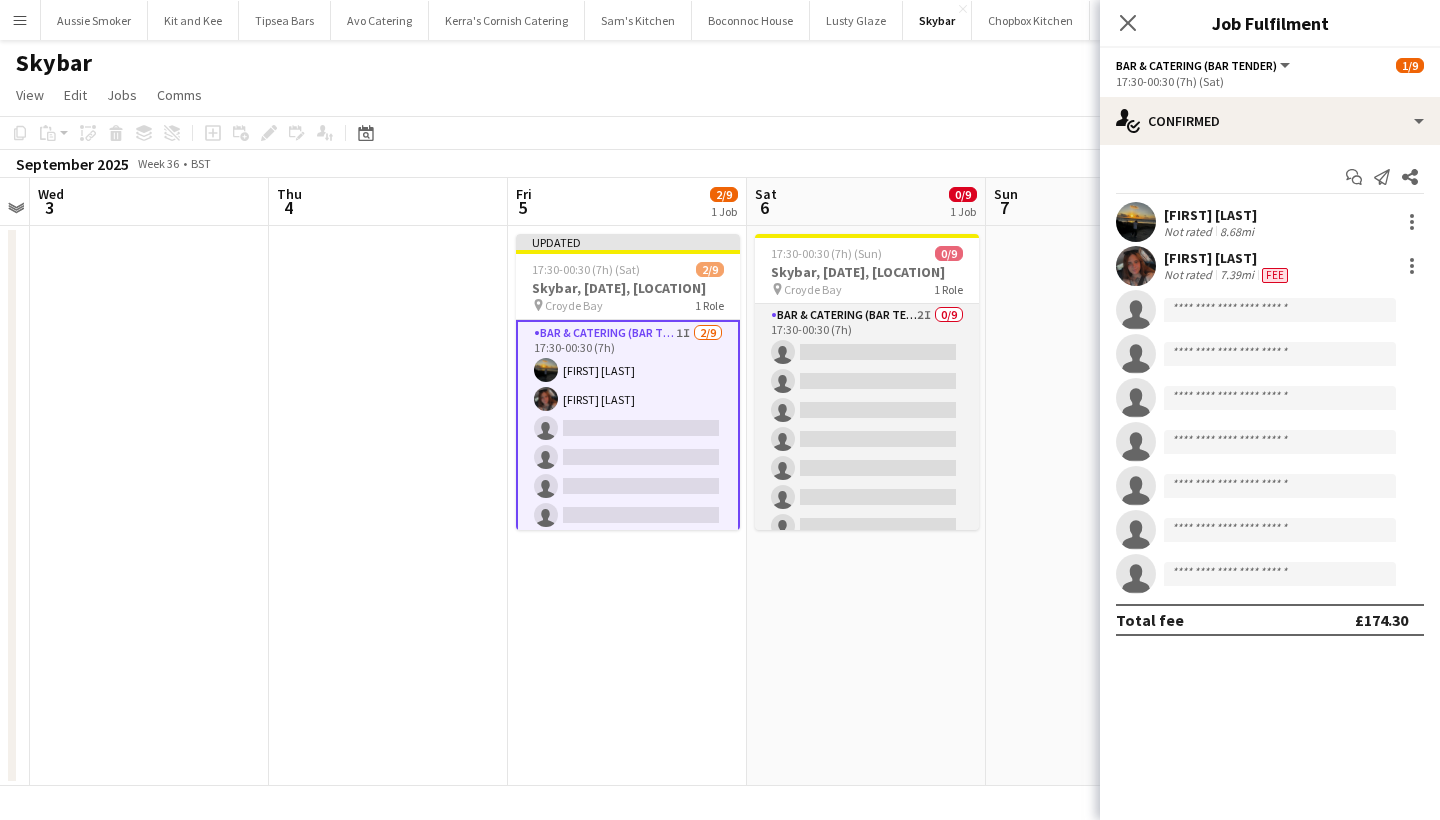 click on "Bar & Catering (Bar Tender)   2I   0/9   17:30-00:30 (7h)
single-neutral-actions
single-neutral-actions
single-neutral-actions
single-neutral-actions
single-neutral-actions
single-neutral-actions
single-neutral-actions
single-neutral-actions
single-neutral-actions" at bounding box center (867, 454) 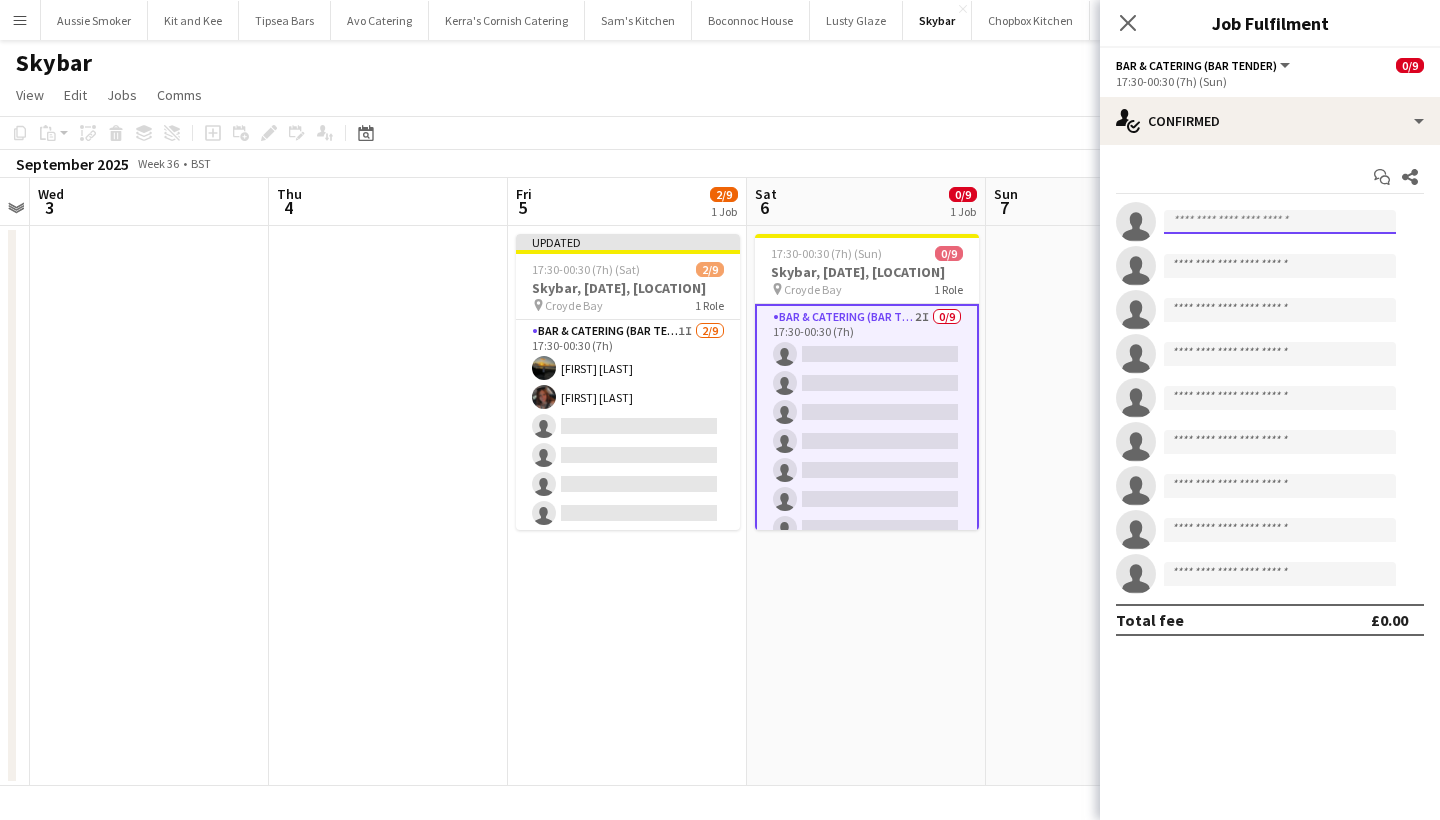 click at bounding box center (1280, 222) 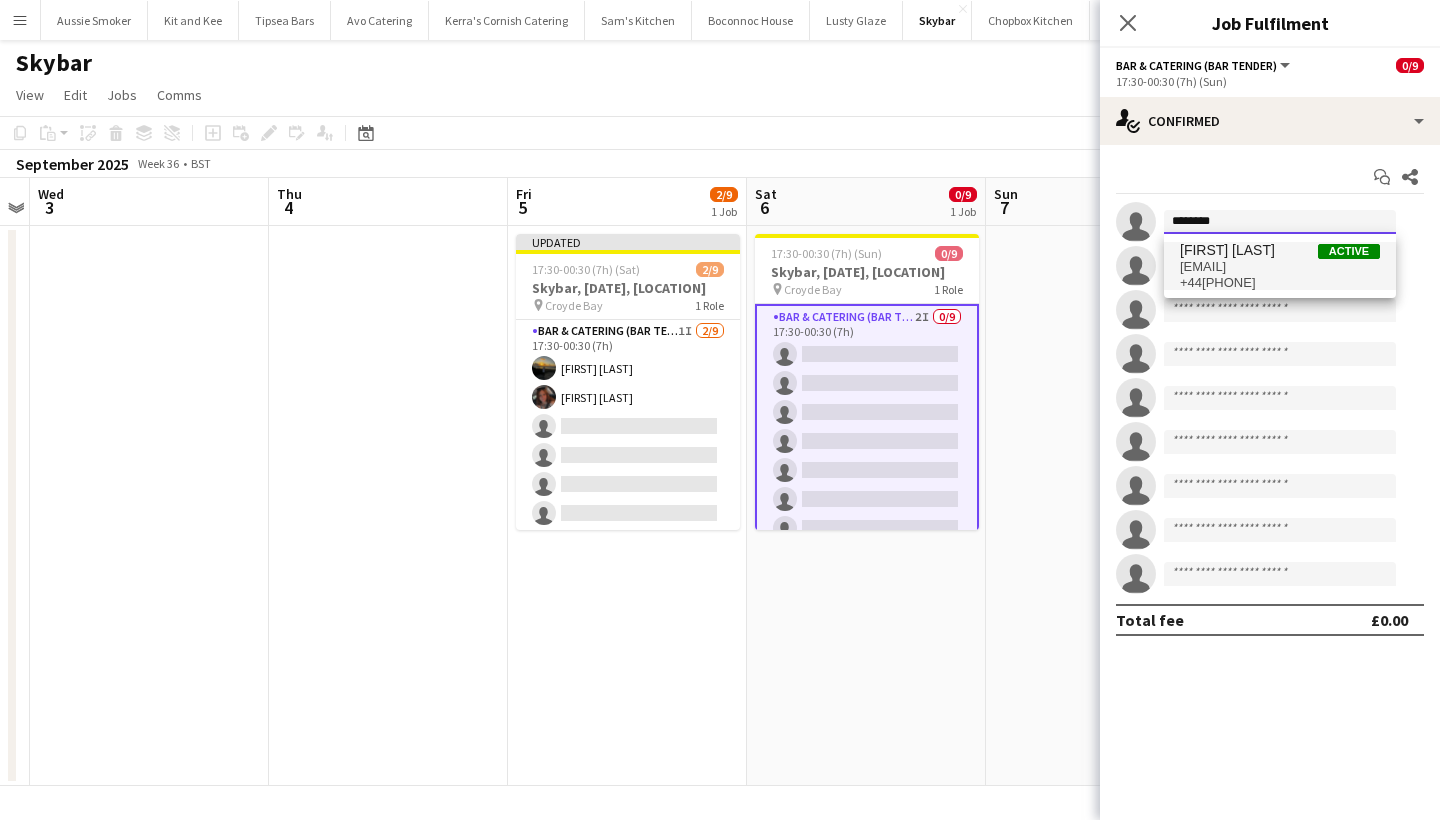 type on "********" 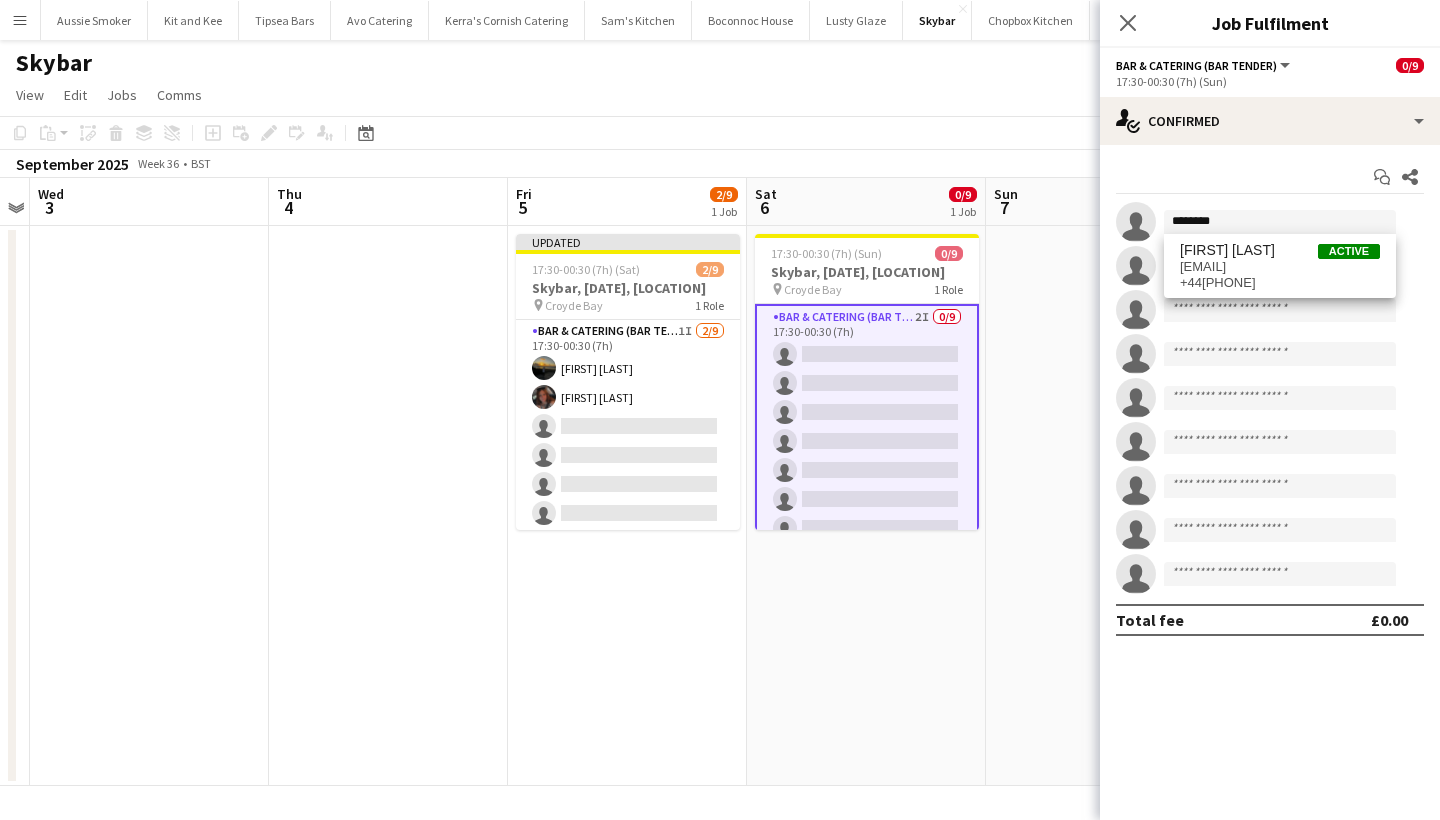 click on "Sophie Wilkinson" at bounding box center (1227, 250) 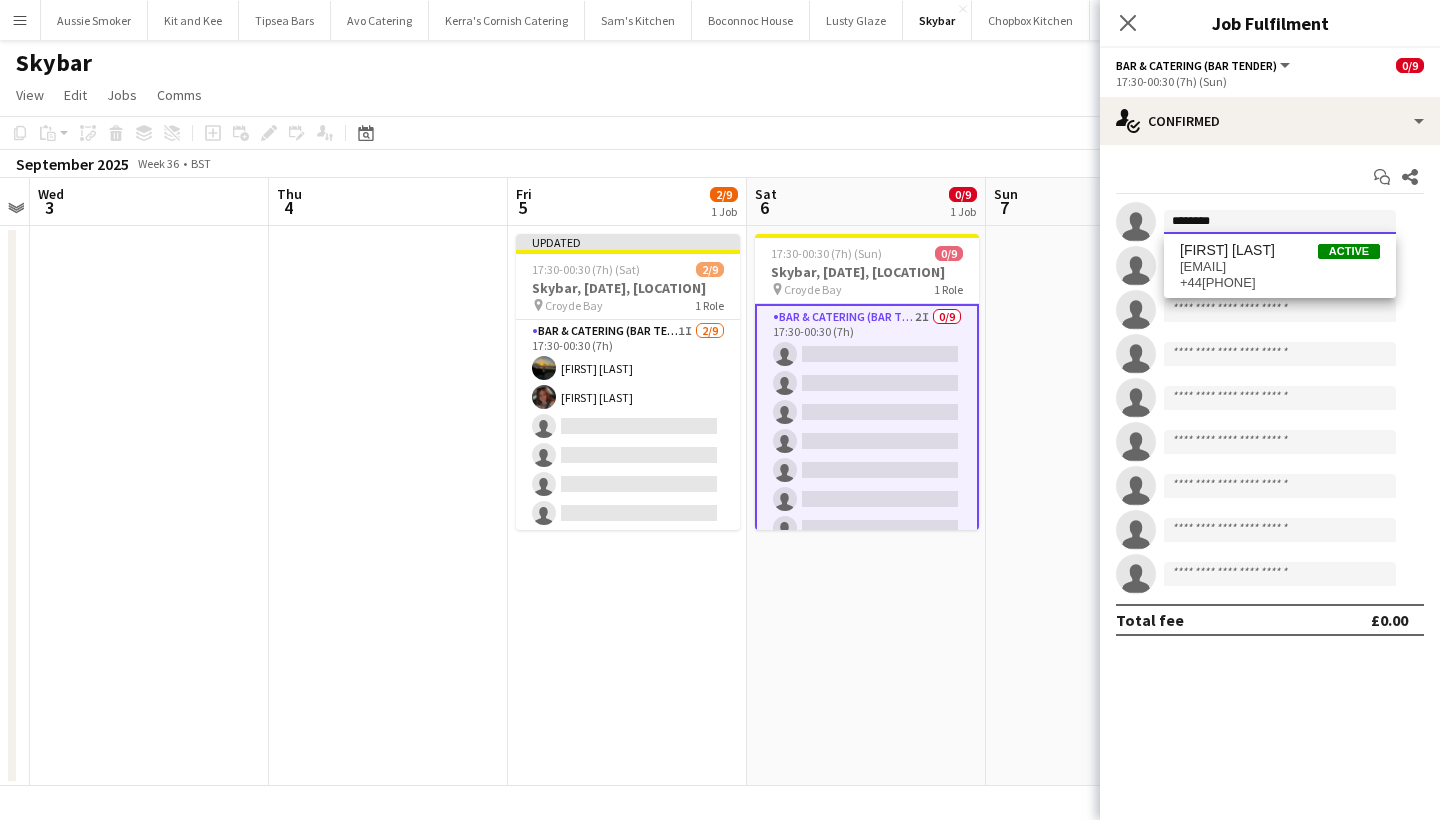 type 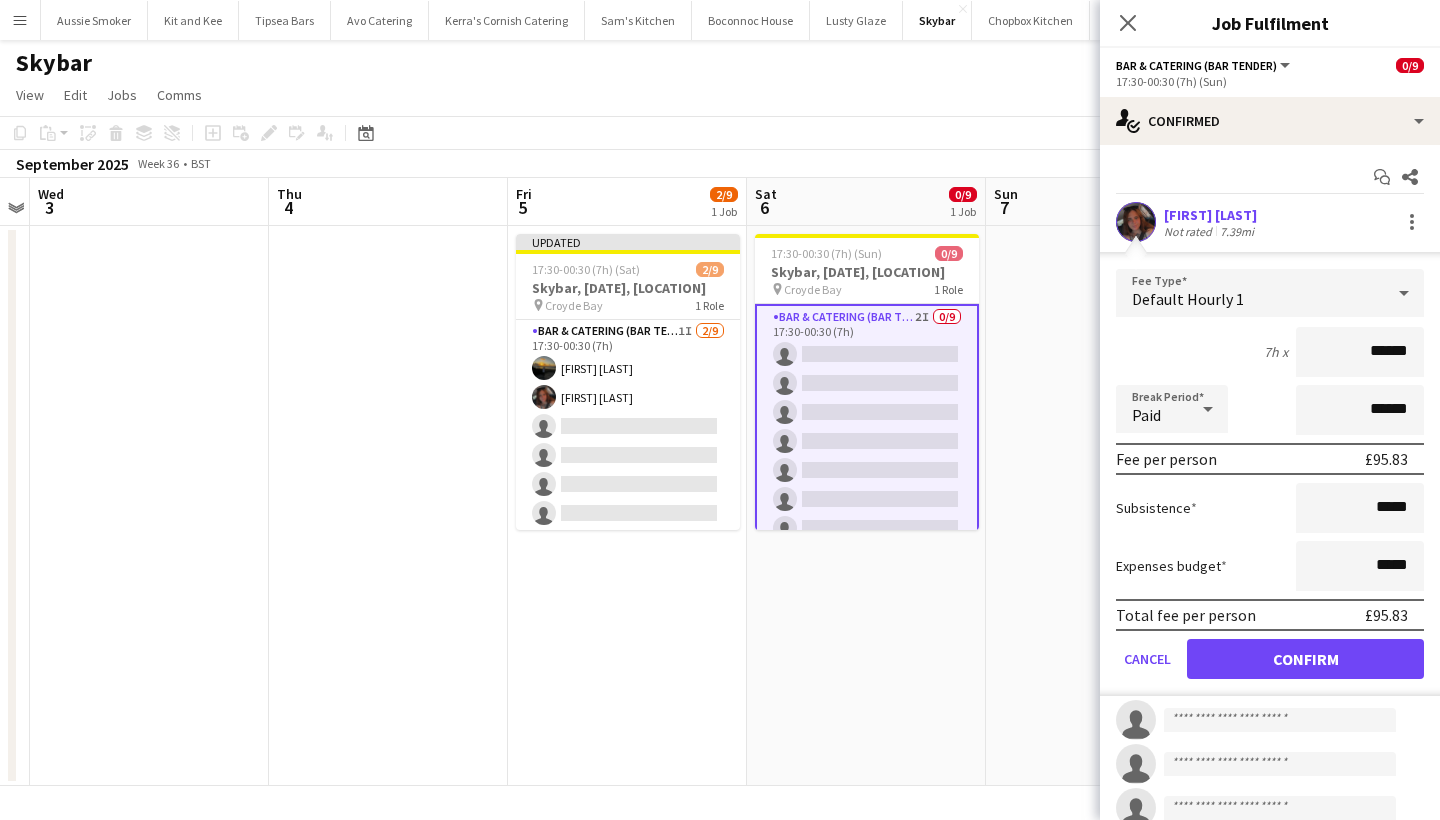 type on "******" 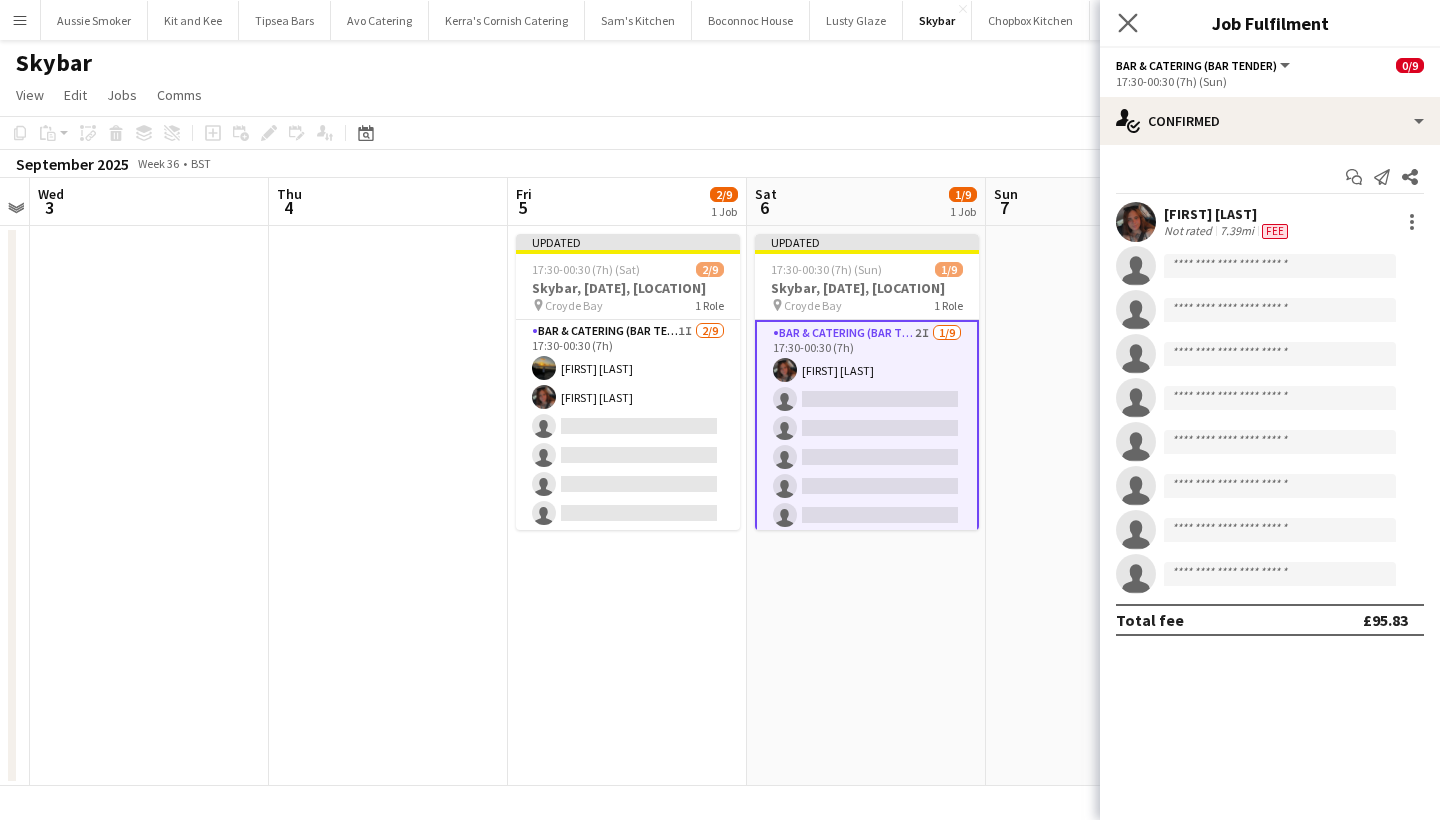 click on "Close pop-in" 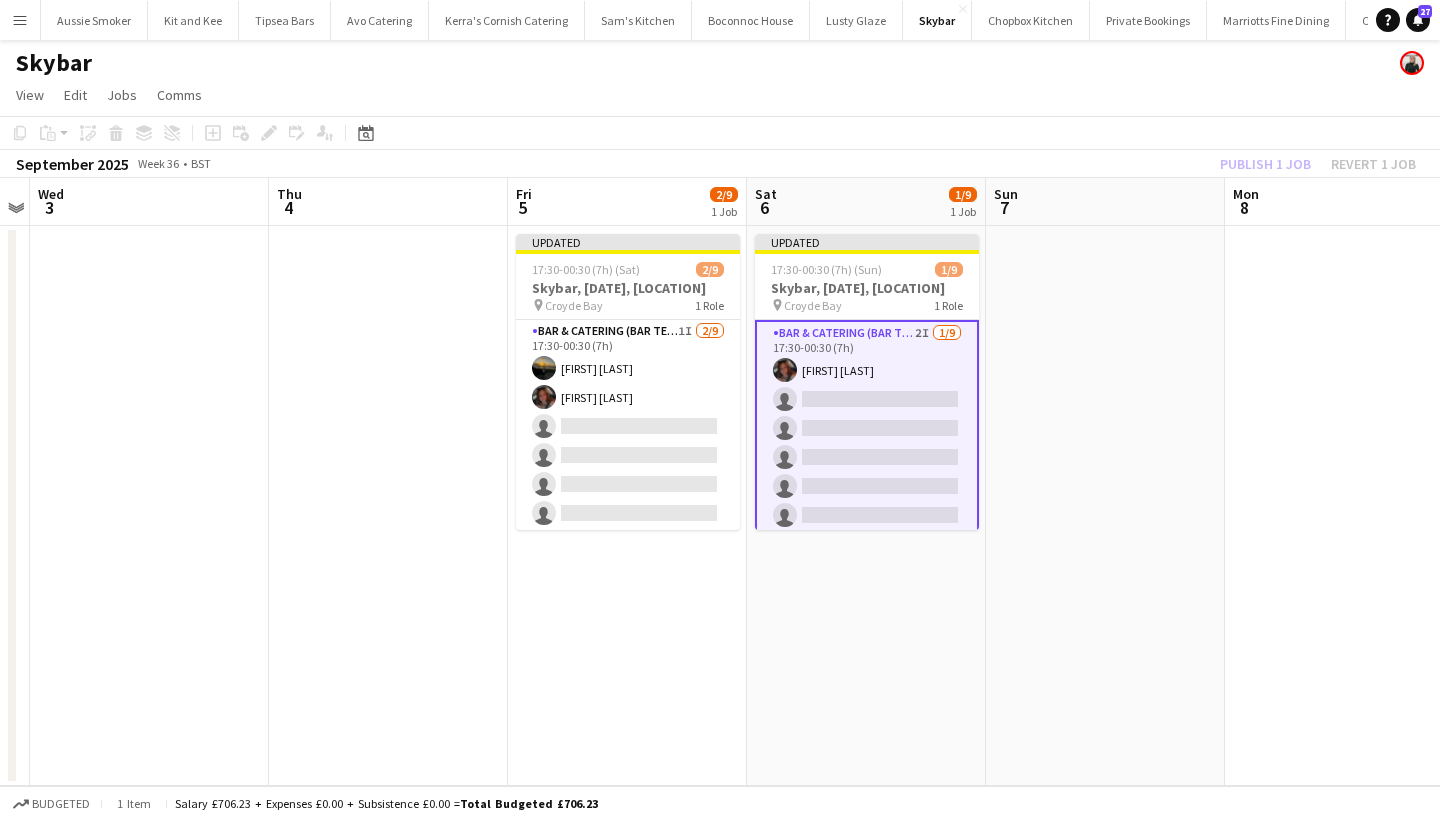 click on "Publish 1 job   Revert 1 job" 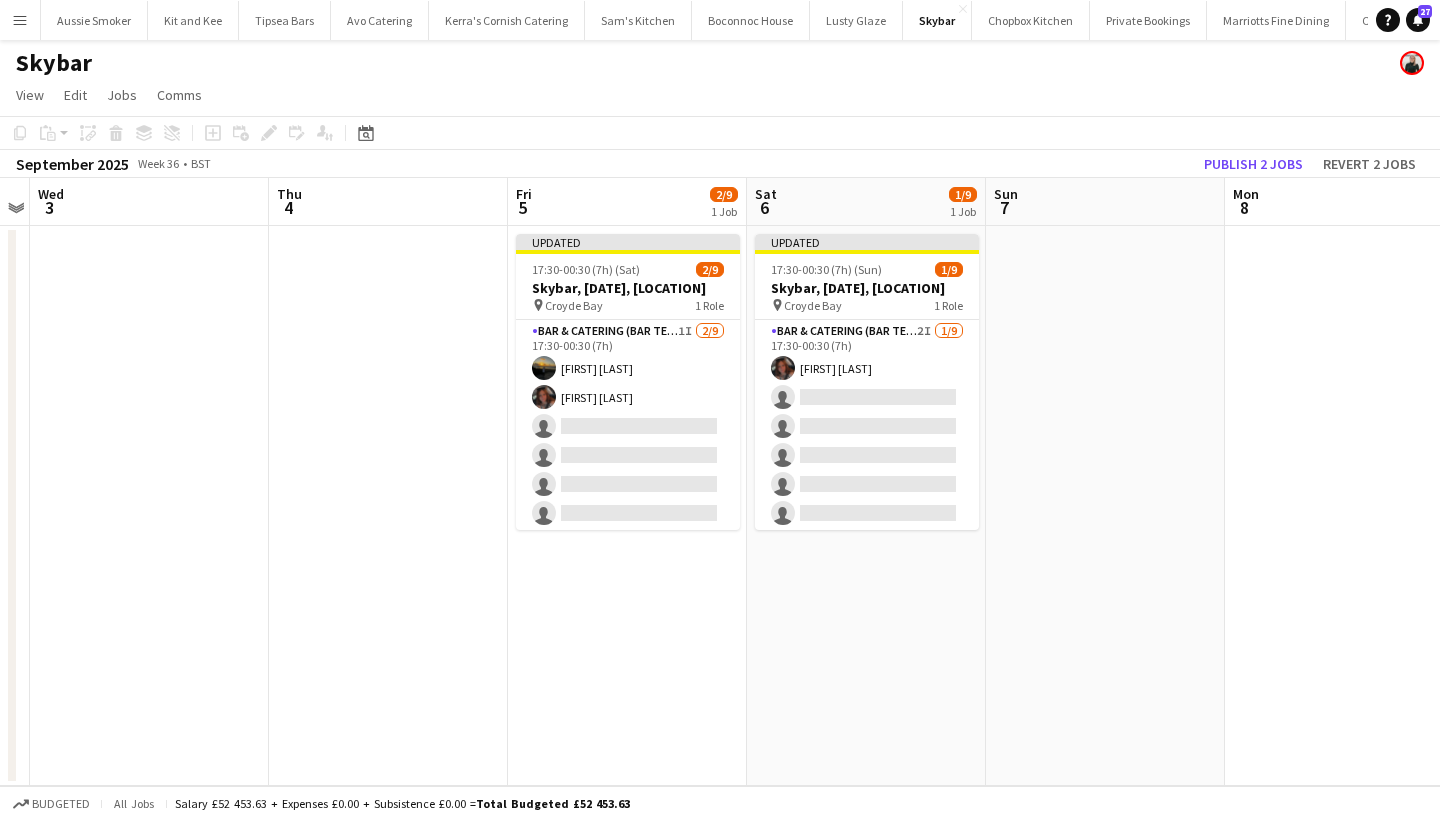 click on "Publish 2 jobs" 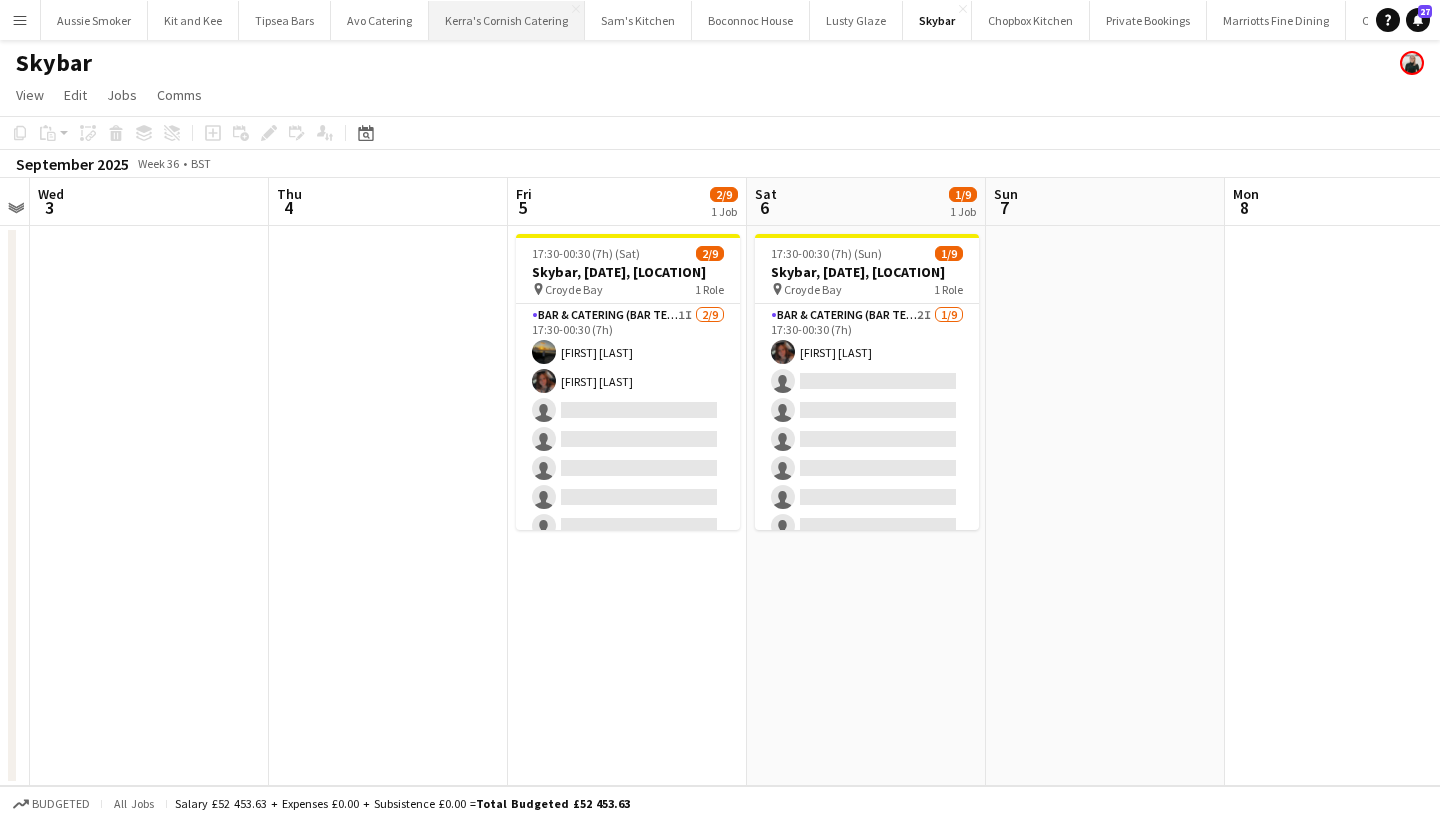 click on "Kerra's Cornish Catering
Close" at bounding box center (507, 20) 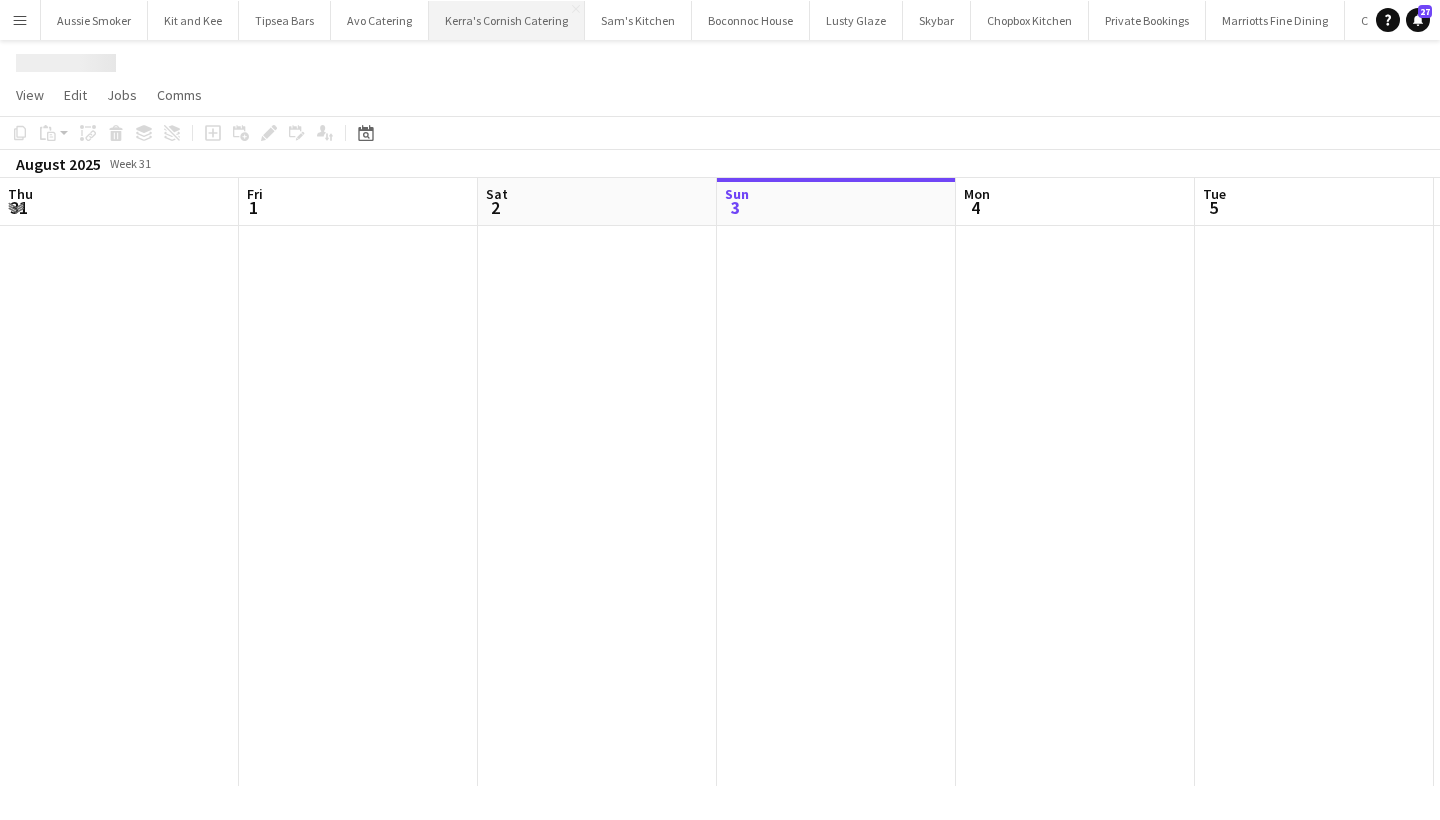 scroll, scrollTop: 0, scrollLeft: 478, axis: horizontal 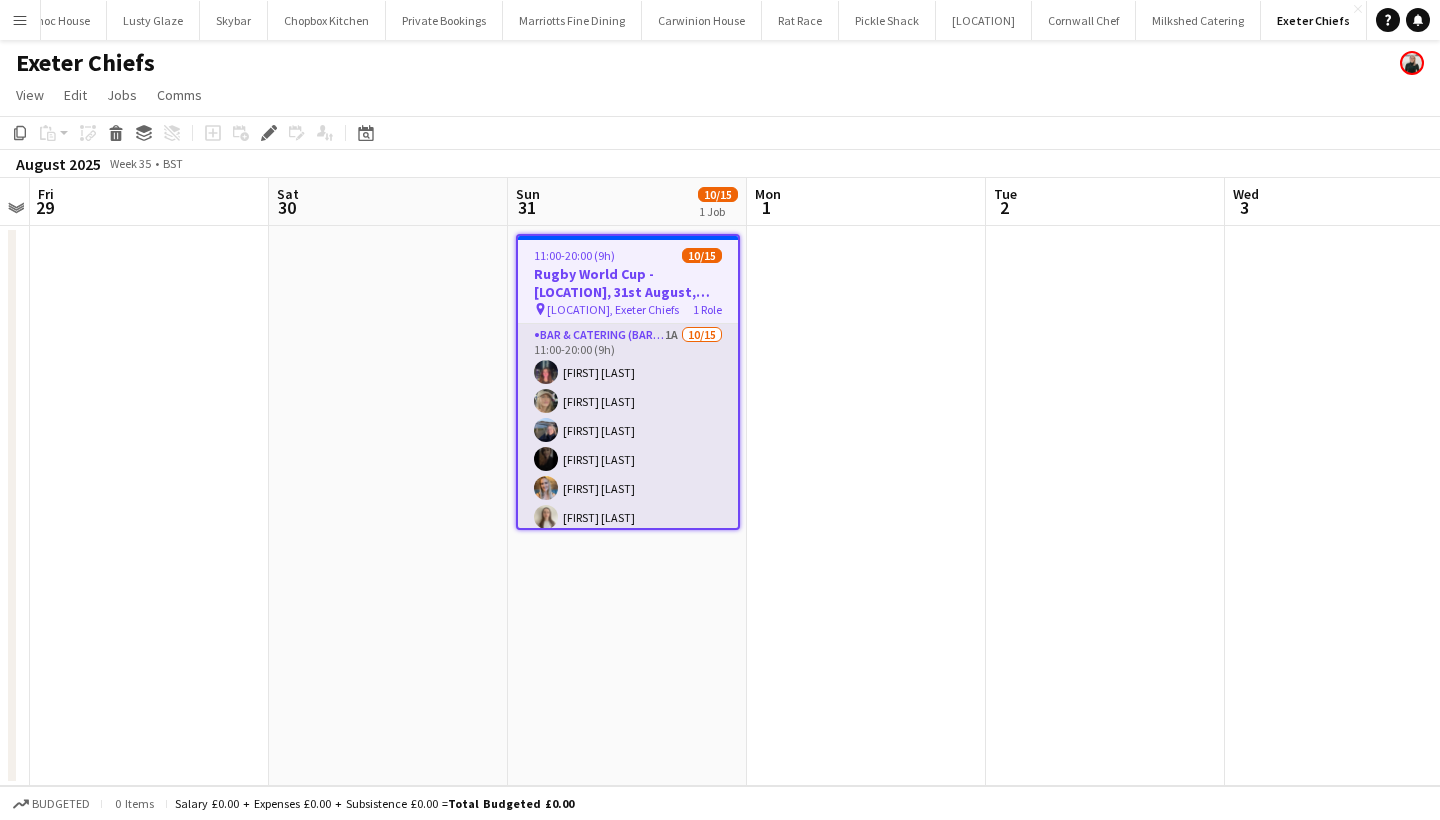 click on "Bar & Catering (Bar Tender)   1A   10/15   11:00-20:00 (9h)
Molly Villanova Jones Imogen Wright Shan Brown Stevie-Anne Brown Imogen Ineson Gabrielle Wright Honorata Austin April Oakshott Lucy Forbes Ethan Millar
single-neutral-actions
single-neutral-actions
single-neutral-actions
single-neutral-actions
single-neutral-actions" at bounding box center (628, 561) 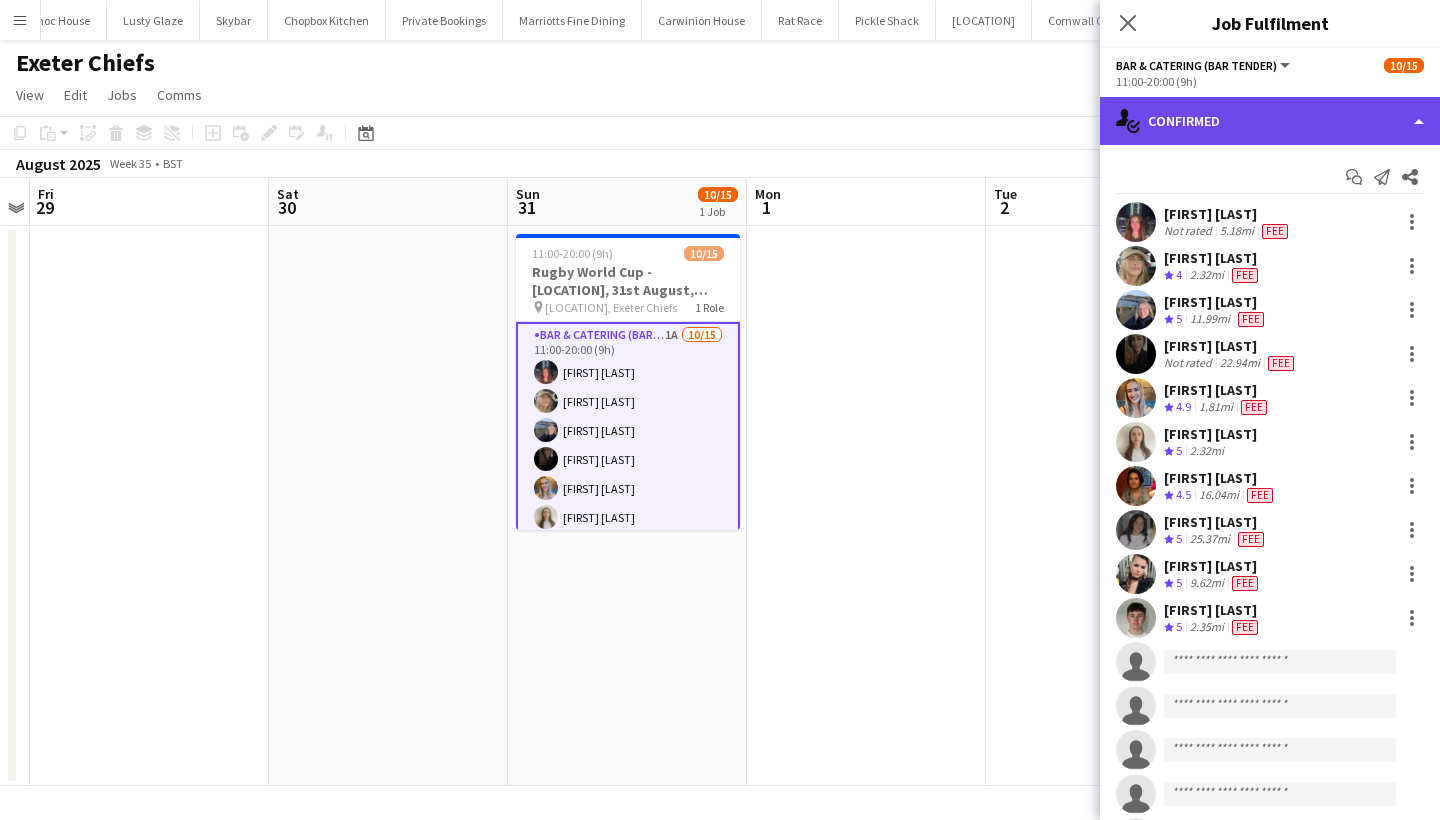 click on "single-neutral-actions-check-2
Confirmed" 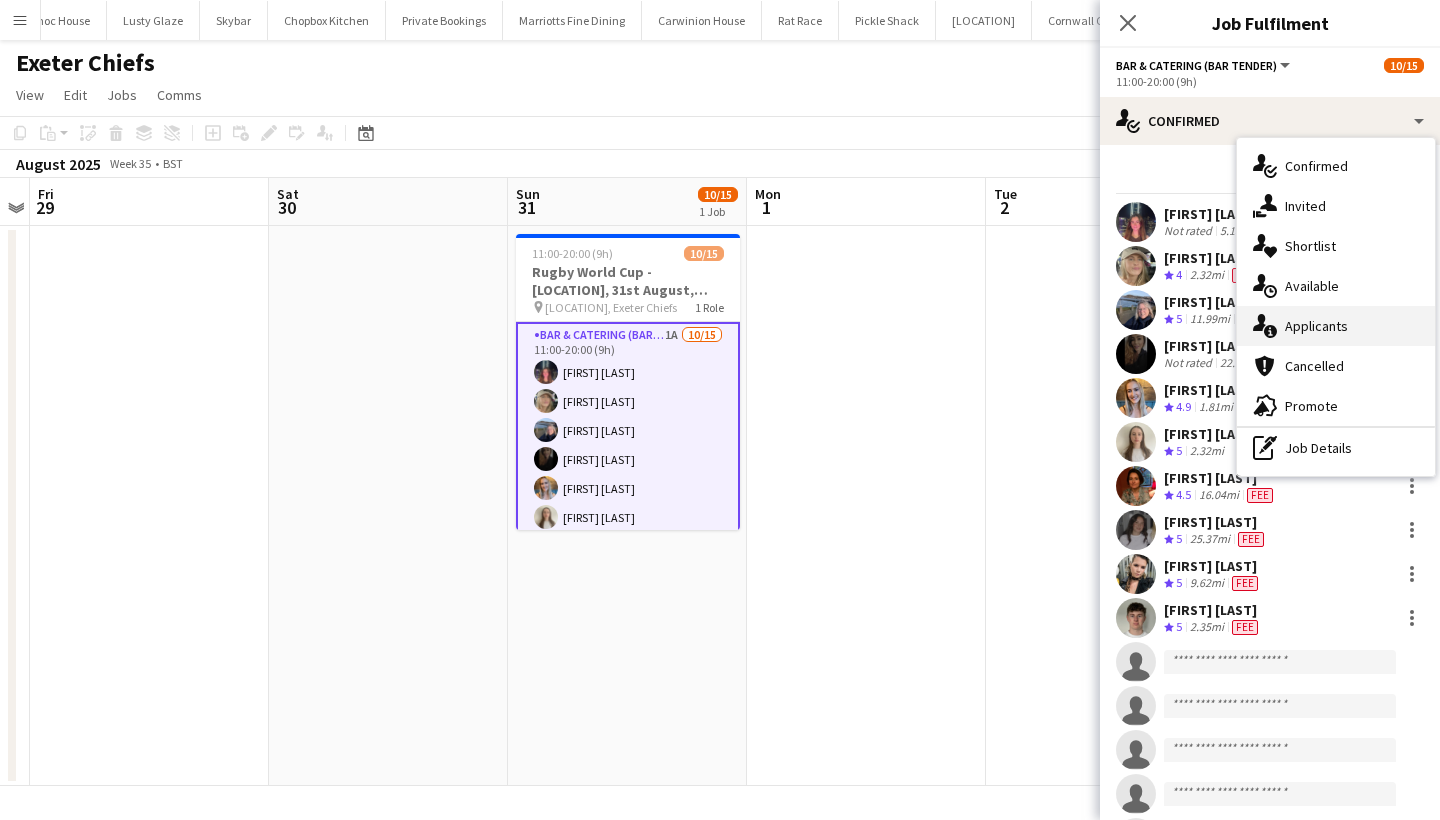 click on "single-neutral-actions-information
Applicants" at bounding box center (1336, 326) 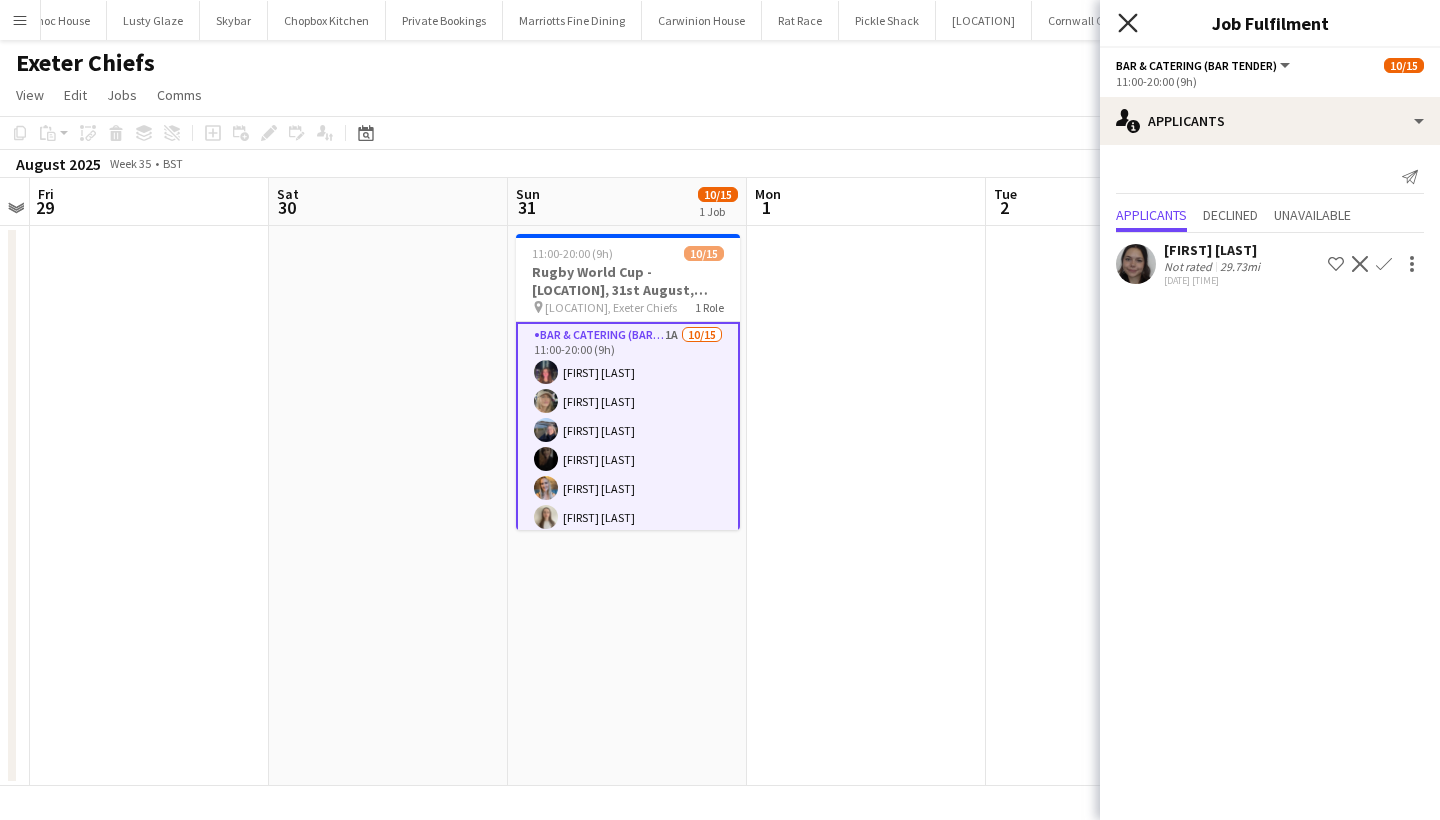 click on "Close pop-in" 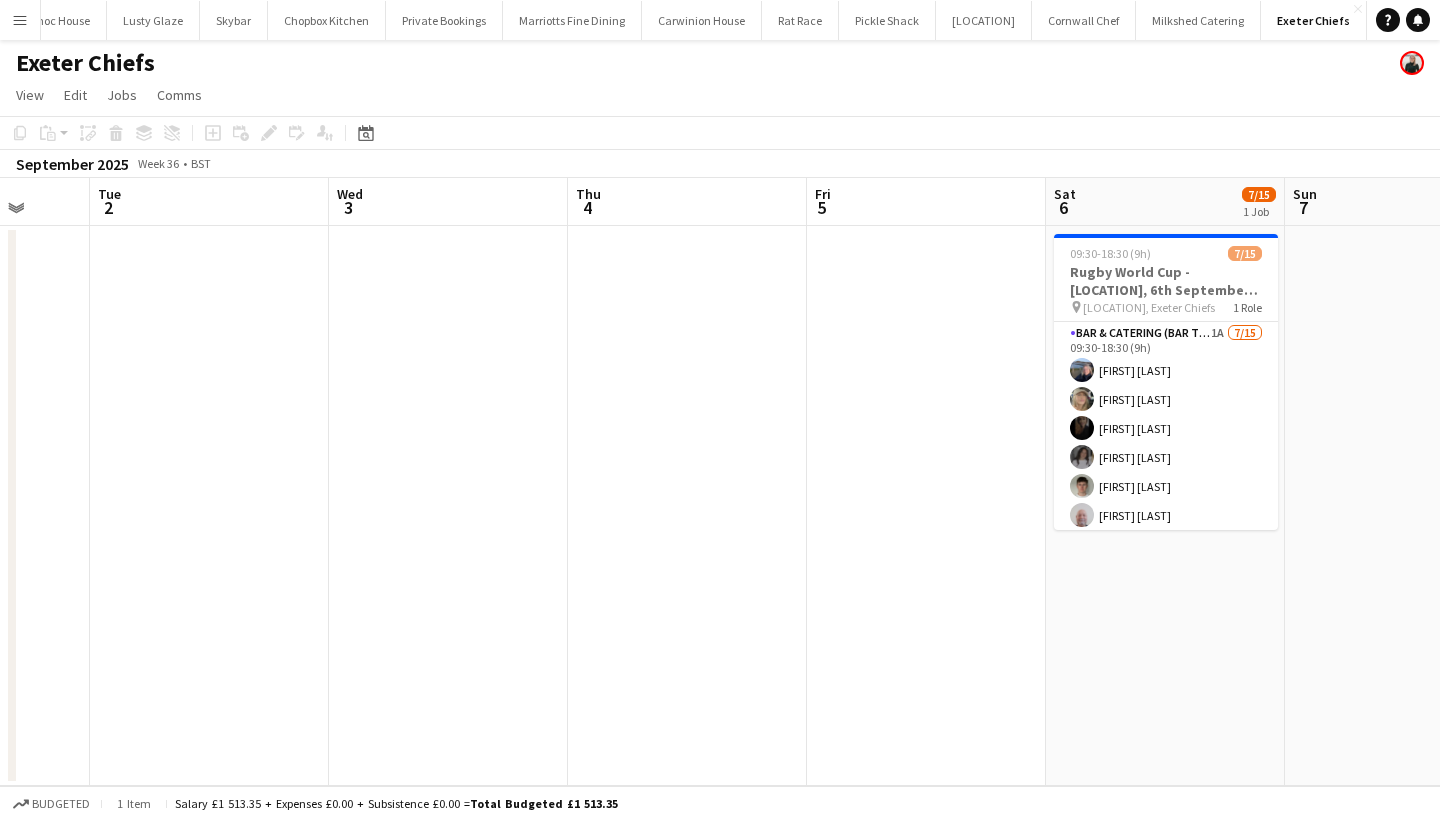 scroll, scrollTop: 0, scrollLeft: 657, axis: horizontal 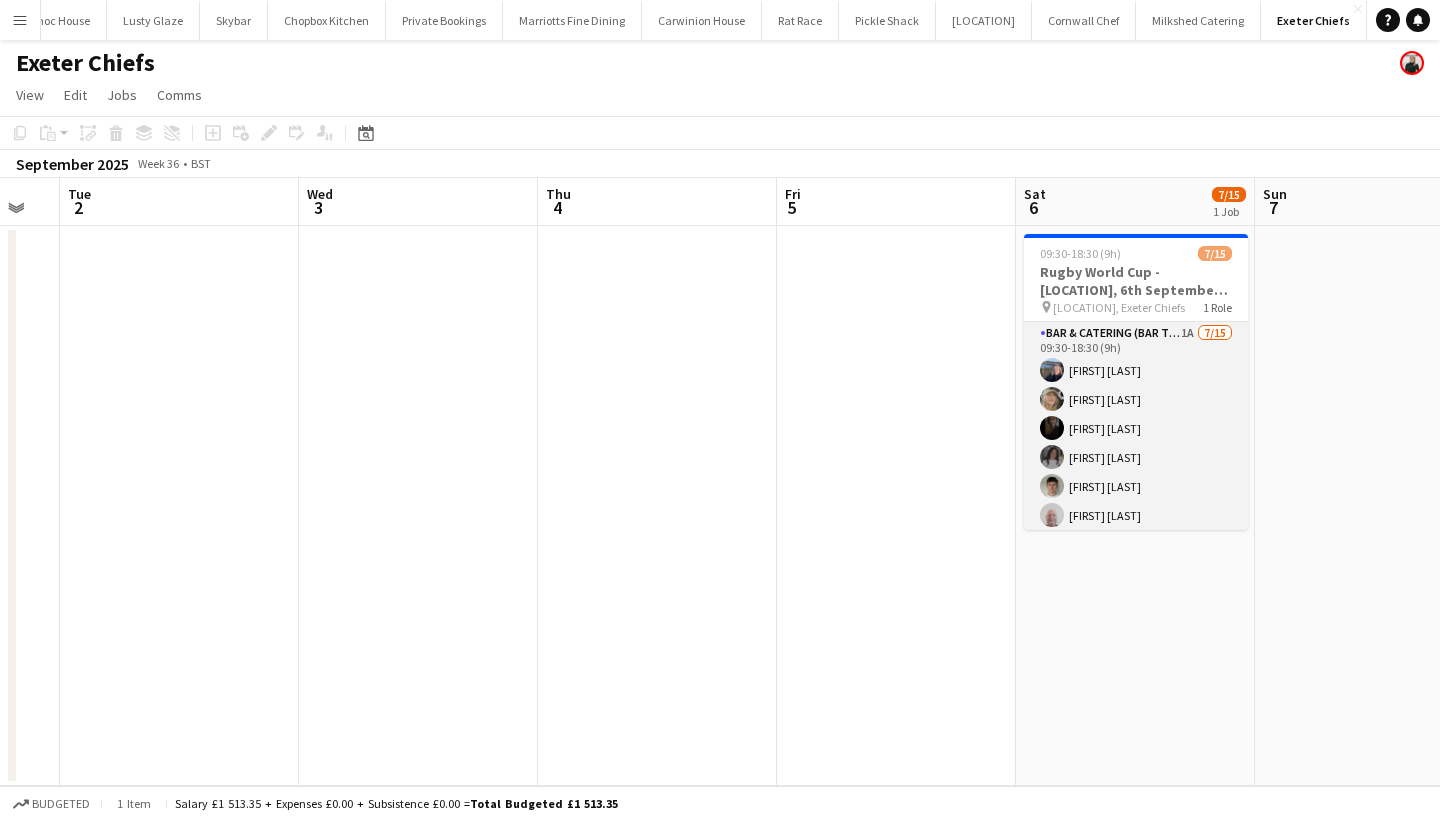 click on "Bar & Catering (Bar Tender)   1A   7/15   09:30-18:30 (9h)
Shan Brown Imogen Wright Stevie-Anne Brown April Oakshott Ethan Millar Mike Menhennett Chiara Taylor
single-neutral-actions
single-neutral-actions
single-neutral-actions
single-neutral-actions
single-neutral-actions
single-neutral-actions
single-neutral-actions
single-neutral-actions" at bounding box center (1136, 559) 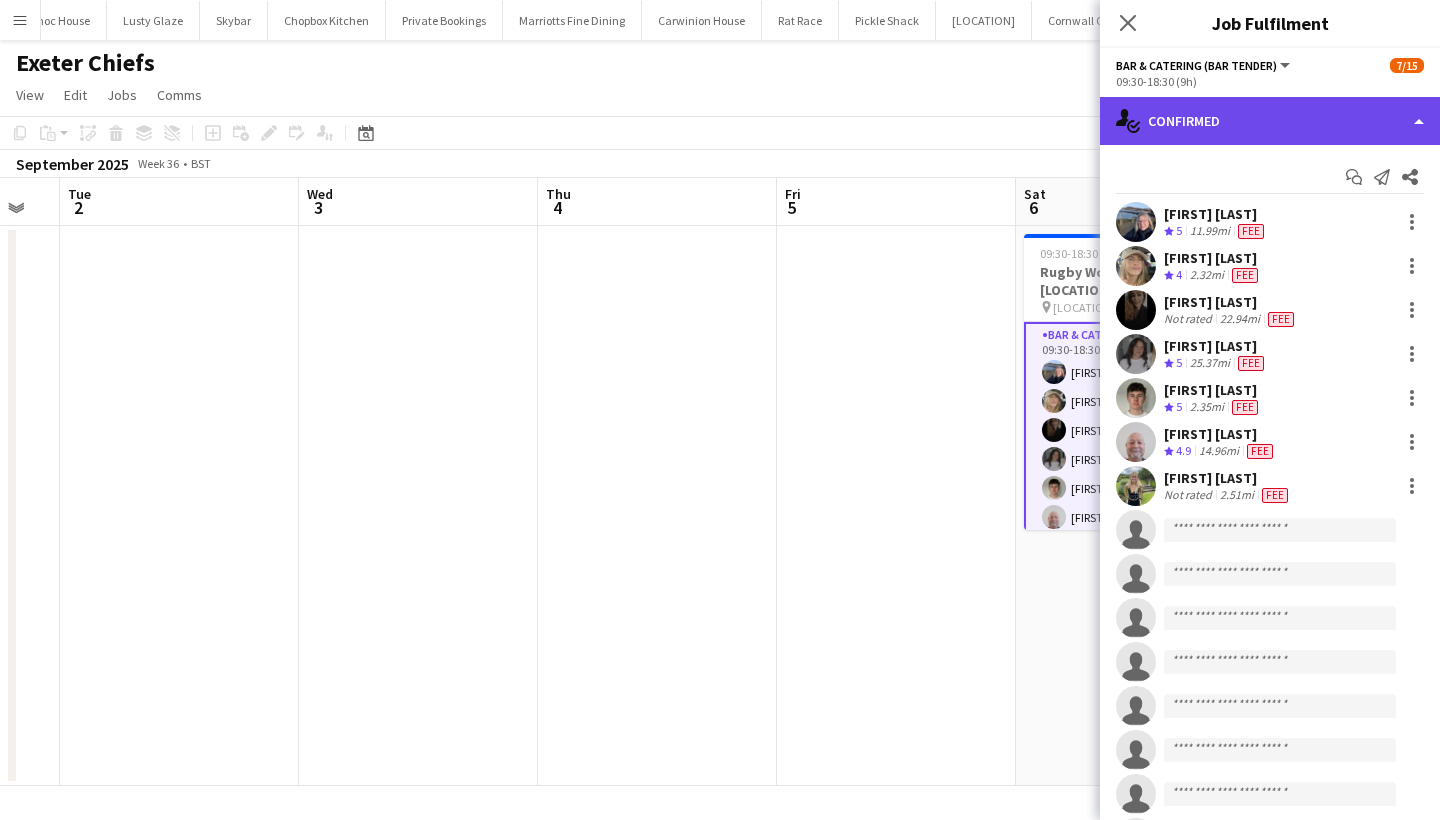 click on "single-neutral-actions-check-2
Confirmed" 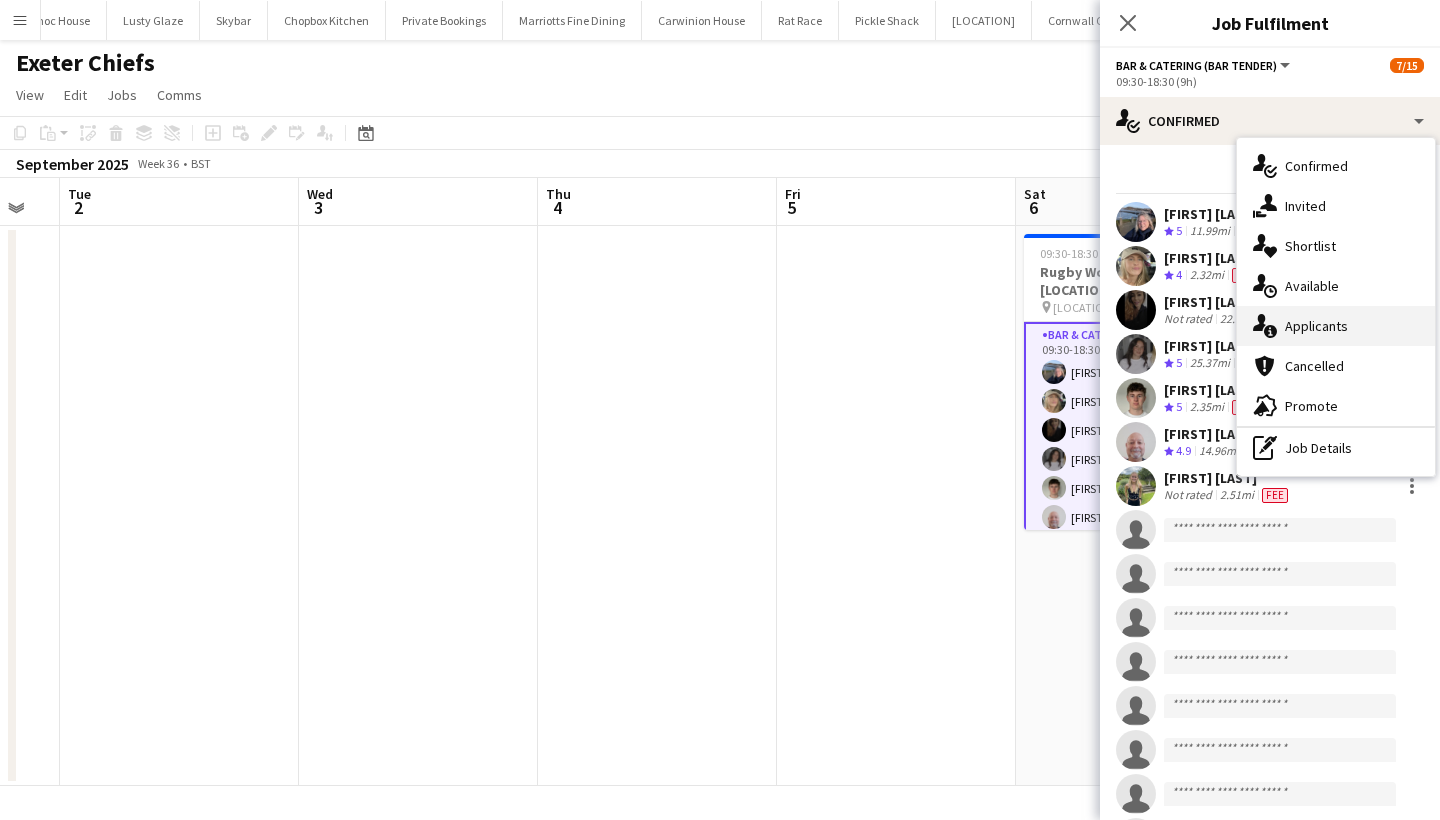 click on "single-neutral-actions-information
Applicants" at bounding box center (1336, 326) 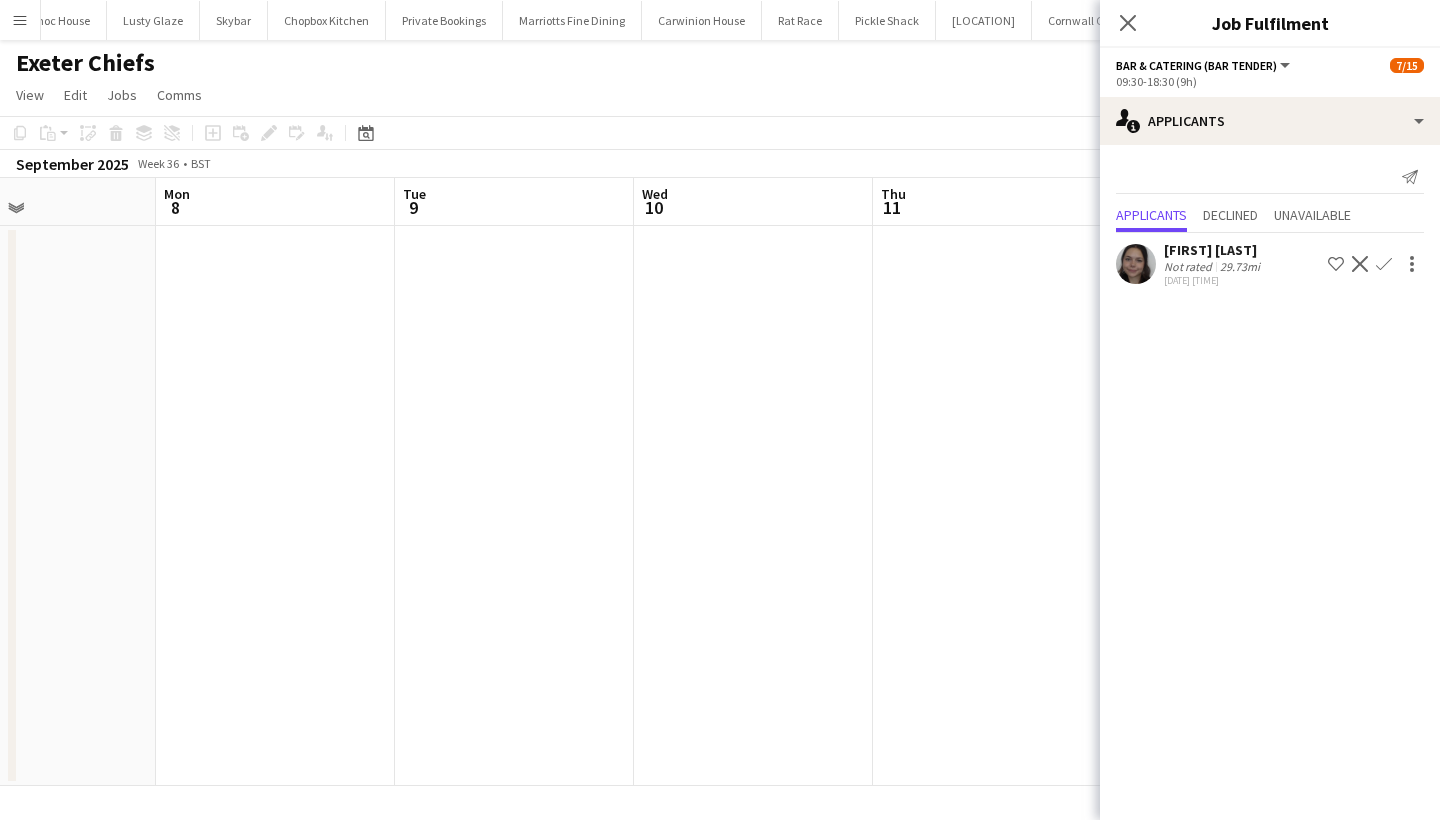 scroll, scrollTop: 0, scrollLeft: 561, axis: horizontal 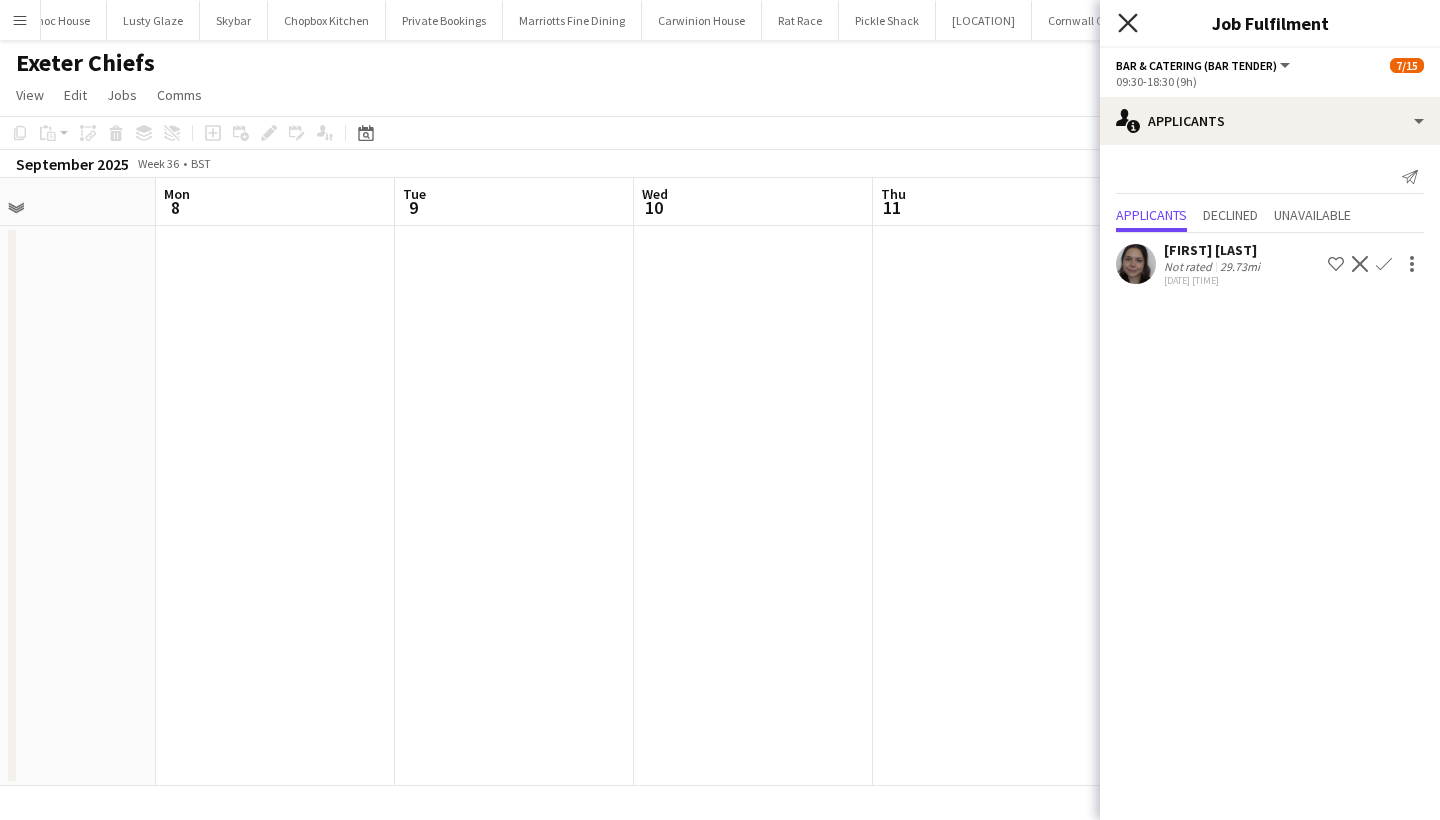 click on "Close pop-in" 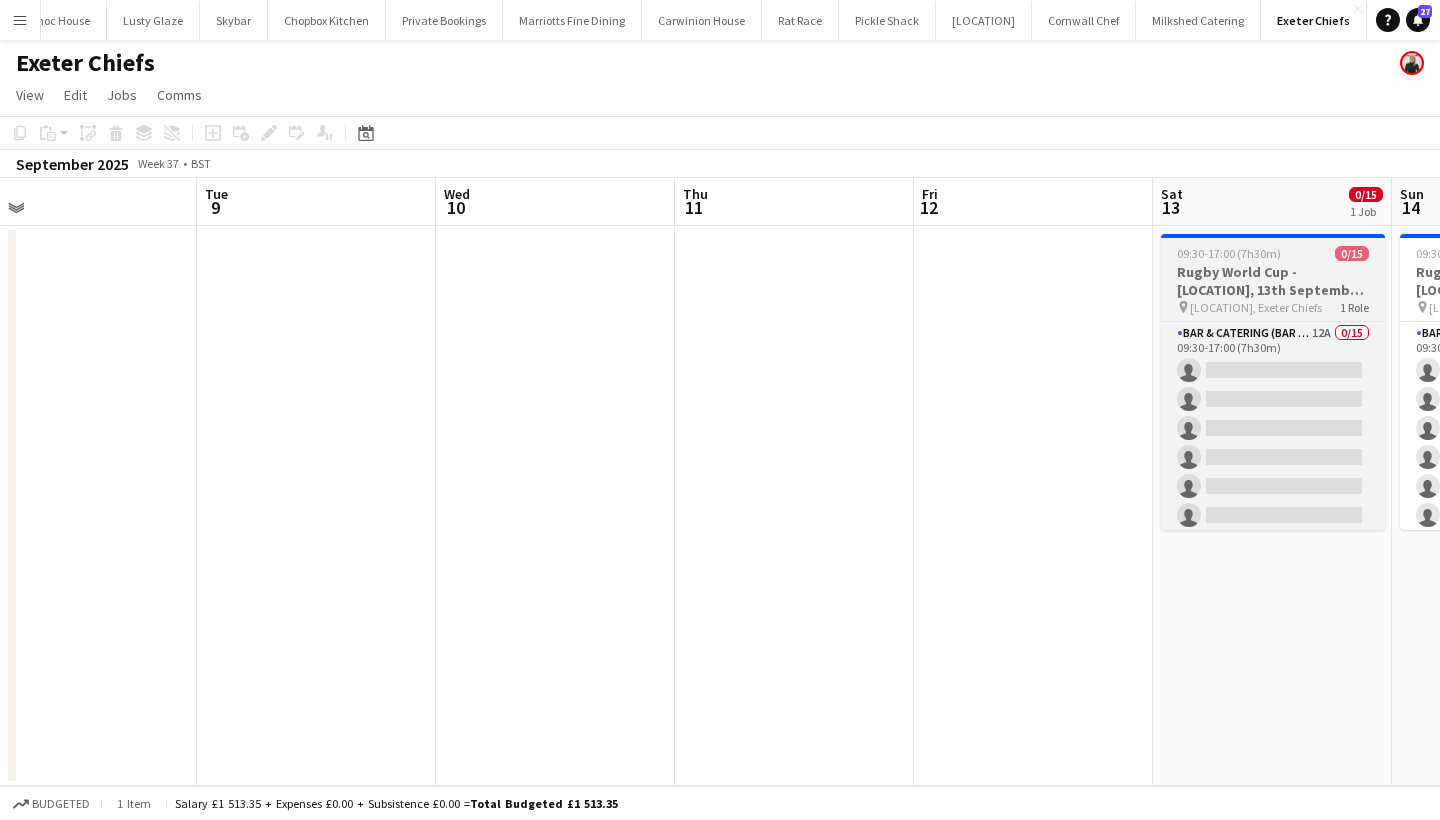 scroll, scrollTop: 0, scrollLeft: 770, axis: horizontal 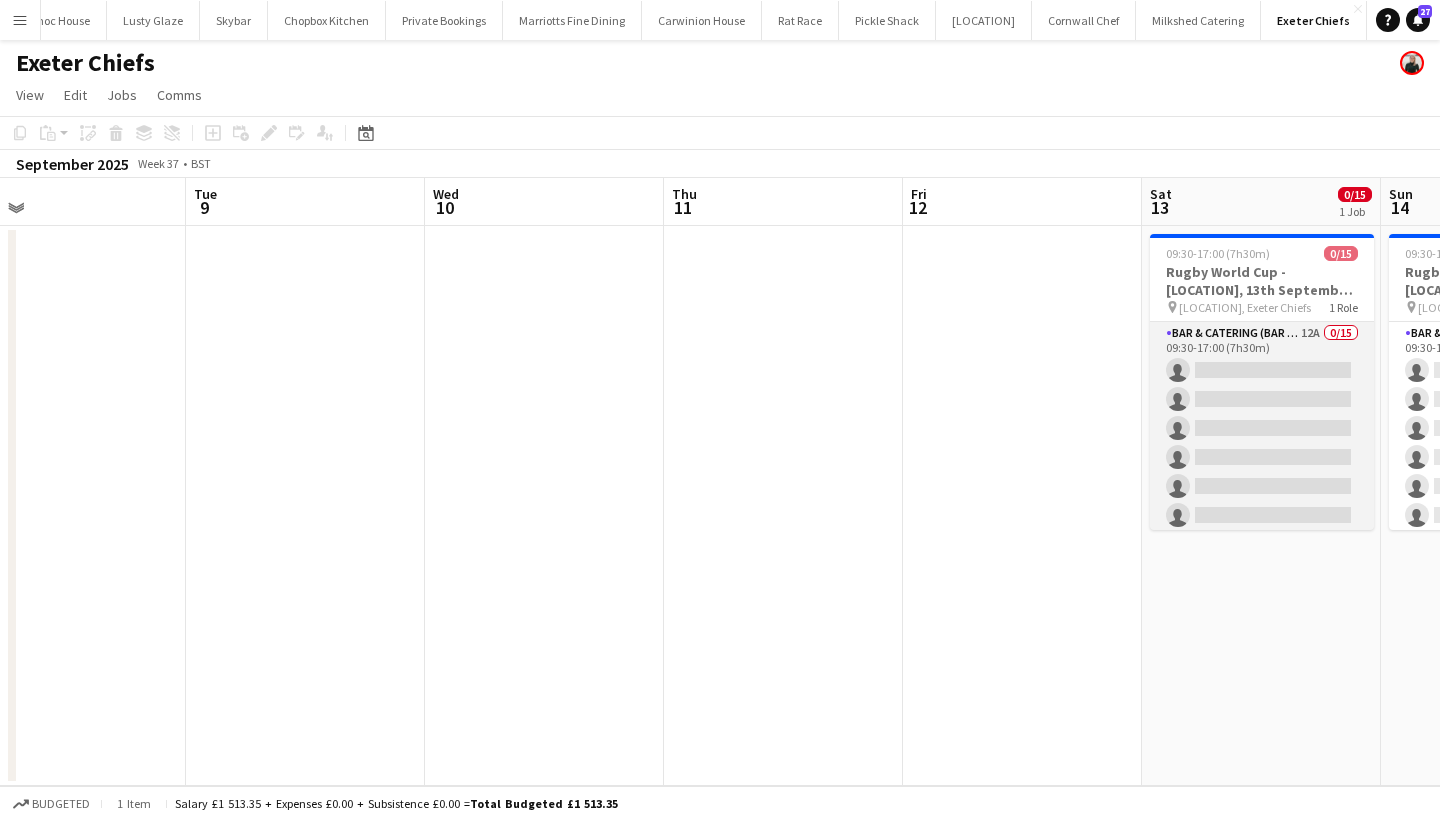 click on "Bar & Catering (Bar Tender)   12A   0/15   09:30-17:00 (7h30m)
single-neutral-actions
single-neutral-actions
single-neutral-actions
single-neutral-actions
single-neutral-actions
single-neutral-actions
single-neutral-actions
single-neutral-actions
single-neutral-actions
single-neutral-actions
single-neutral-actions
single-neutral-actions
single-neutral-actions
single-neutral-actions
single-neutral-actions" at bounding box center (1262, 559) 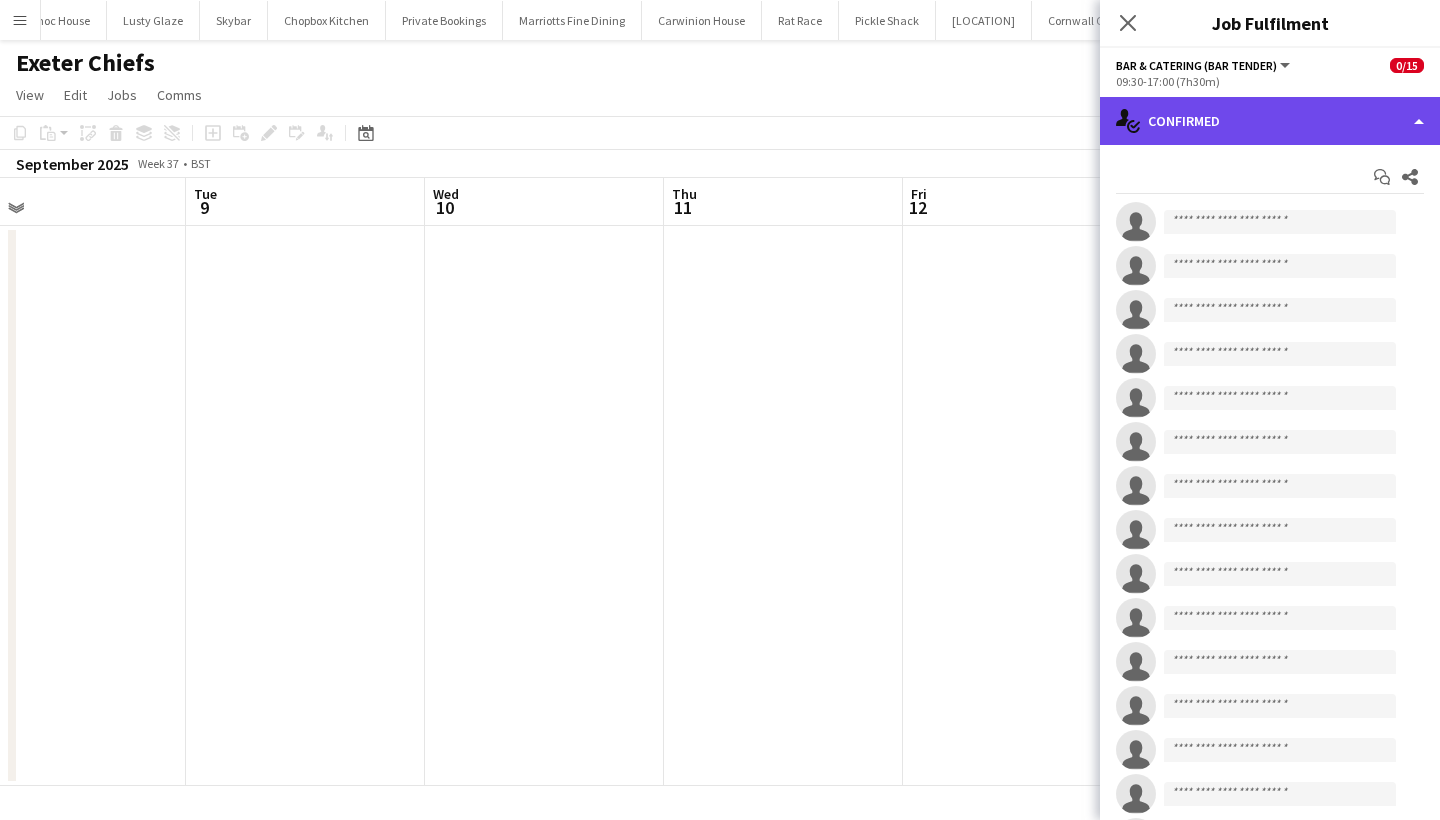 click on "single-neutral-actions-check-2
Confirmed" 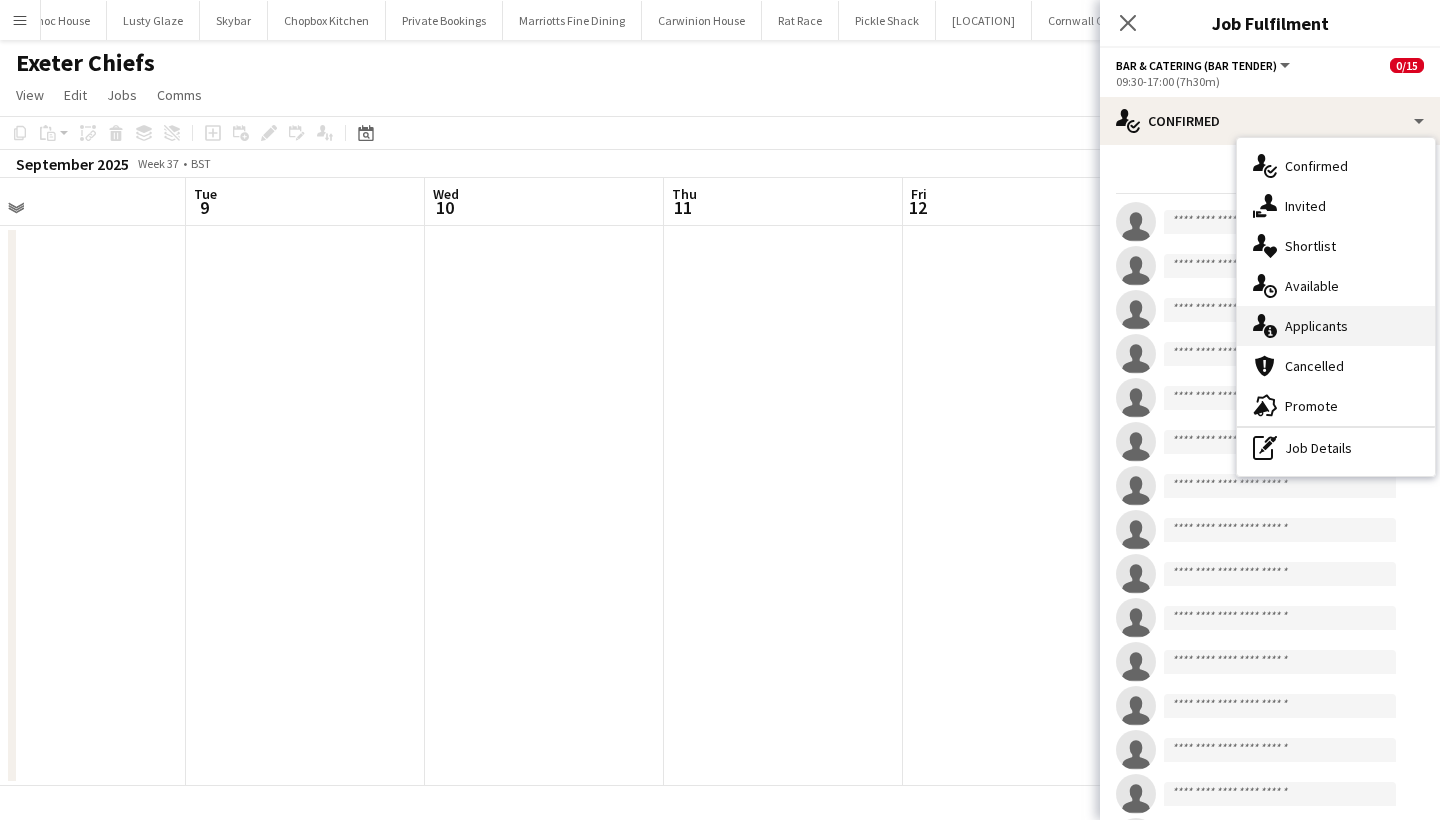 click on "single-neutral-actions-information
Applicants" at bounding box center [1336, 326] 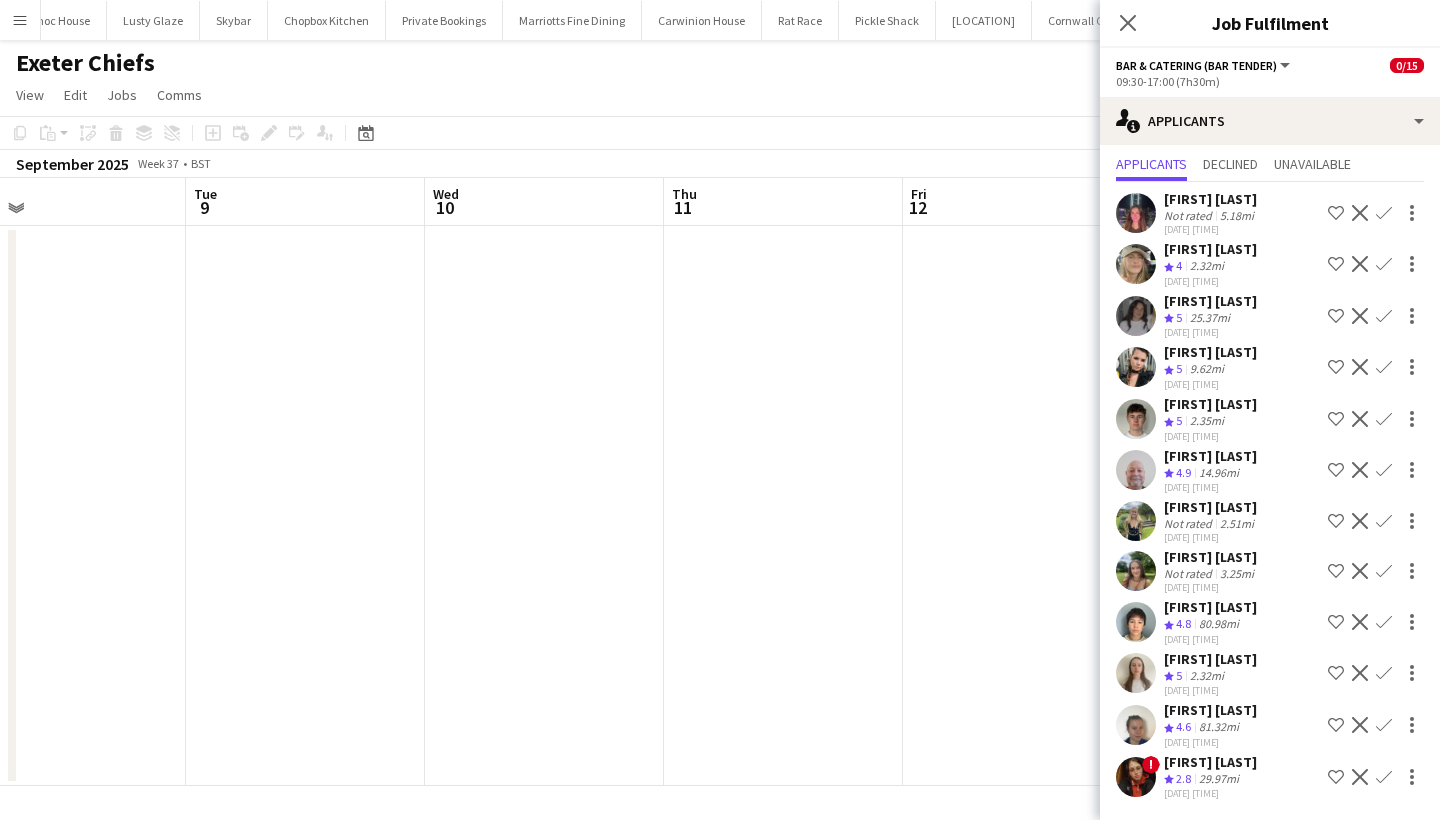 scroll, scrollTop: 51, scrollLeft: 0, axis: vertical 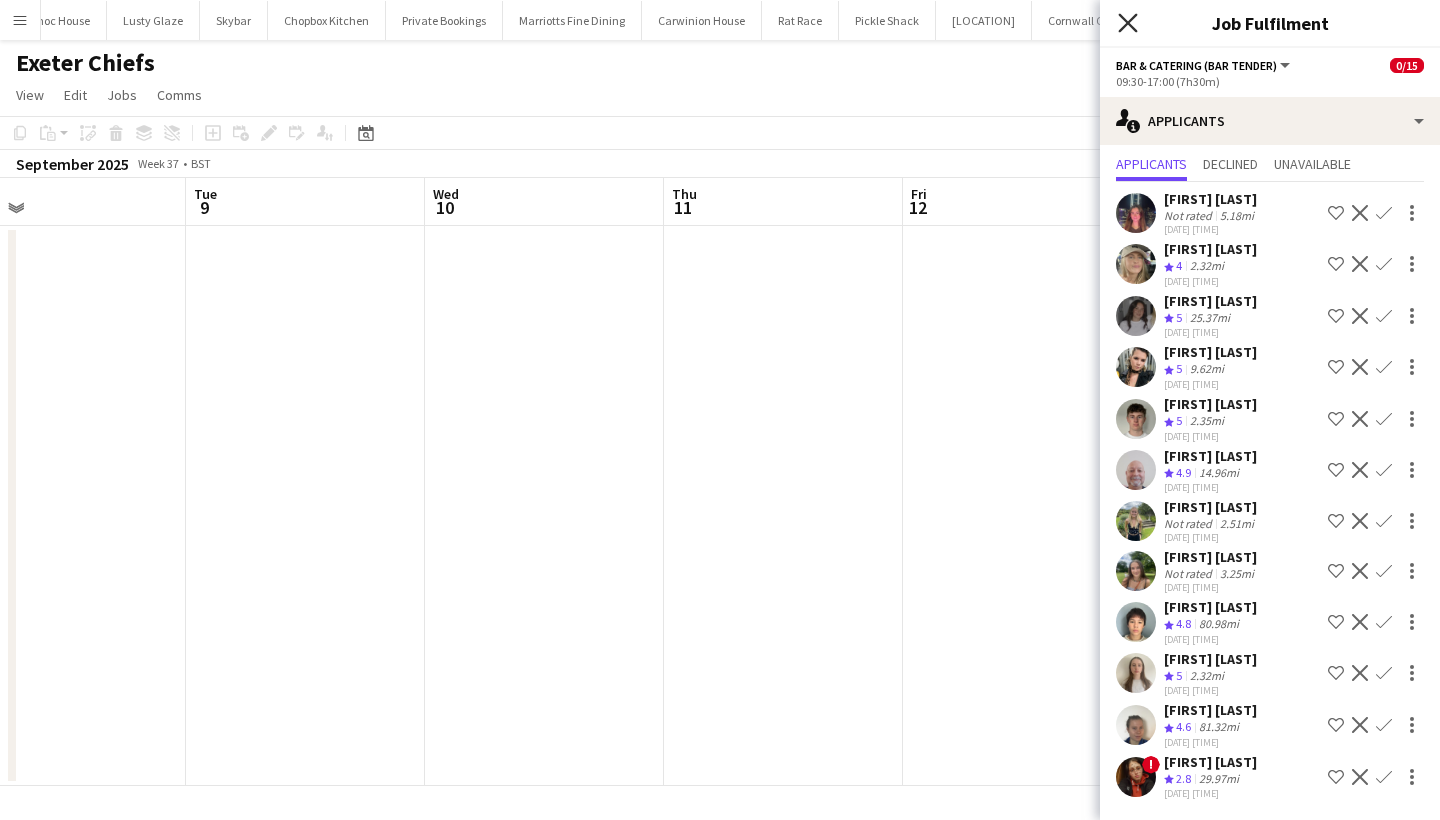 click on "Close pop-in" 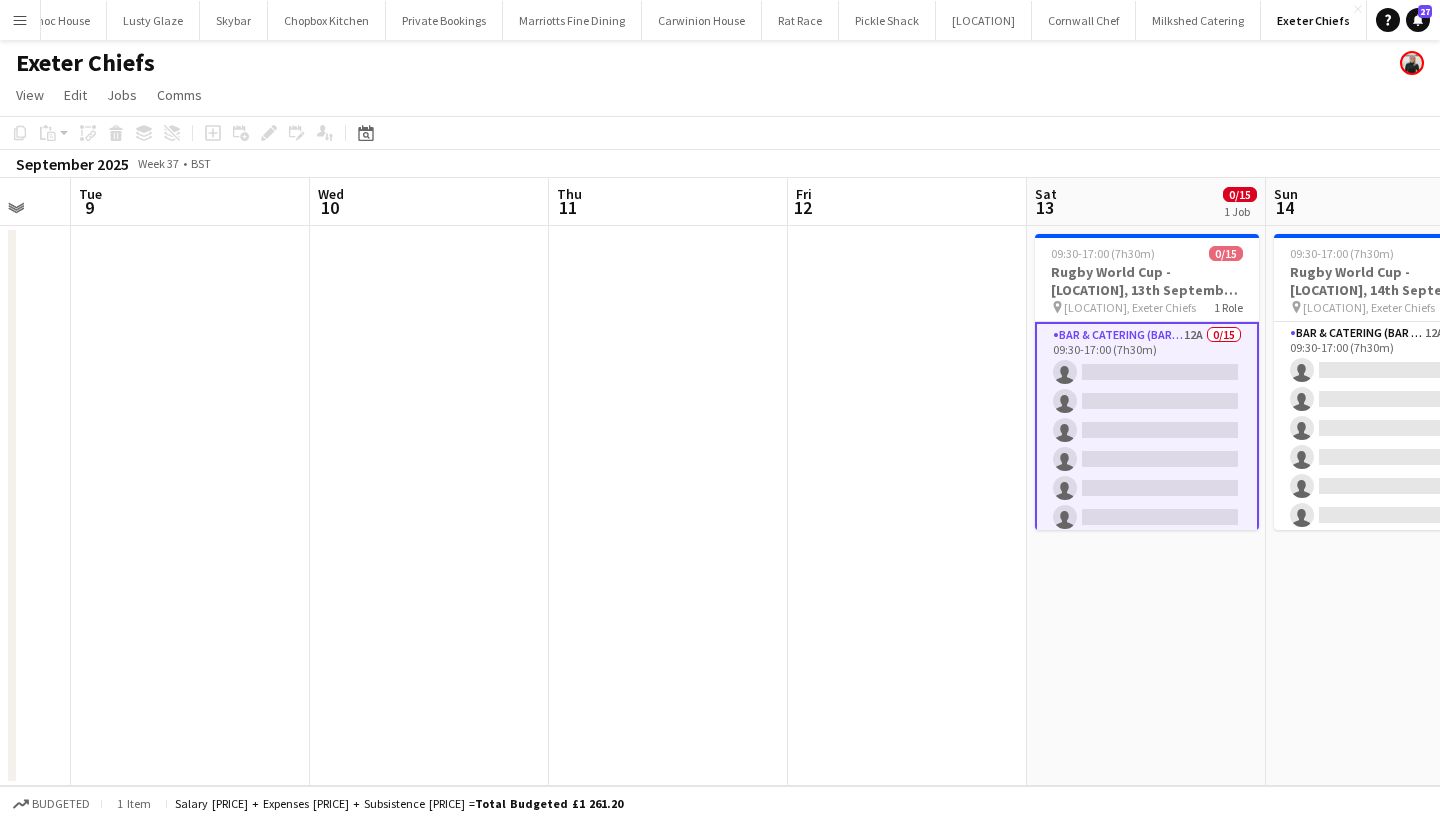 scroll, scrollTop: 0, scrollLeft: 937, axis: horizontal 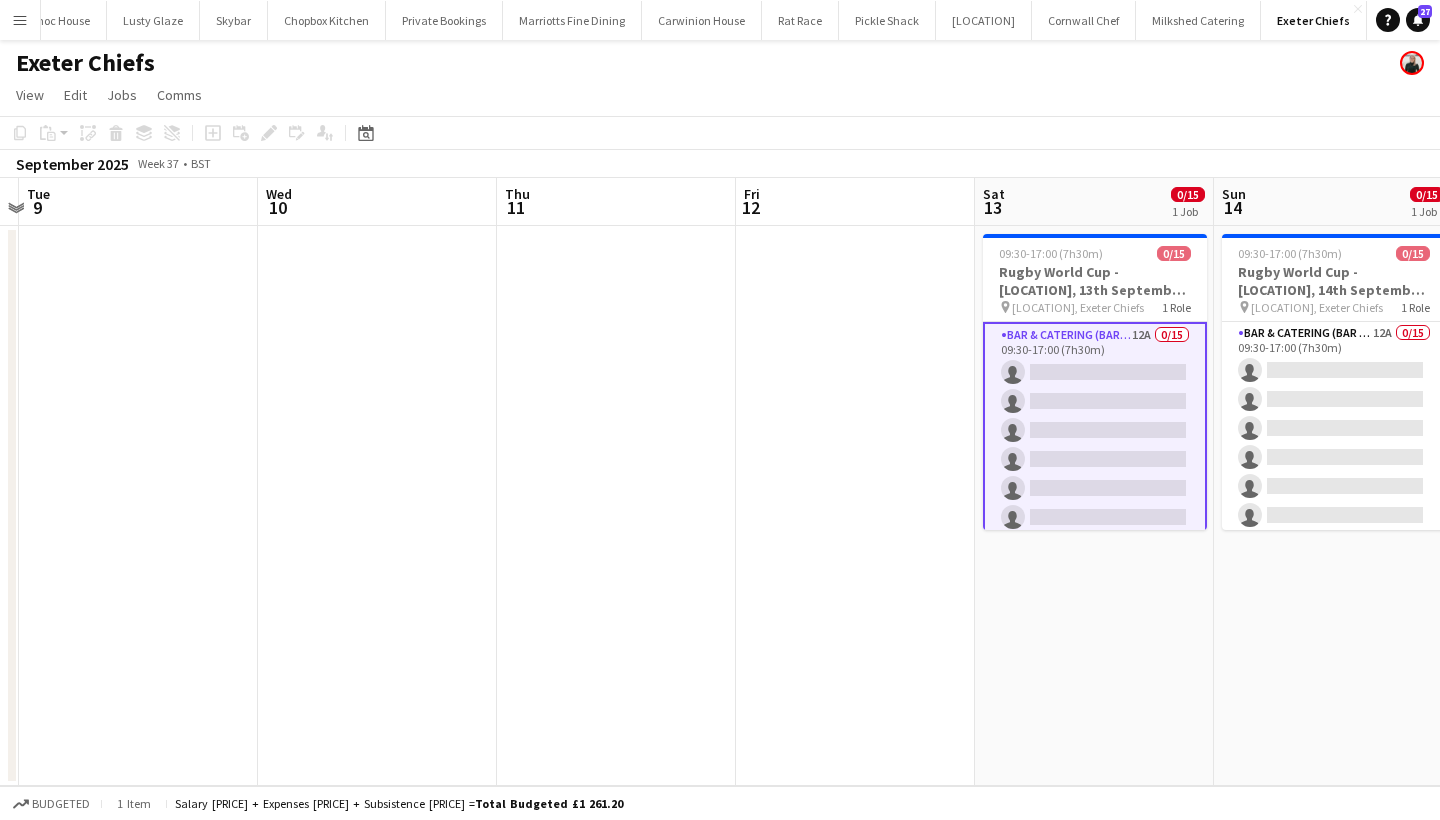 click on "Bar & Catering (Bar Tender)   12A   0/15   09:30-17:00 (7h30m)
single-neutral-actions
single-neutral-actions
single-neutral-actions
single-neutral-actions
single-neutral-actions
single-neutral-actions
single-neutral-actions
single-neutral-actions
single-neutral-actions
single-neutral-actions
single-neutral-actions
single-neutral-actions
single-neutral-actions
single-neutral-actions
single-neutral-actions" at bounding box center (1095, 561) 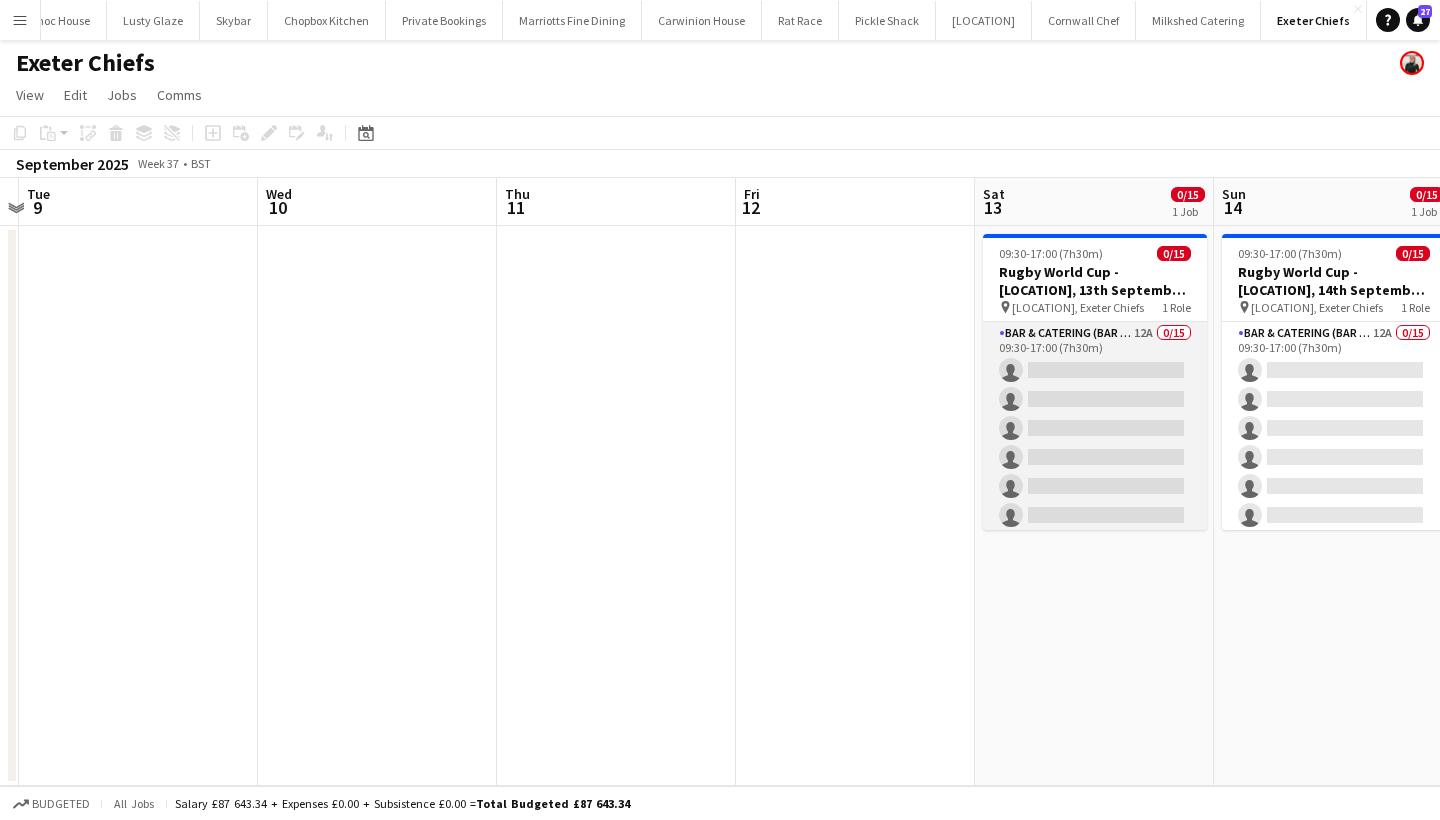 click on "Bar & Catering (Bar Tender)   12A   0/15   09:30-17:00 (7h30m)
single-neutral-actions
single-neutral-actions
single-neutral-actions
single-neutral-actions
single-neutral-actions
single-neutral-actions
single-neutral-actions
single-neutral-actions
single-neutral-actions
single-neutral-actions
single-neutral-actions
single-neutral-actions
single-neutral-actions
single-neutral-actions
single-neutral-actions" at bounding box center (1095, 559) 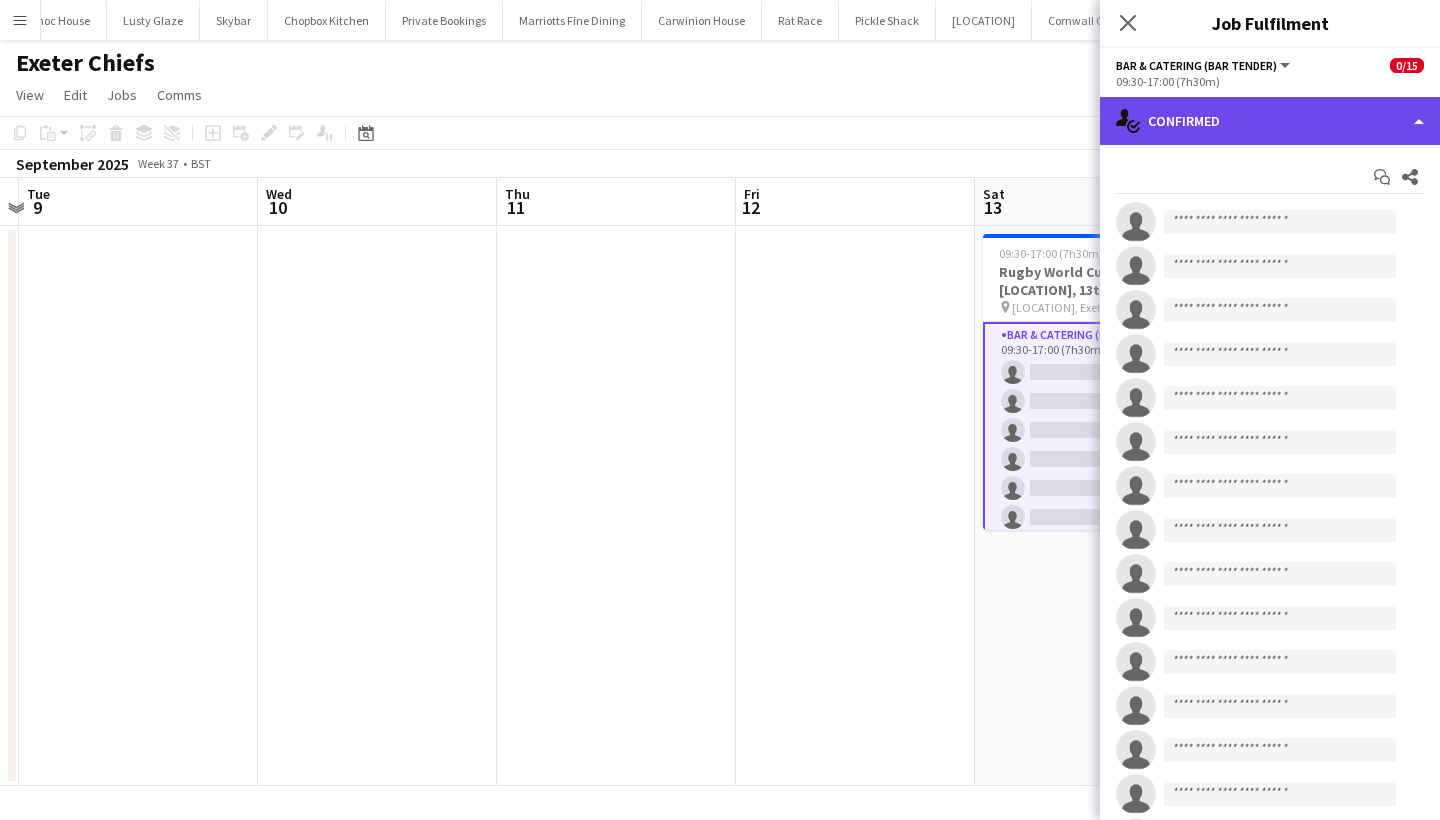 click on "single-neutral-actions-check-2
Confirmed" 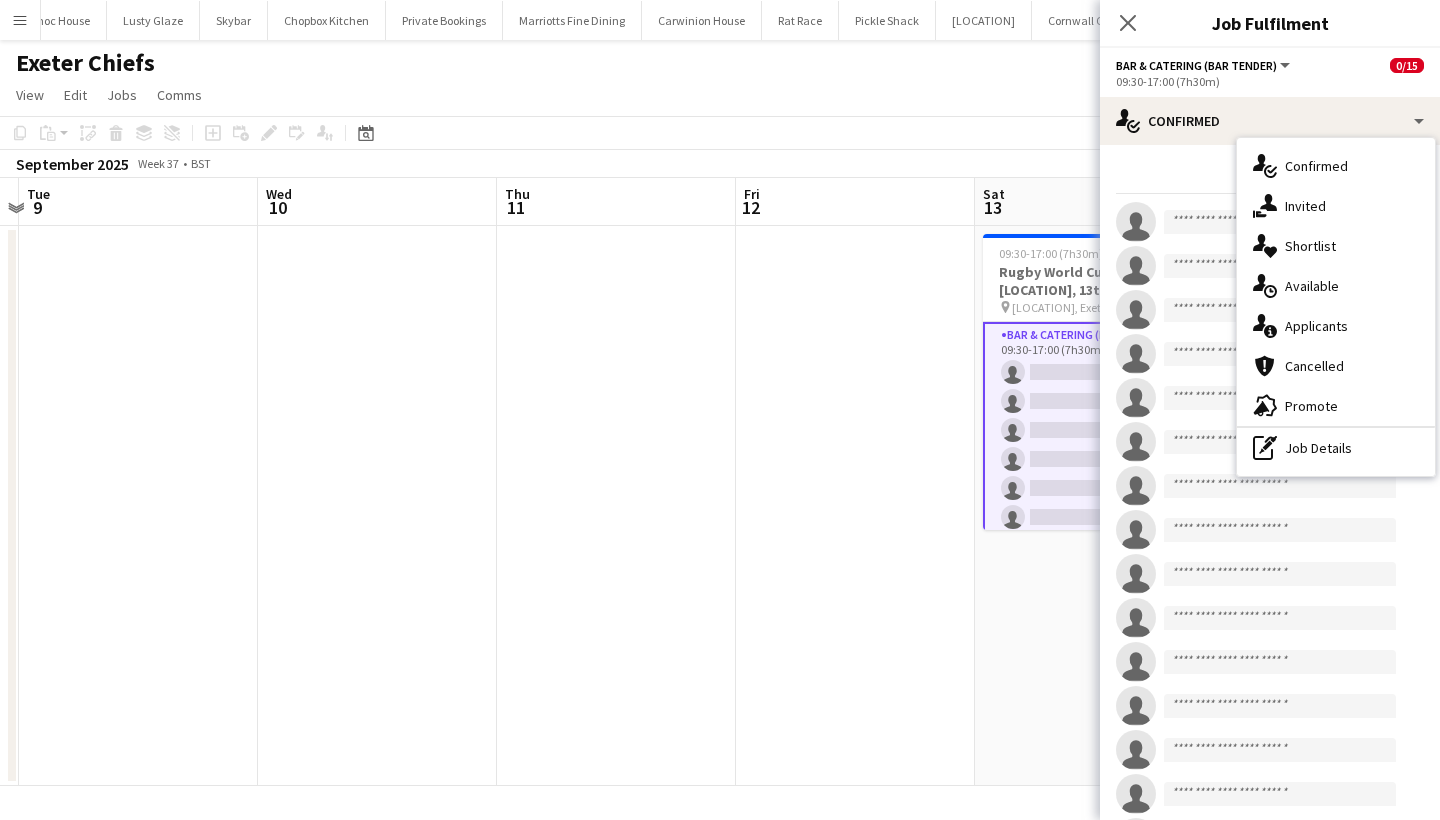 click on "Exeter Chiefs" 